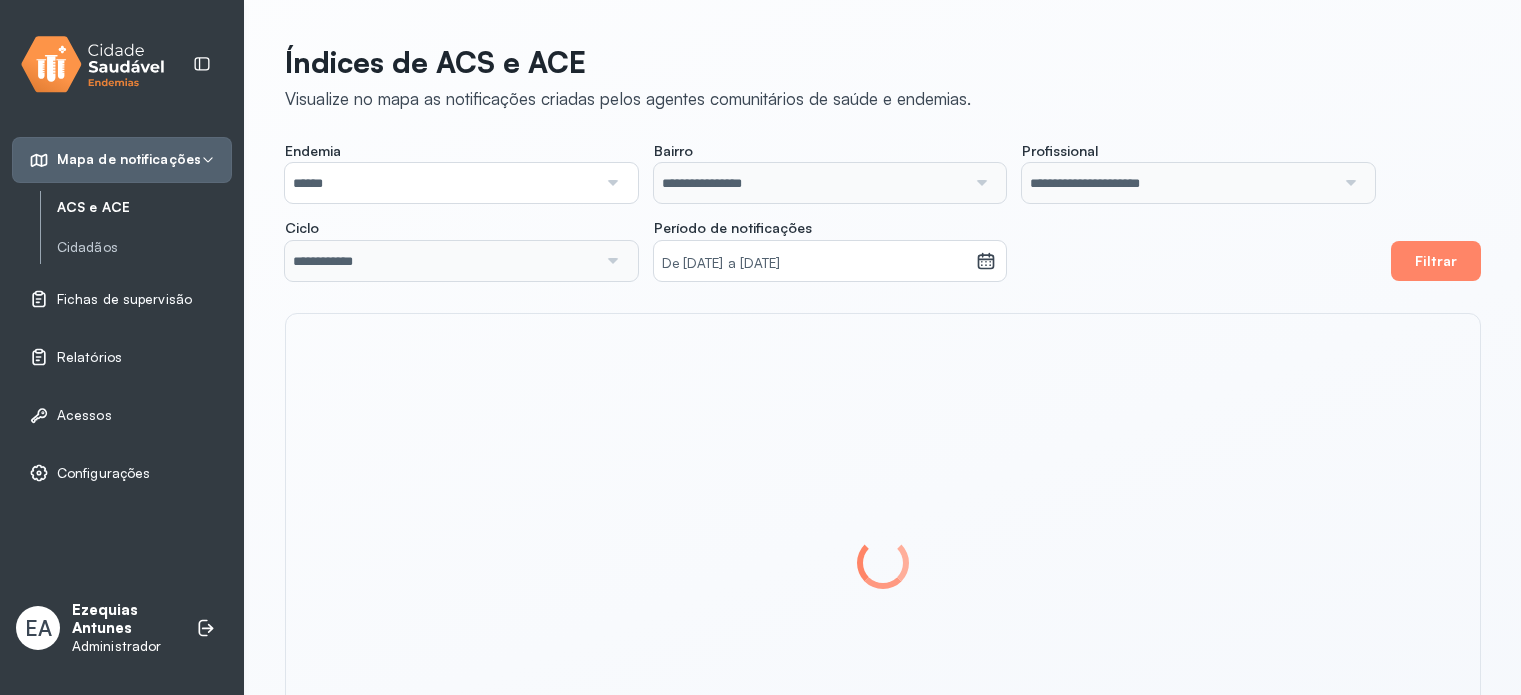 scroll, scrollTop: 0, scrollLeft: 0, axis: both 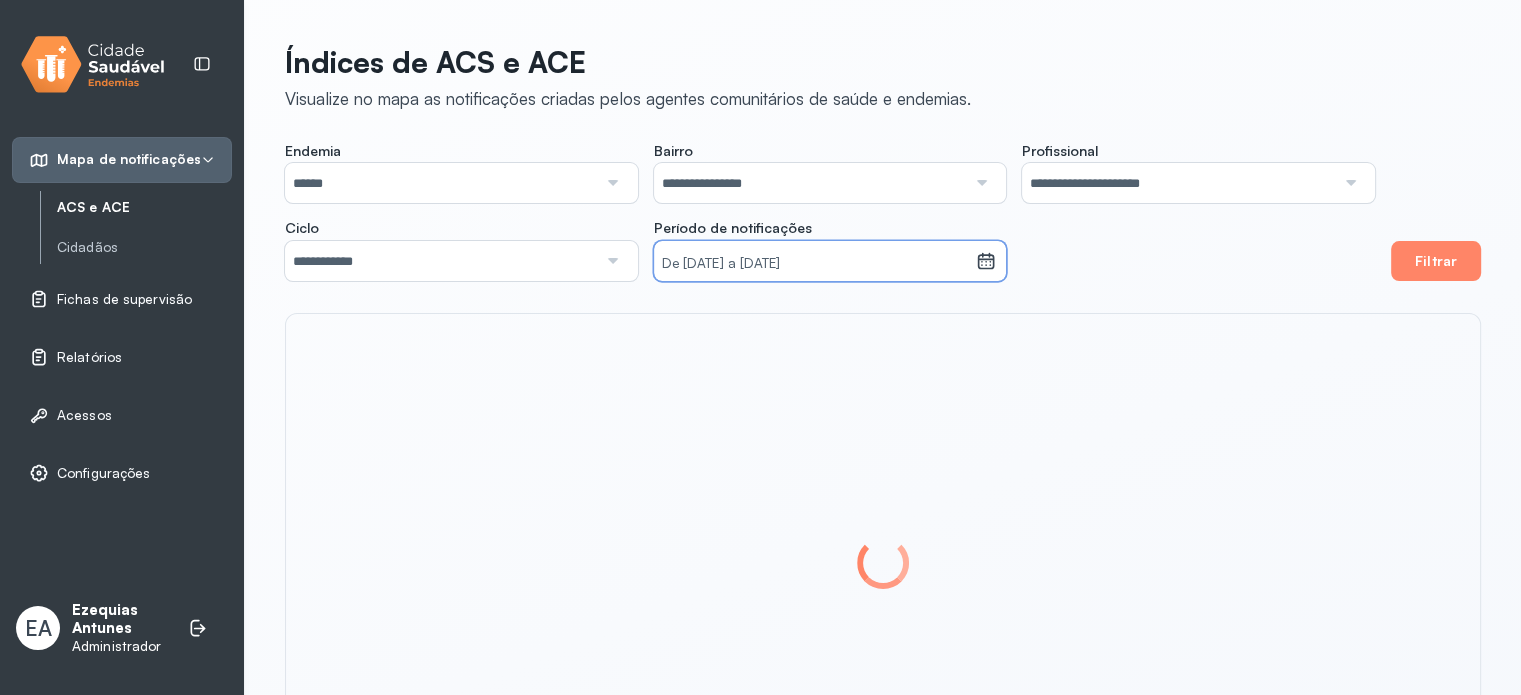 click on "De [DATE] a [DATE]" at bounding box center [815, 264] 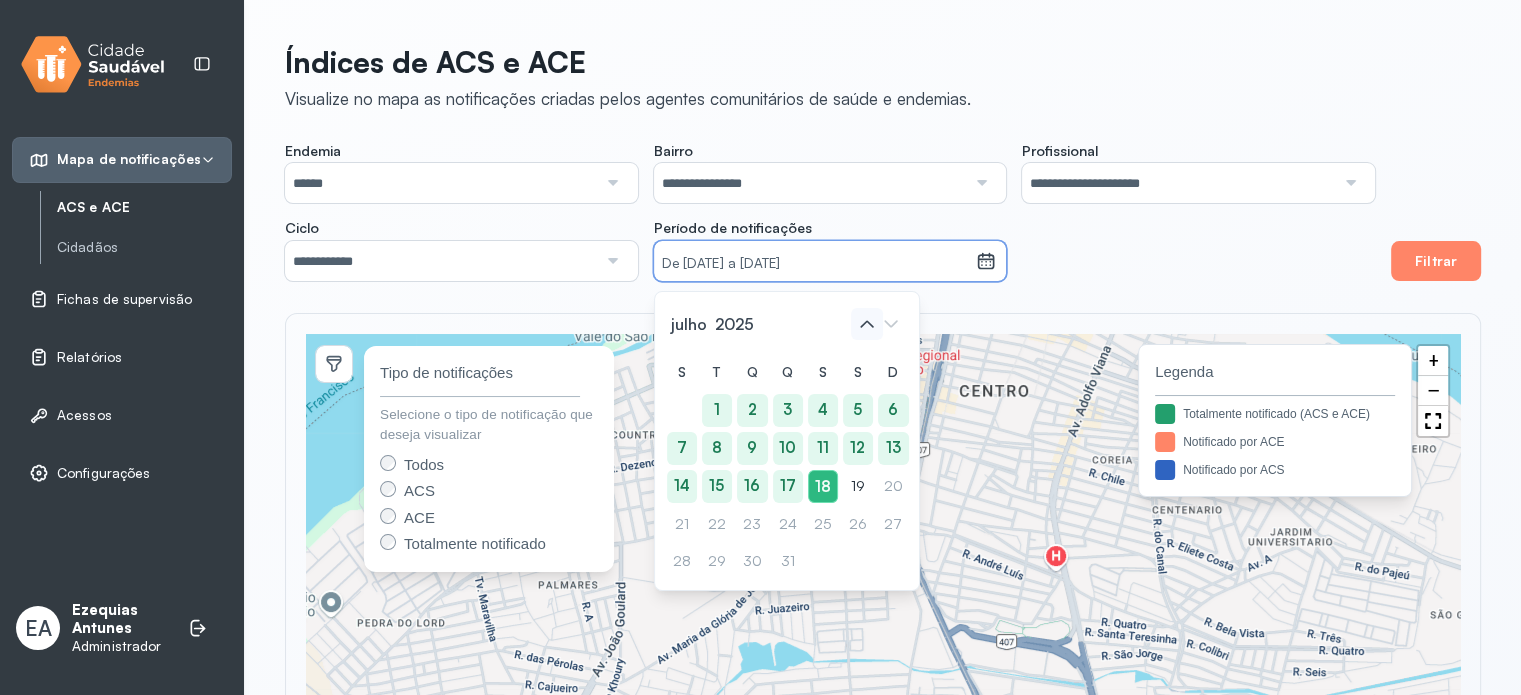 click 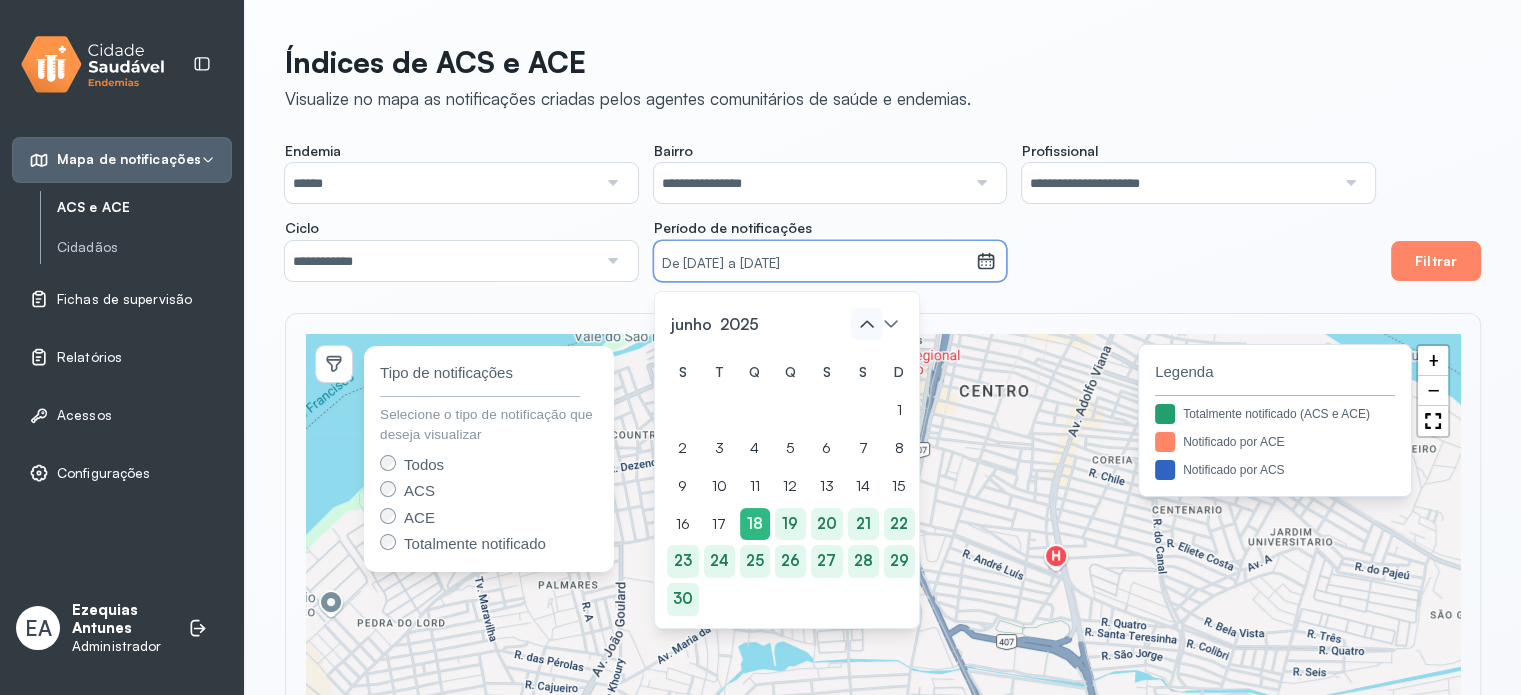 click 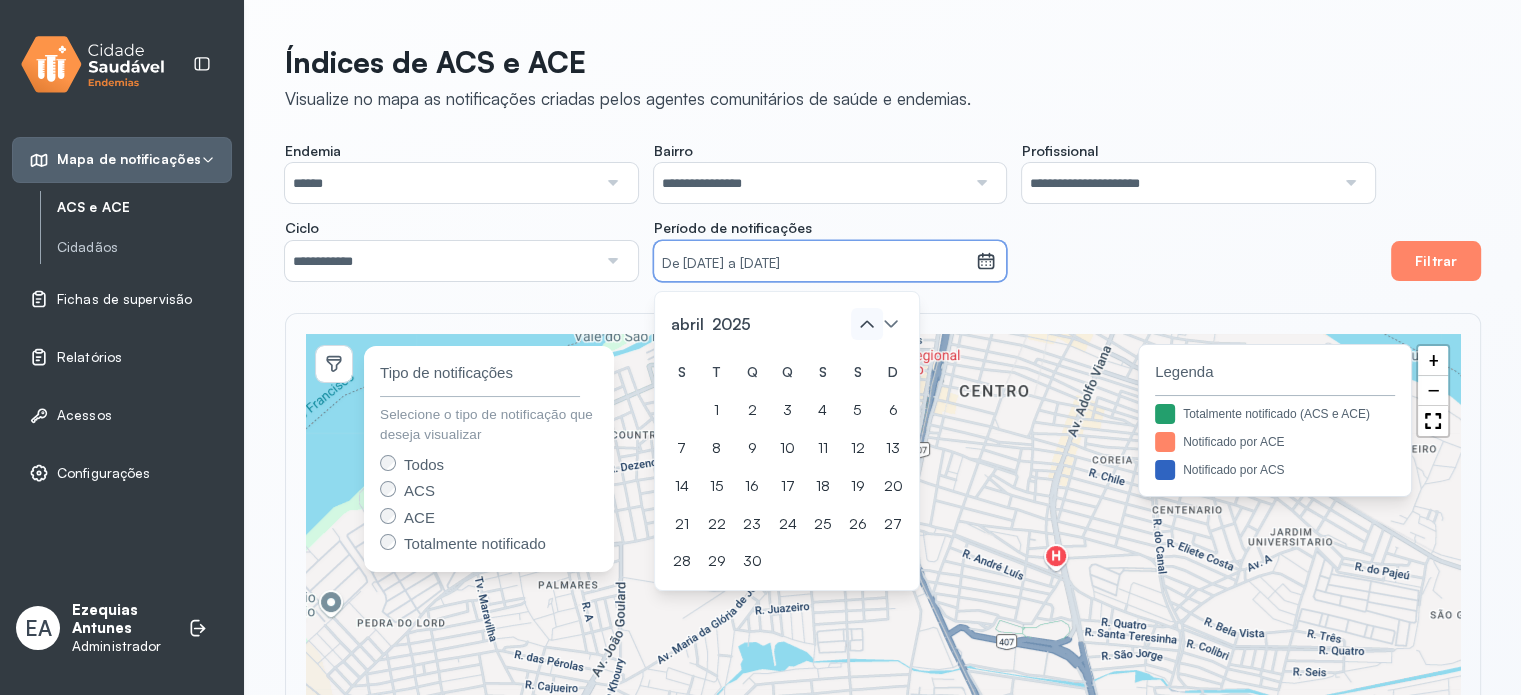 click 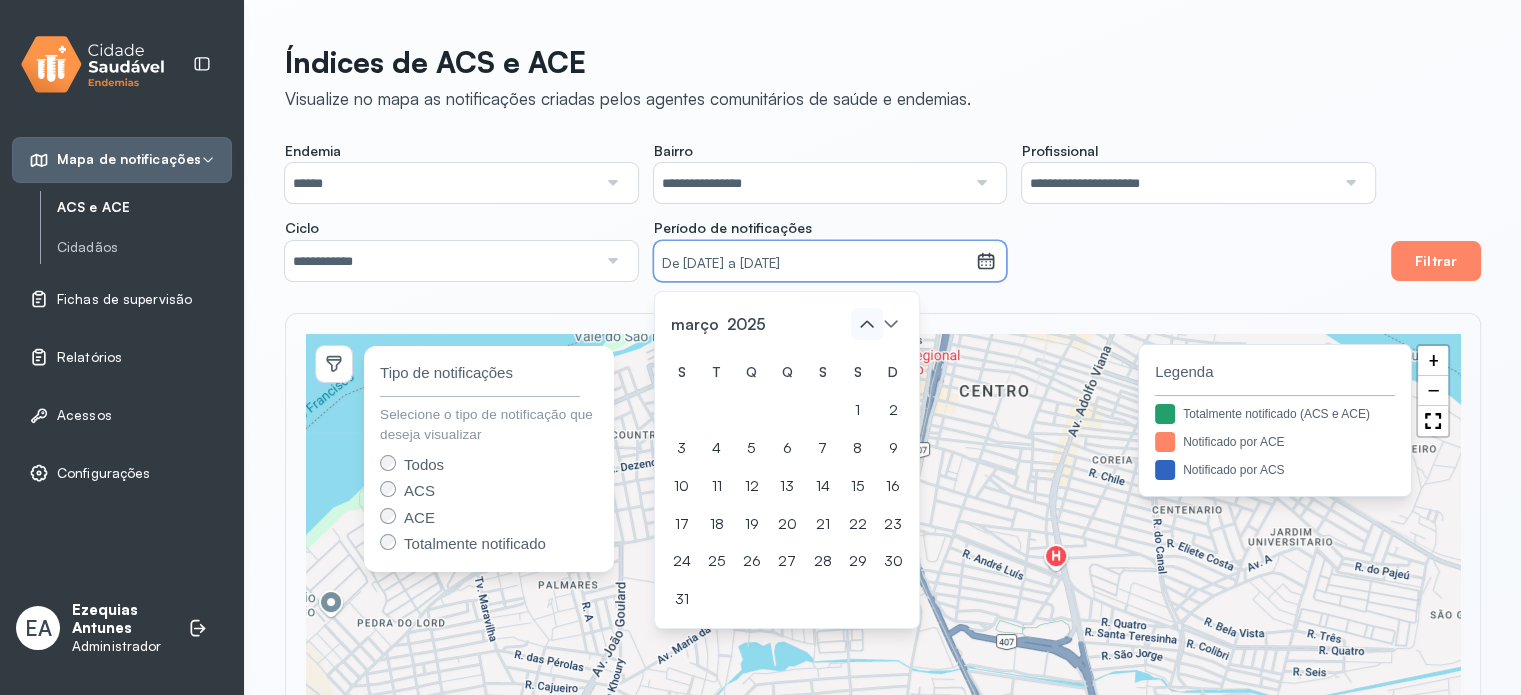 click 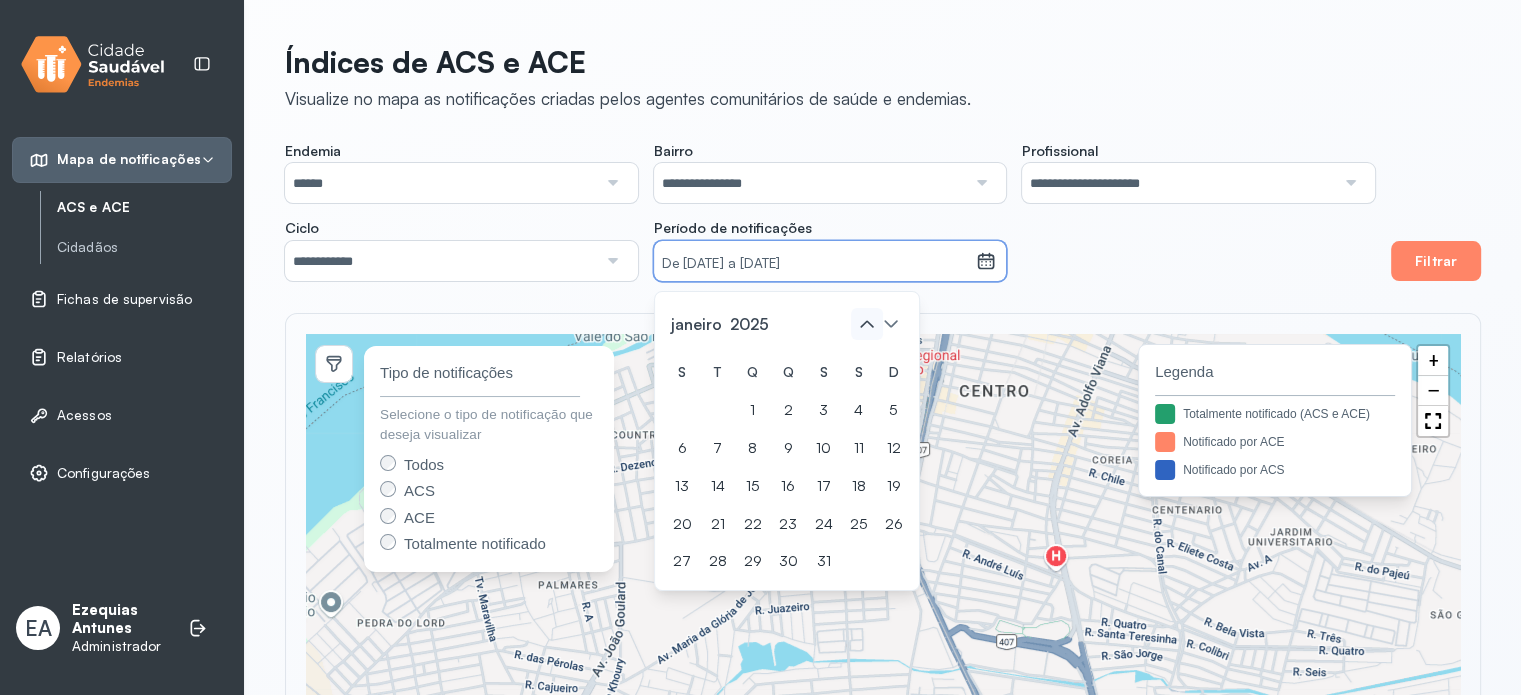 click 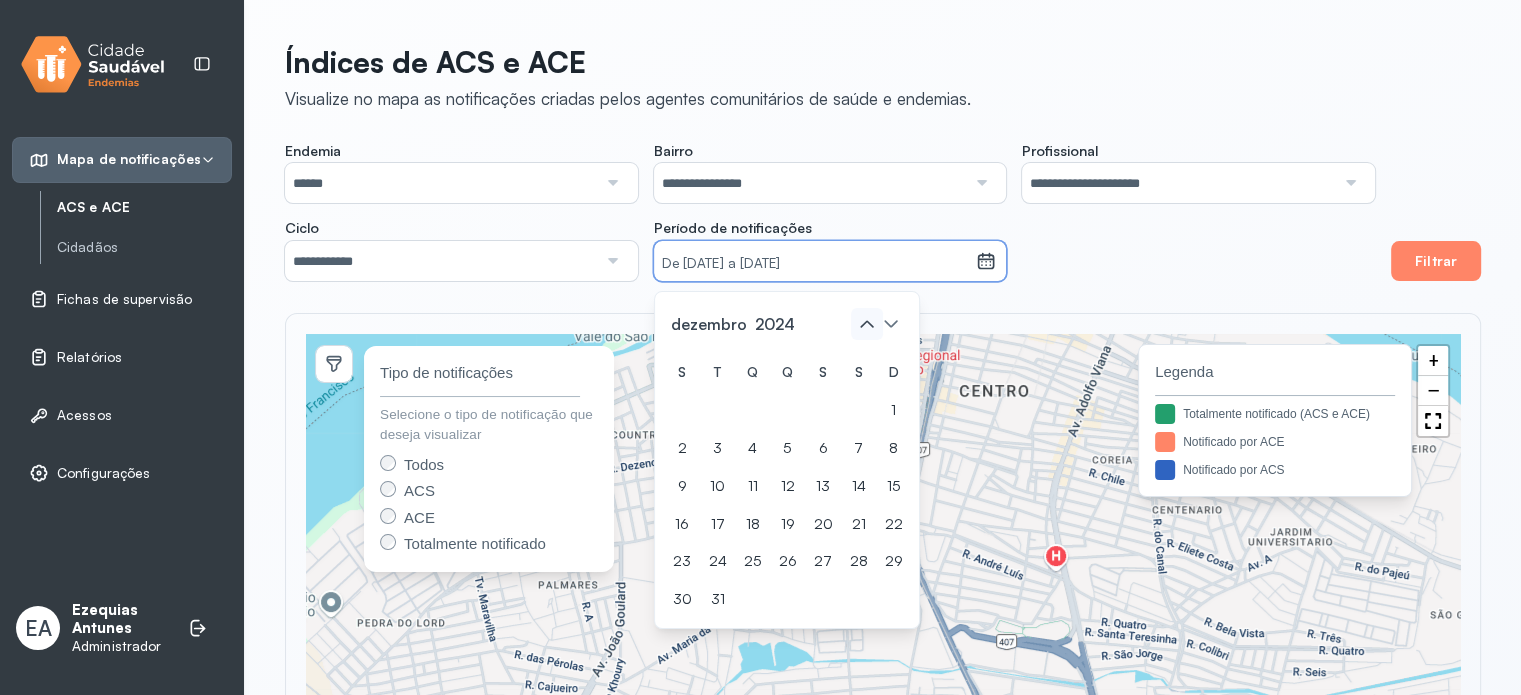 click 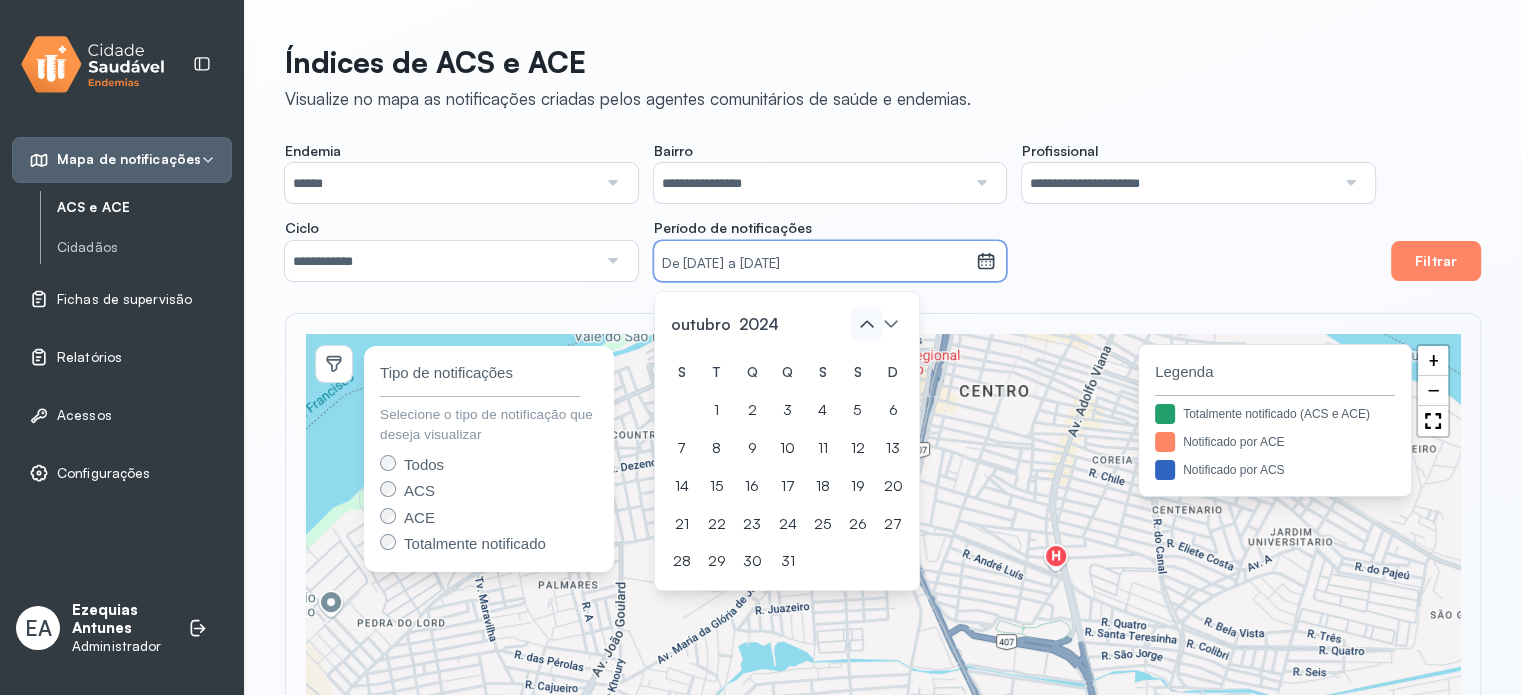click 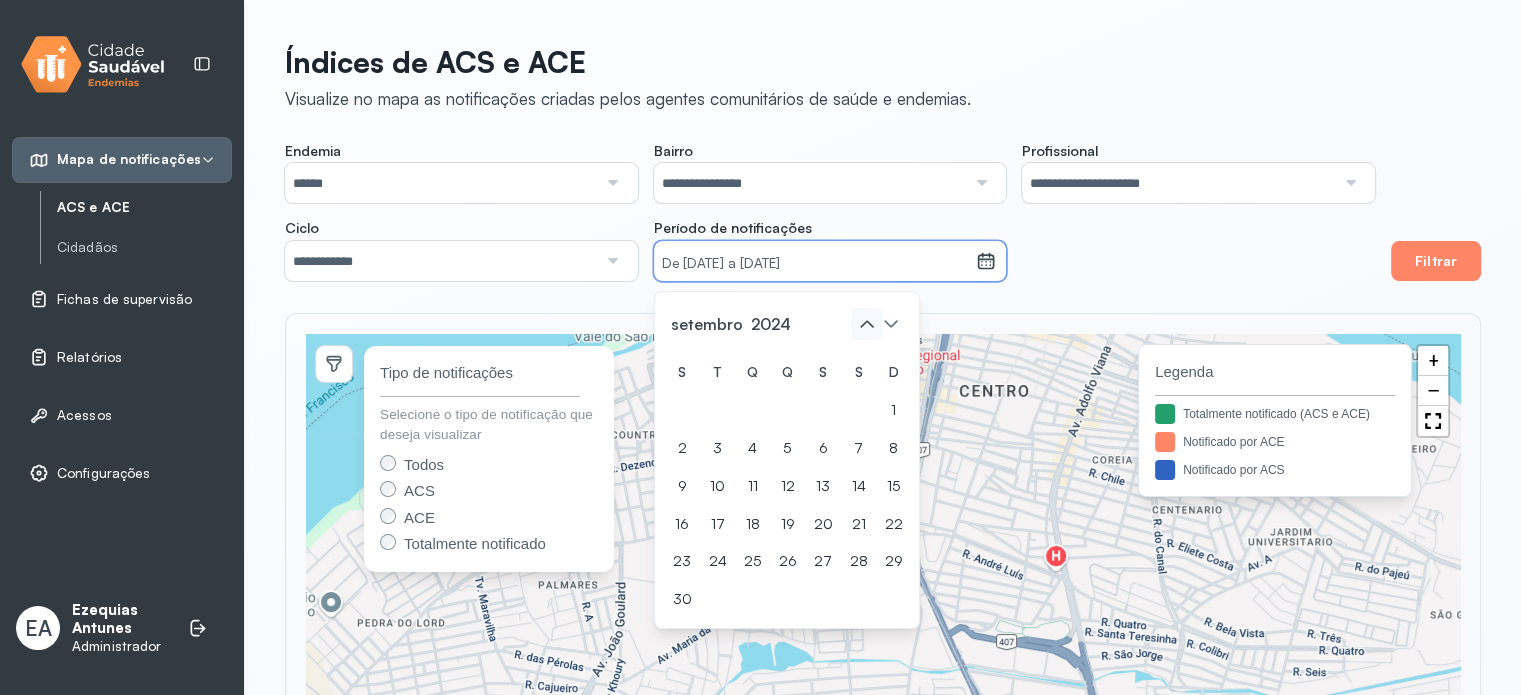 click 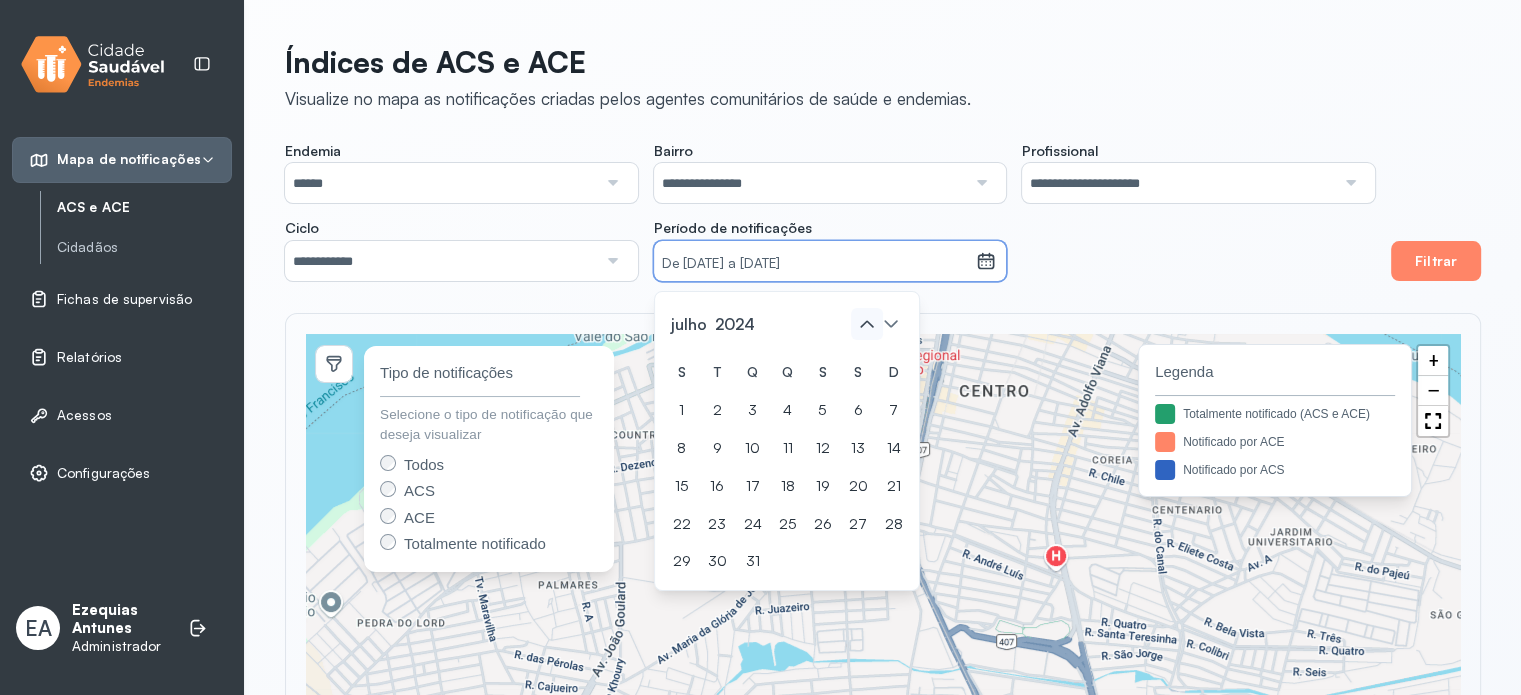 click 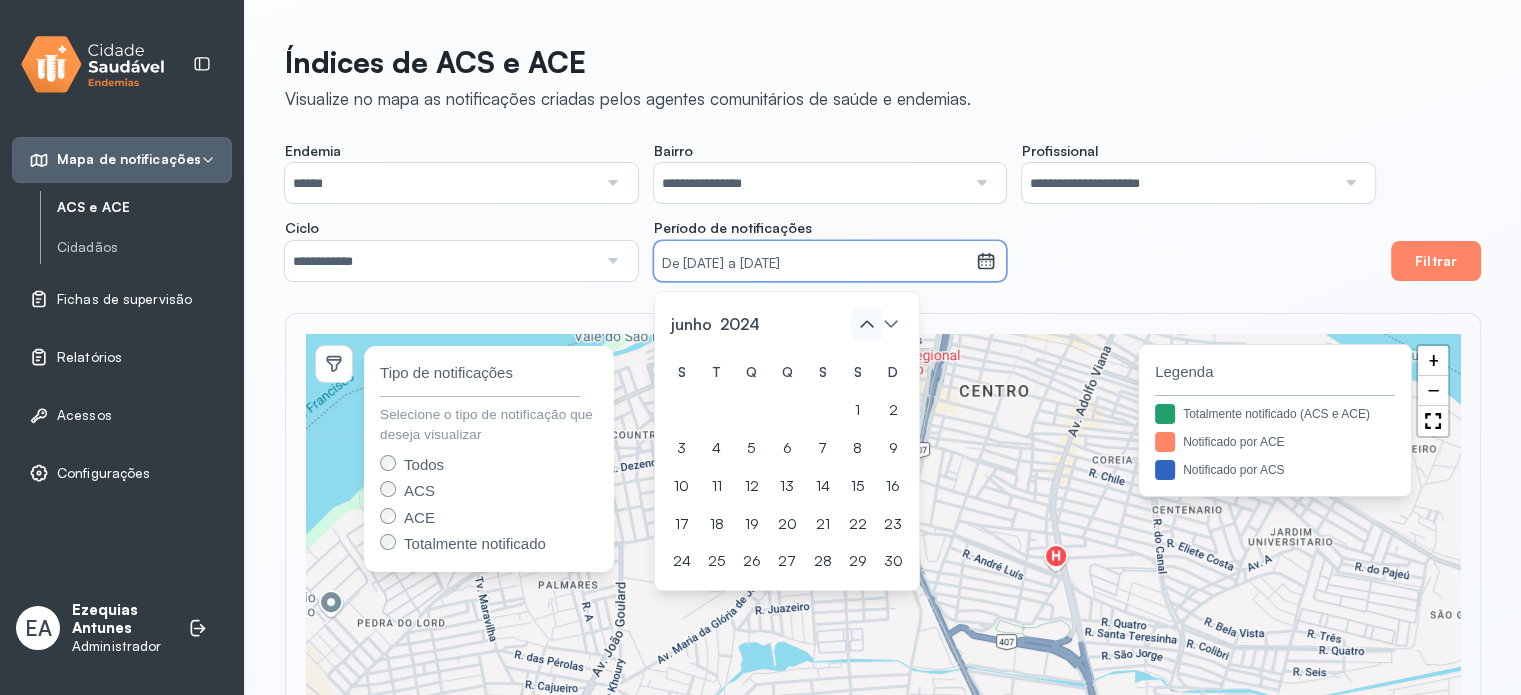 click 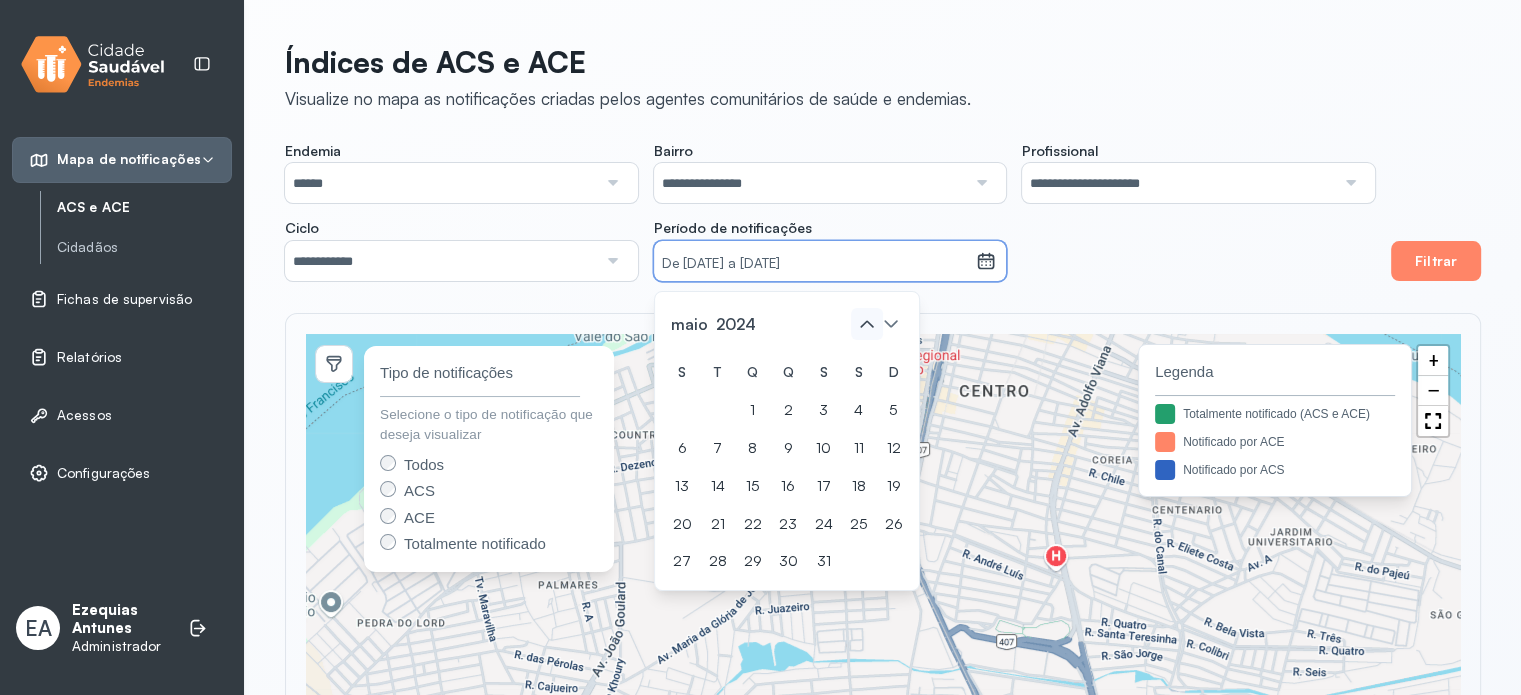 click 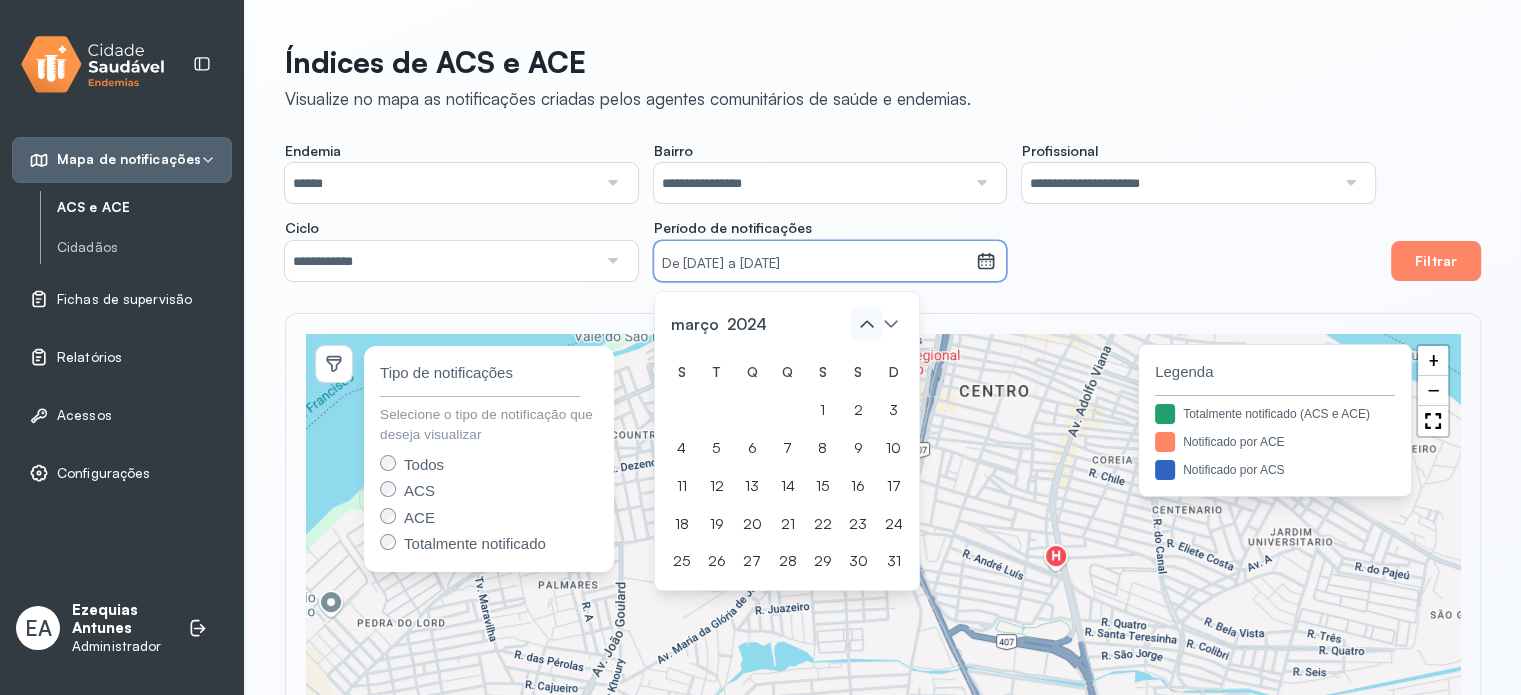 click 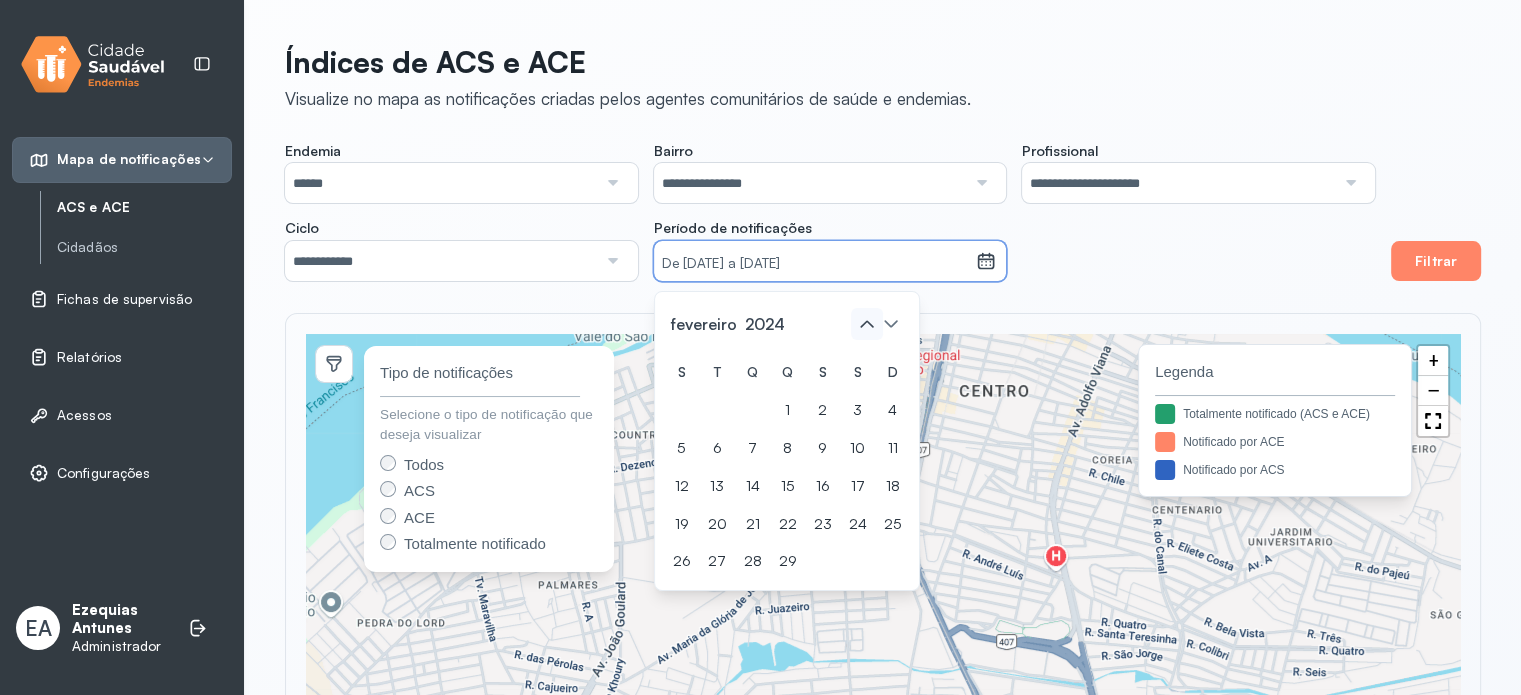 click 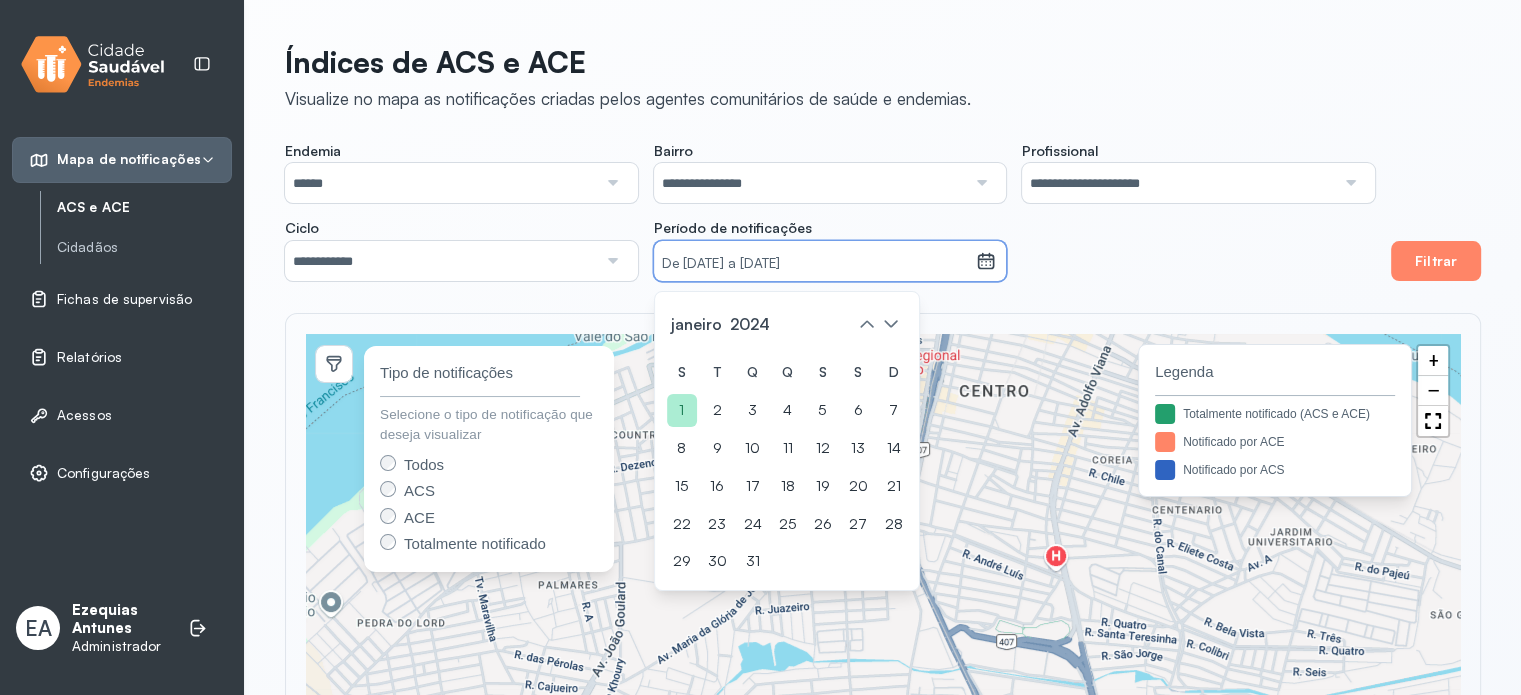 click on "1" 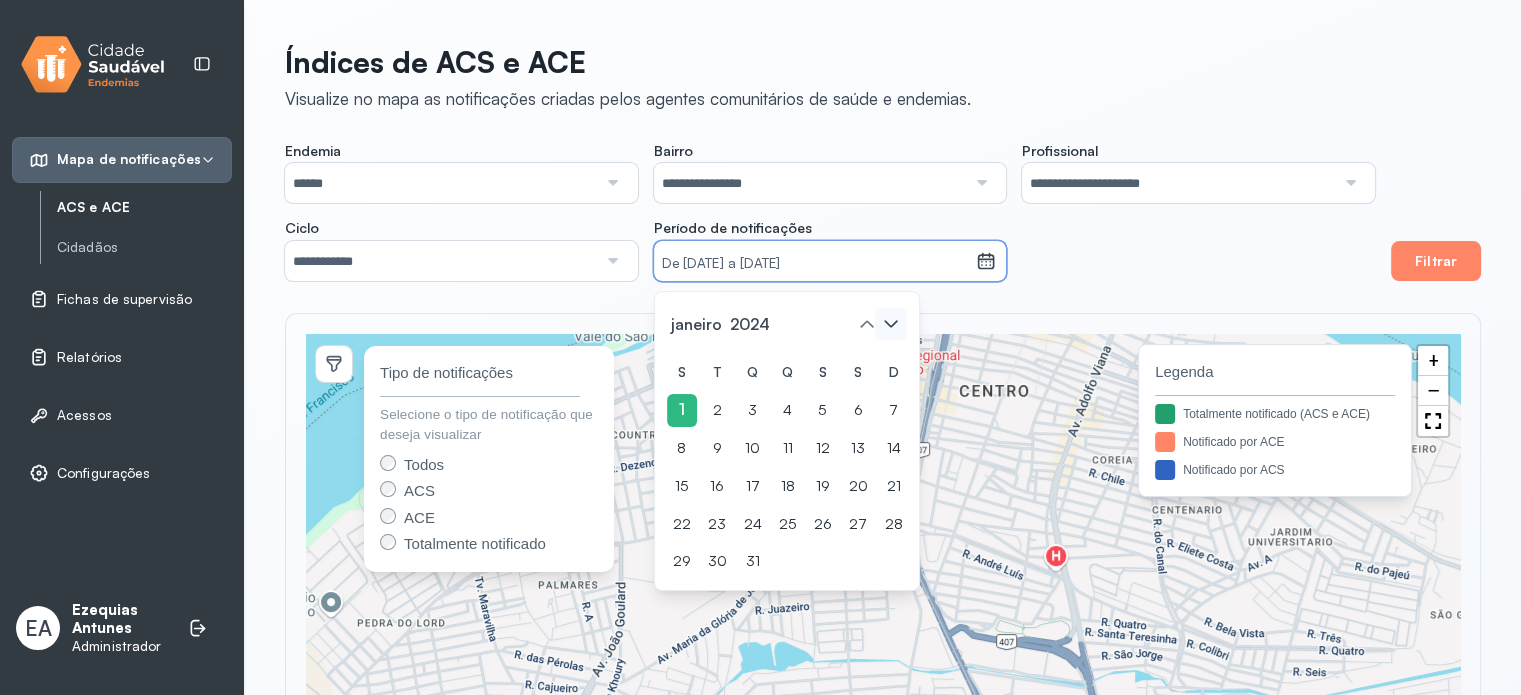 click 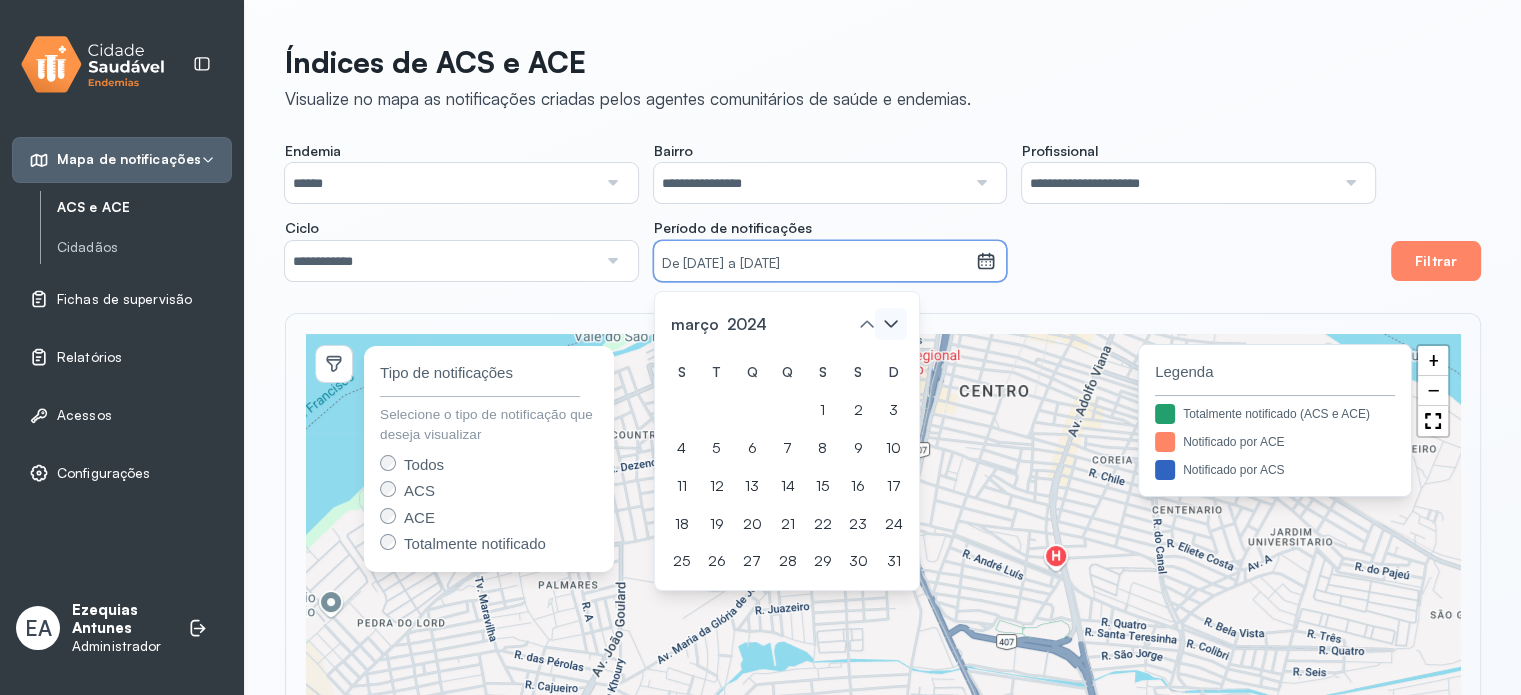 click 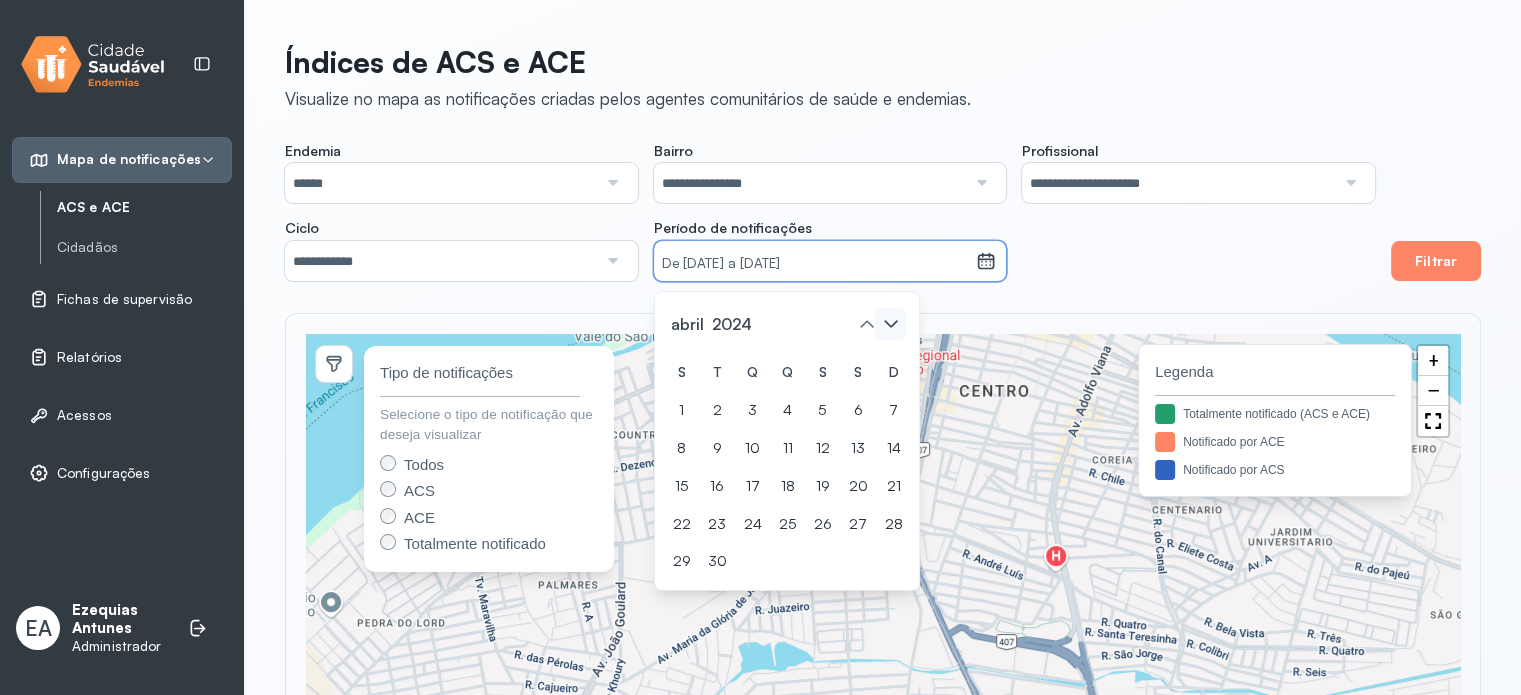 click 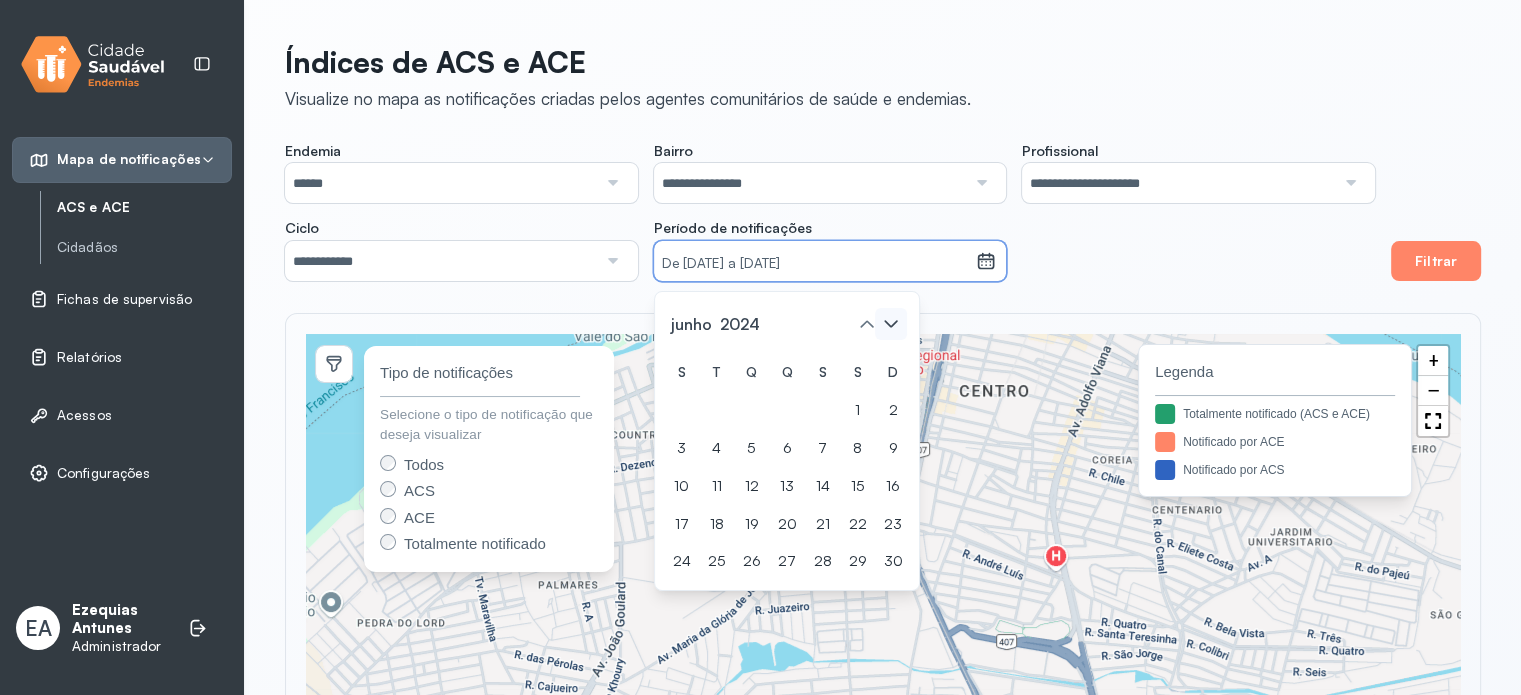 click 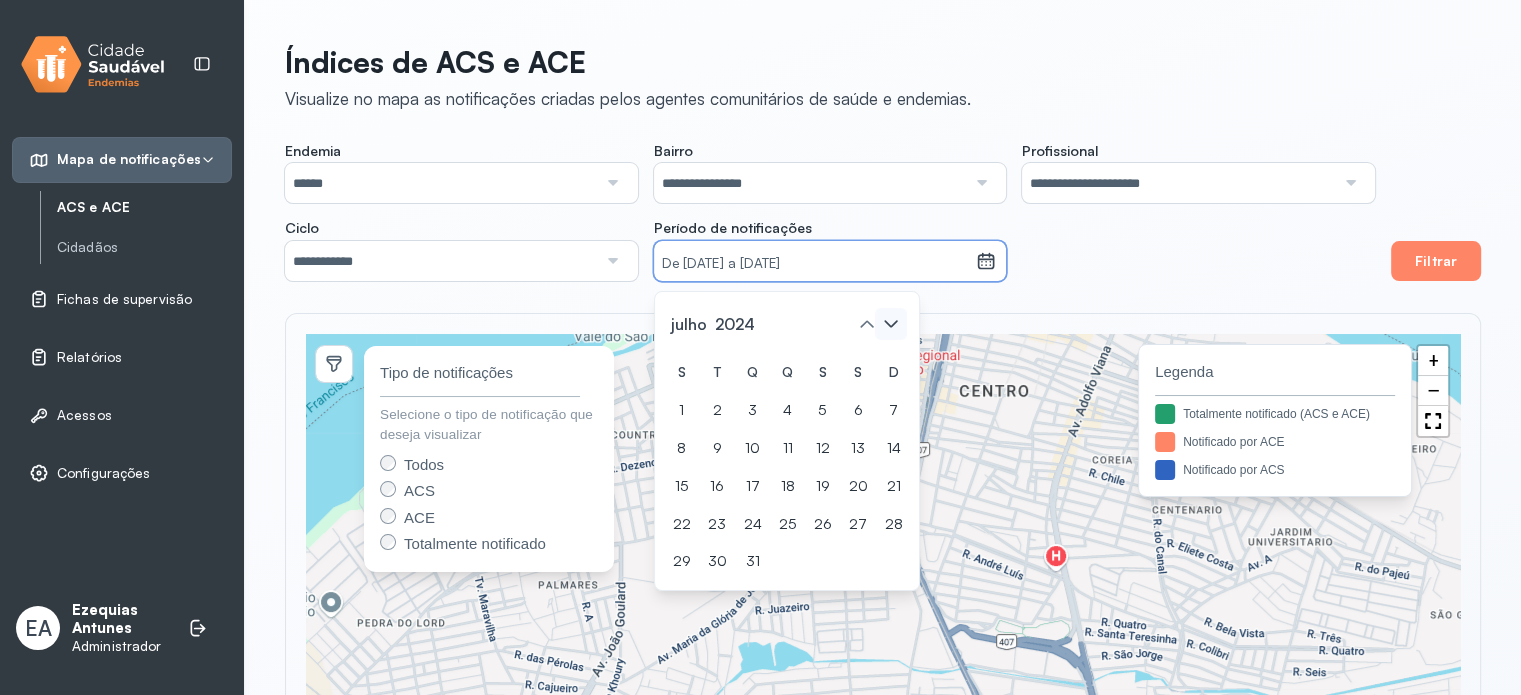 click 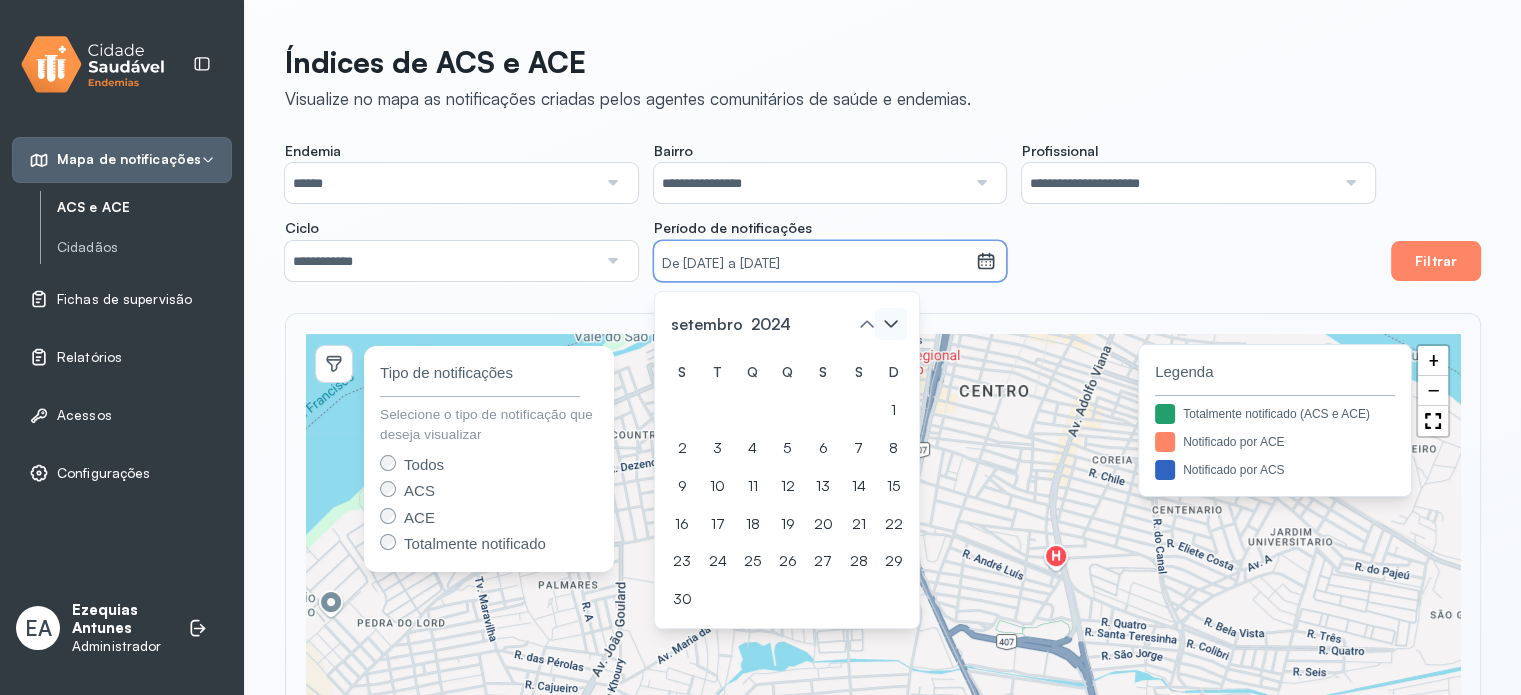 click 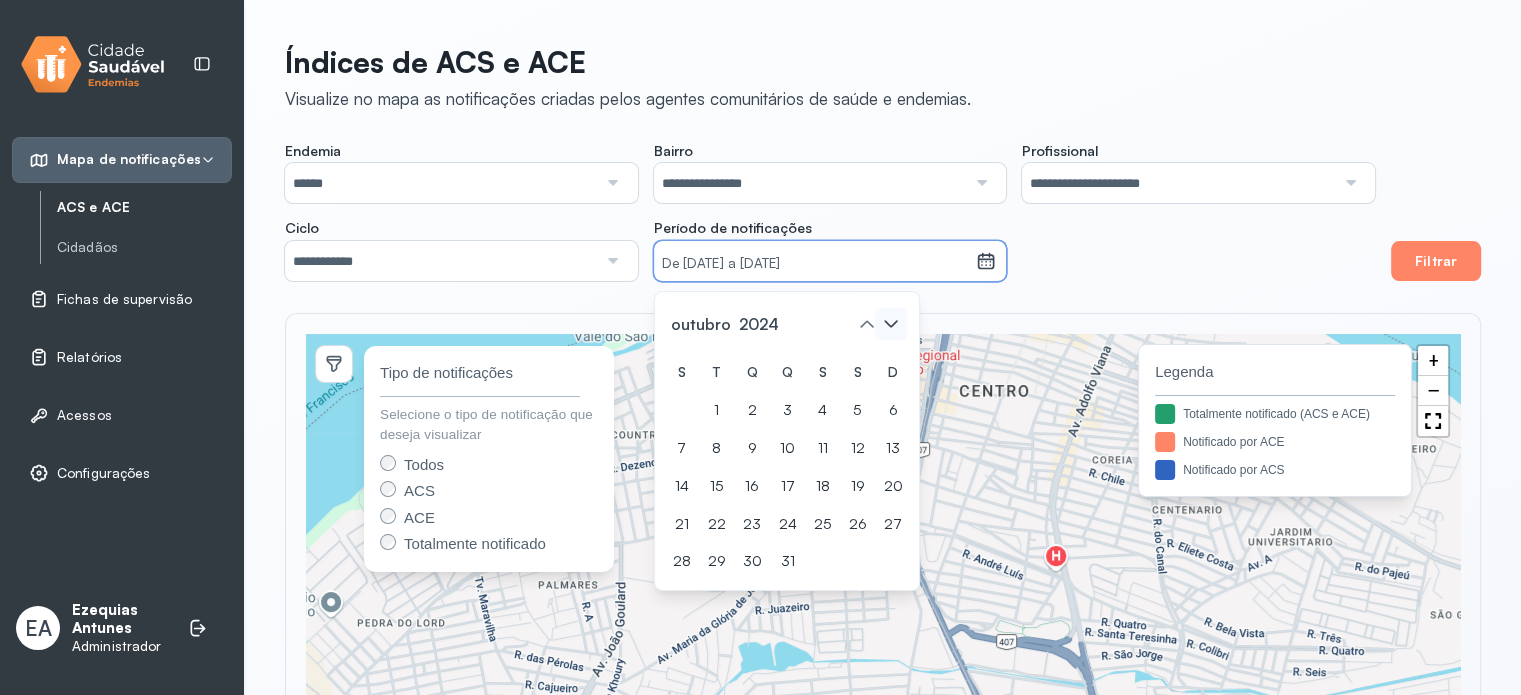 click 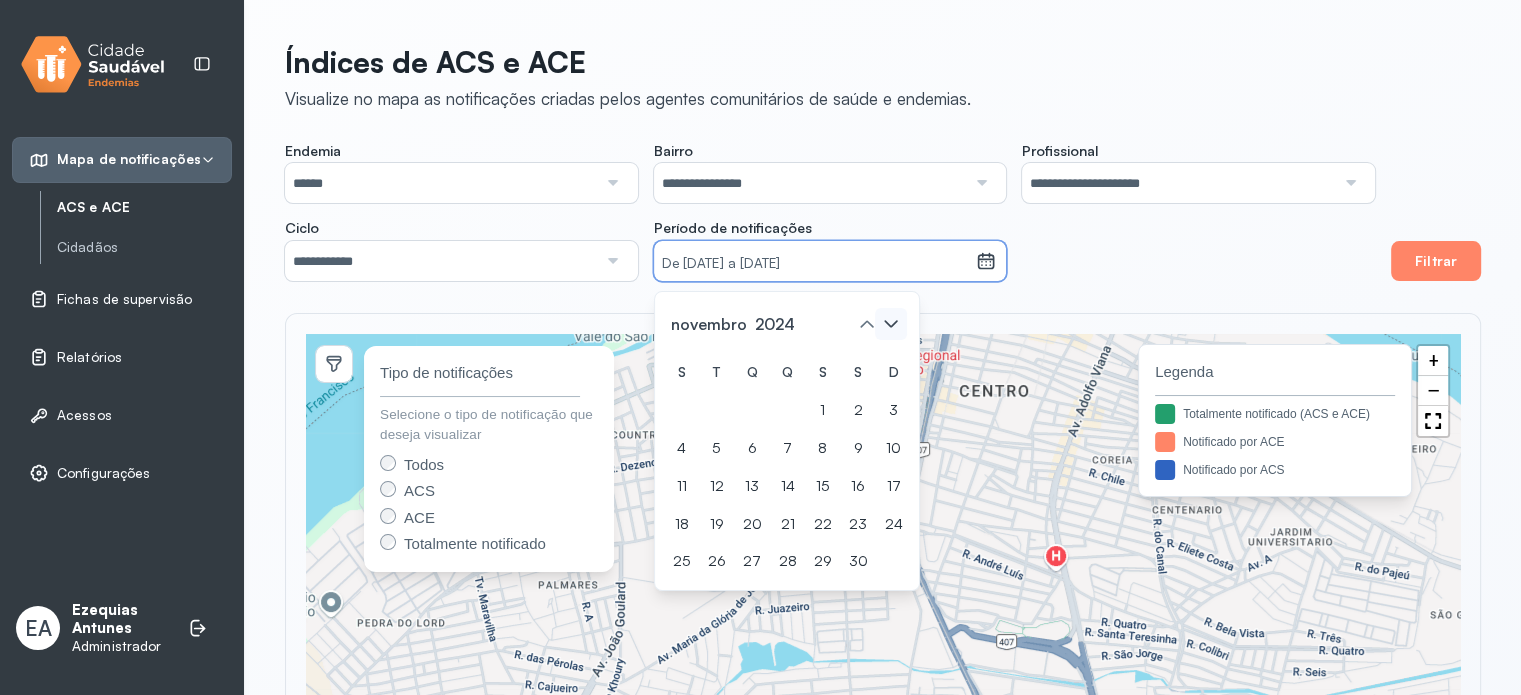 click 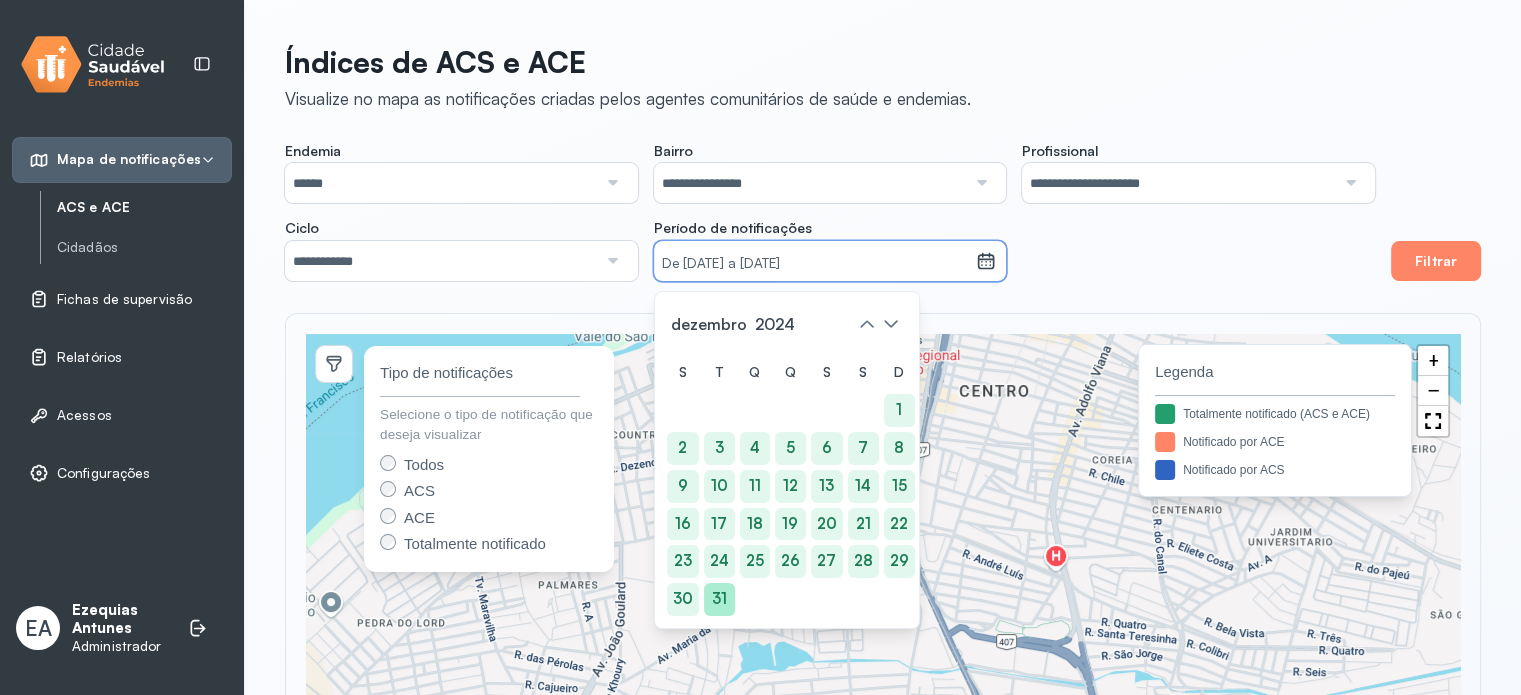 click on "31" 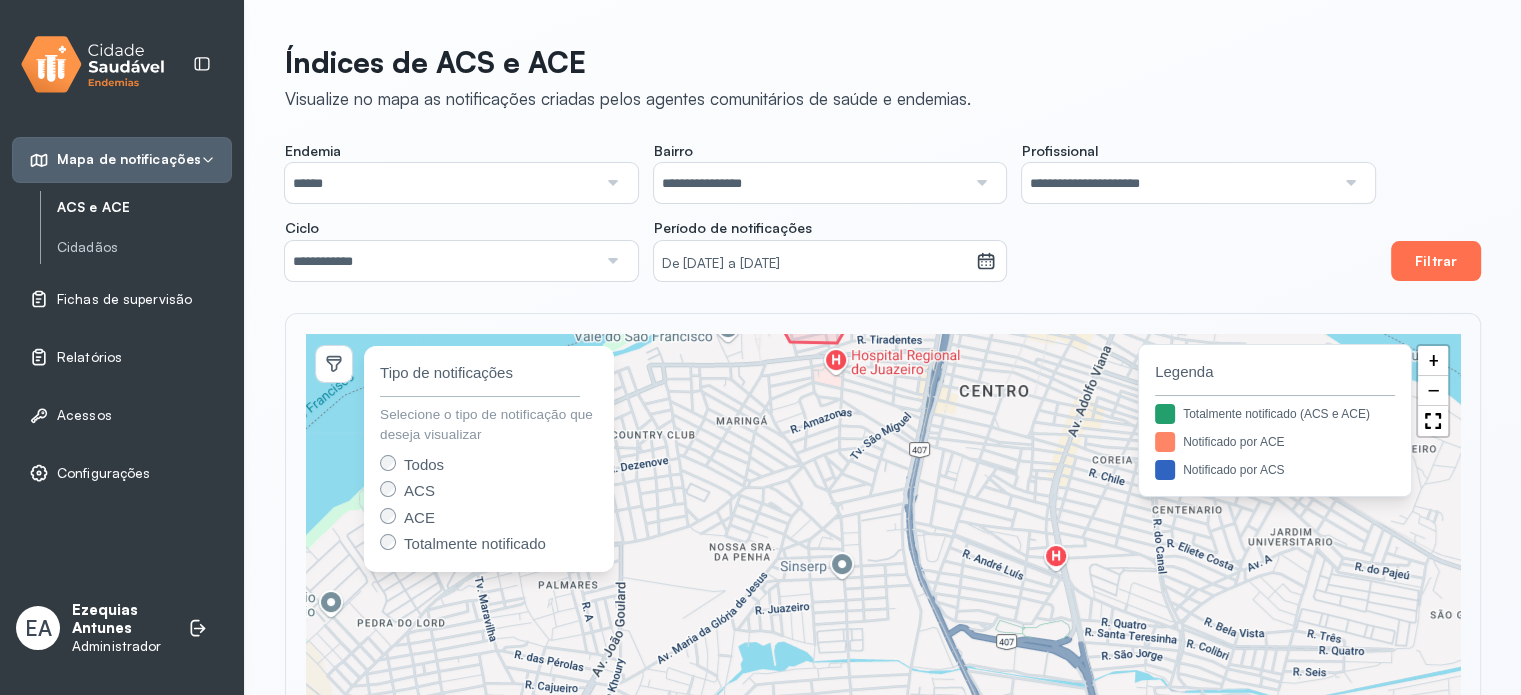 click on "Filtrar" at bounding box center [1436, 261] 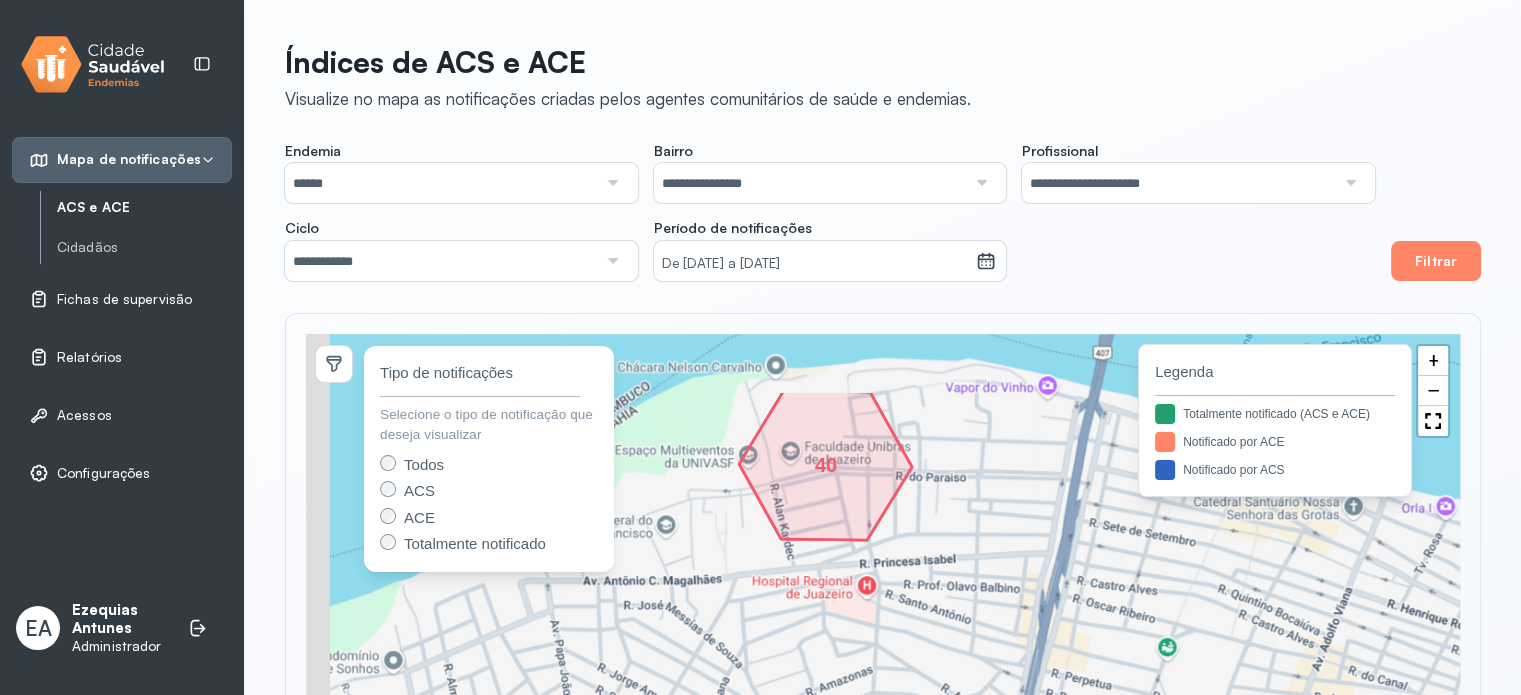 drag, startPoint x: 864, startPoint y: 543, endPoint x: 892, endPoint y: 563, distance: 34.4093 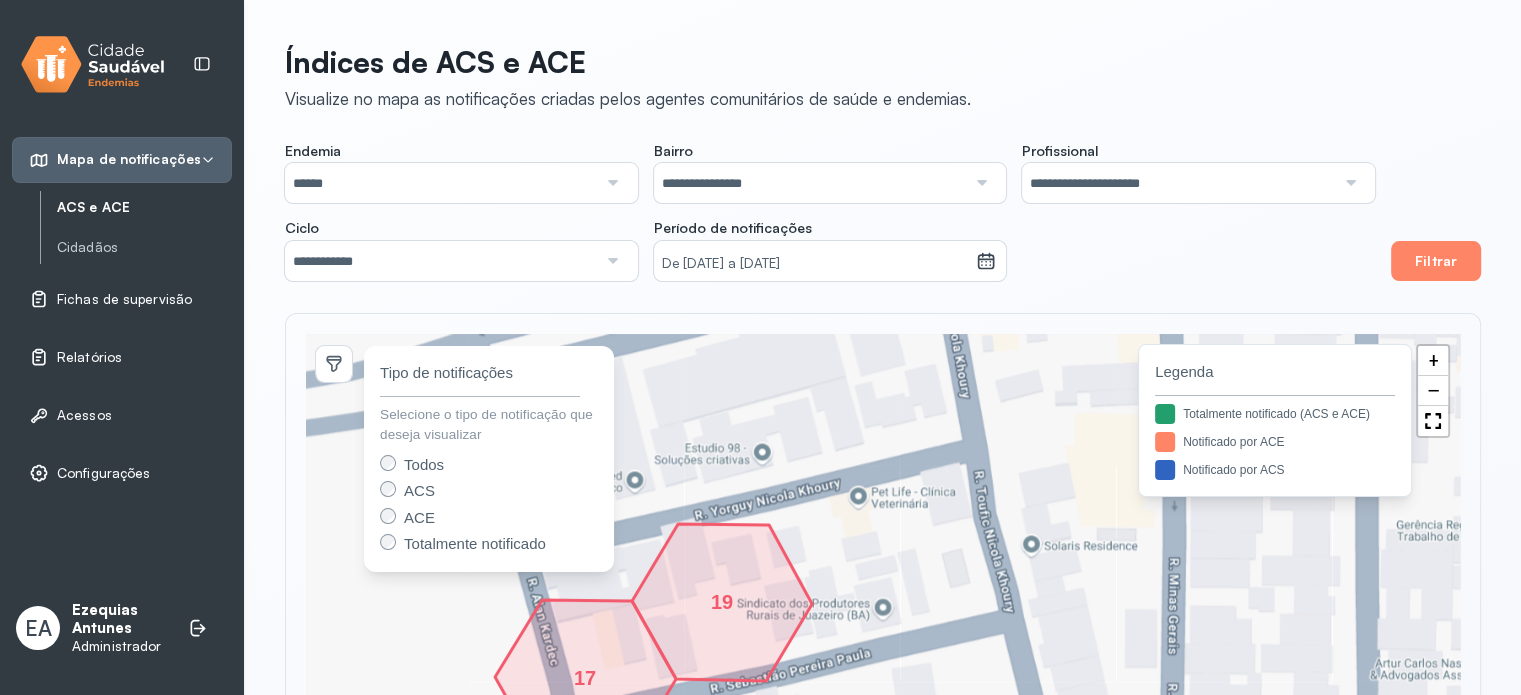 drag, startPoint x: 925, startPoint y: 476, endPoint x: 997, endPoint y: 453, distance: 75.58439 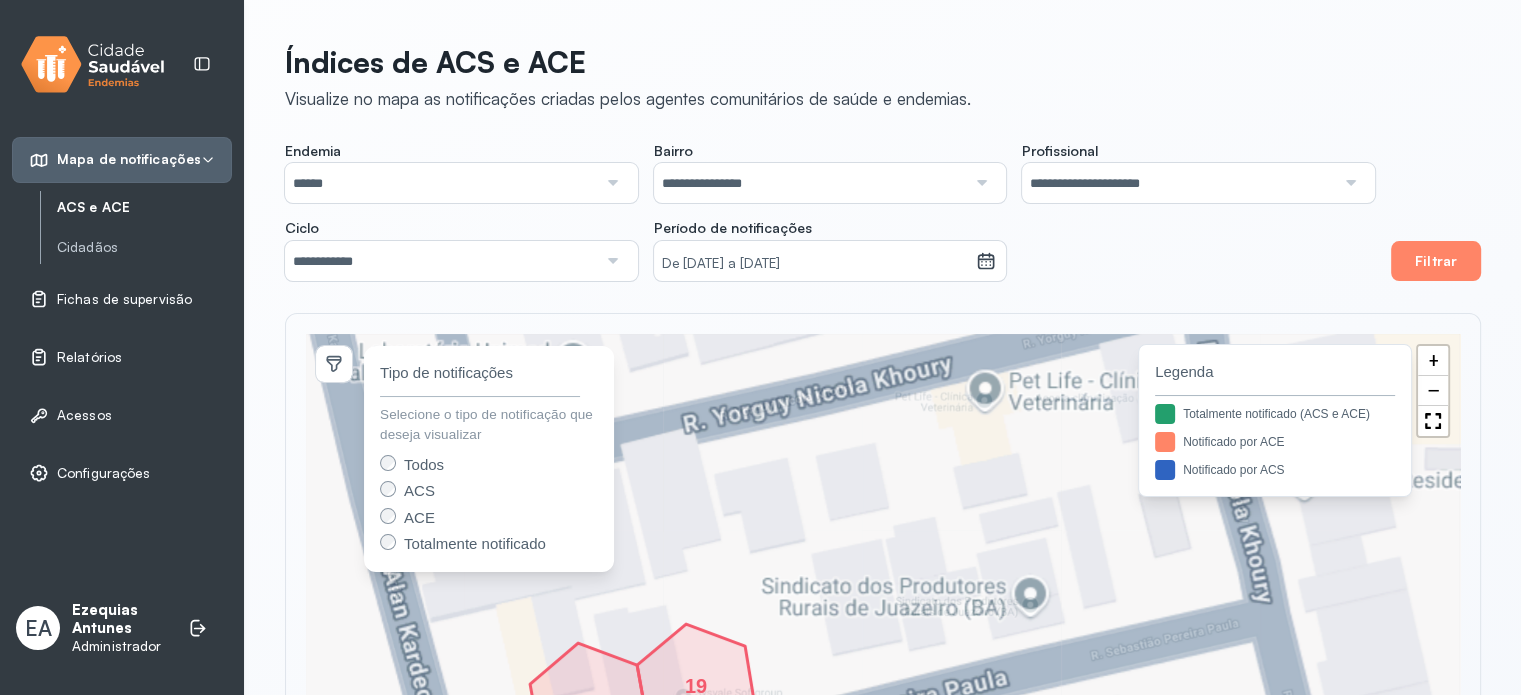 drag, startPoint x: 795, startPoint y: 589, endPoint x: 1059, endPoint y: 389, distance: 331.20386 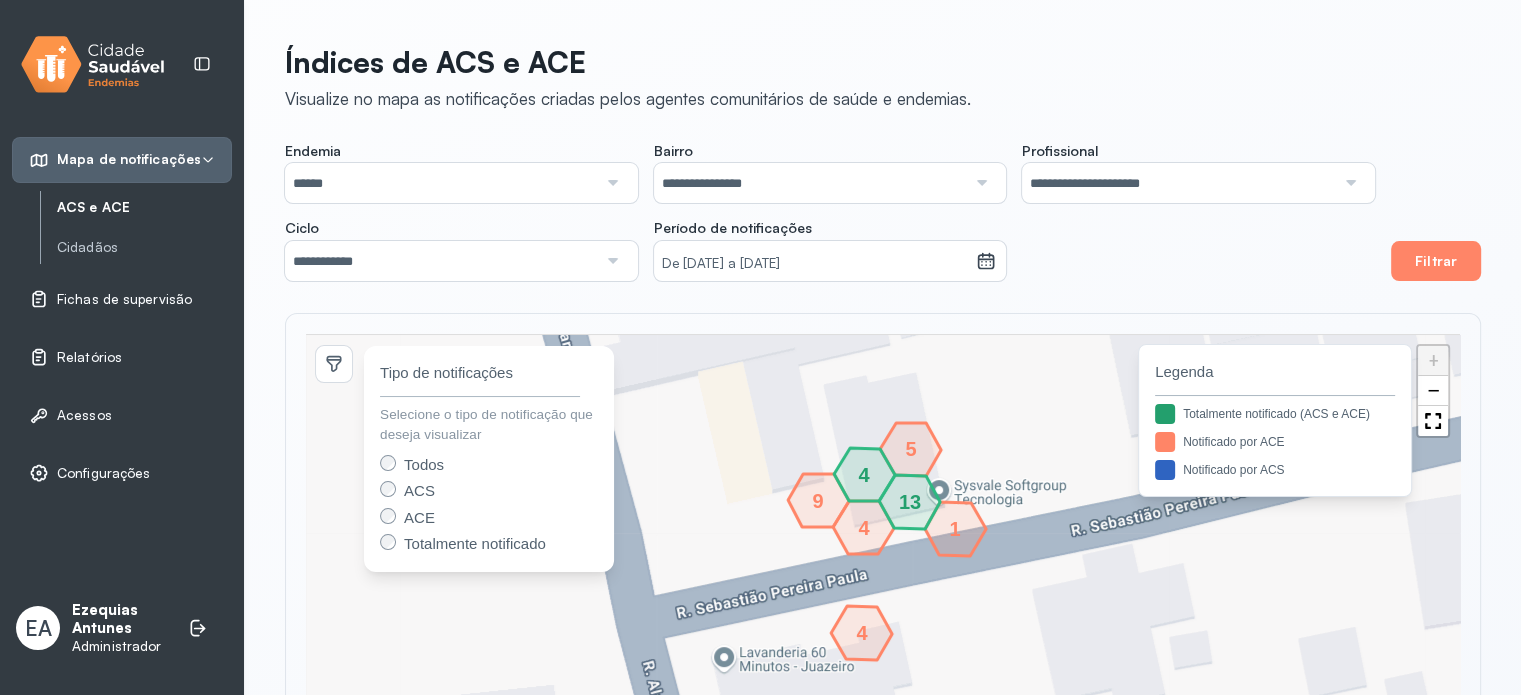 click on "4" at bounding box center [864, 475] 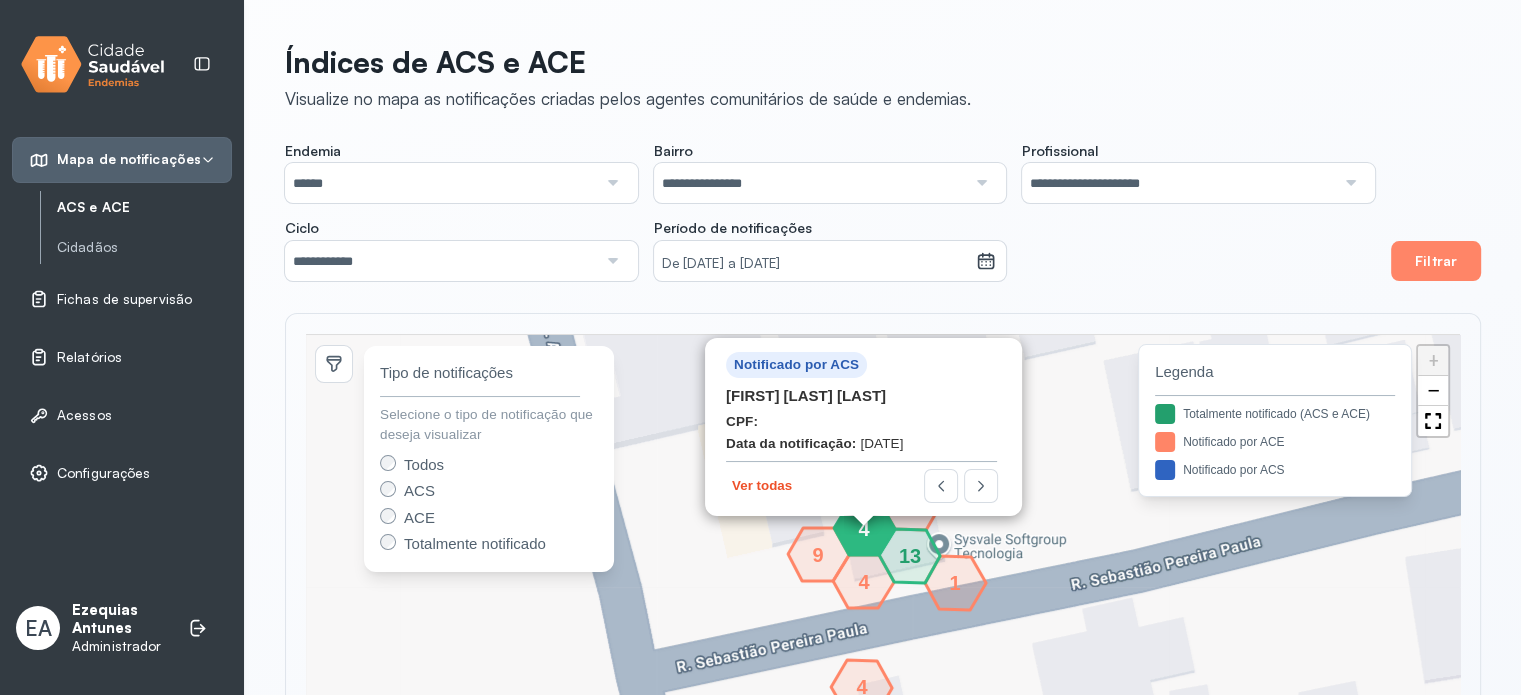 click on "Ver todas" at bounding box center (762, 485) 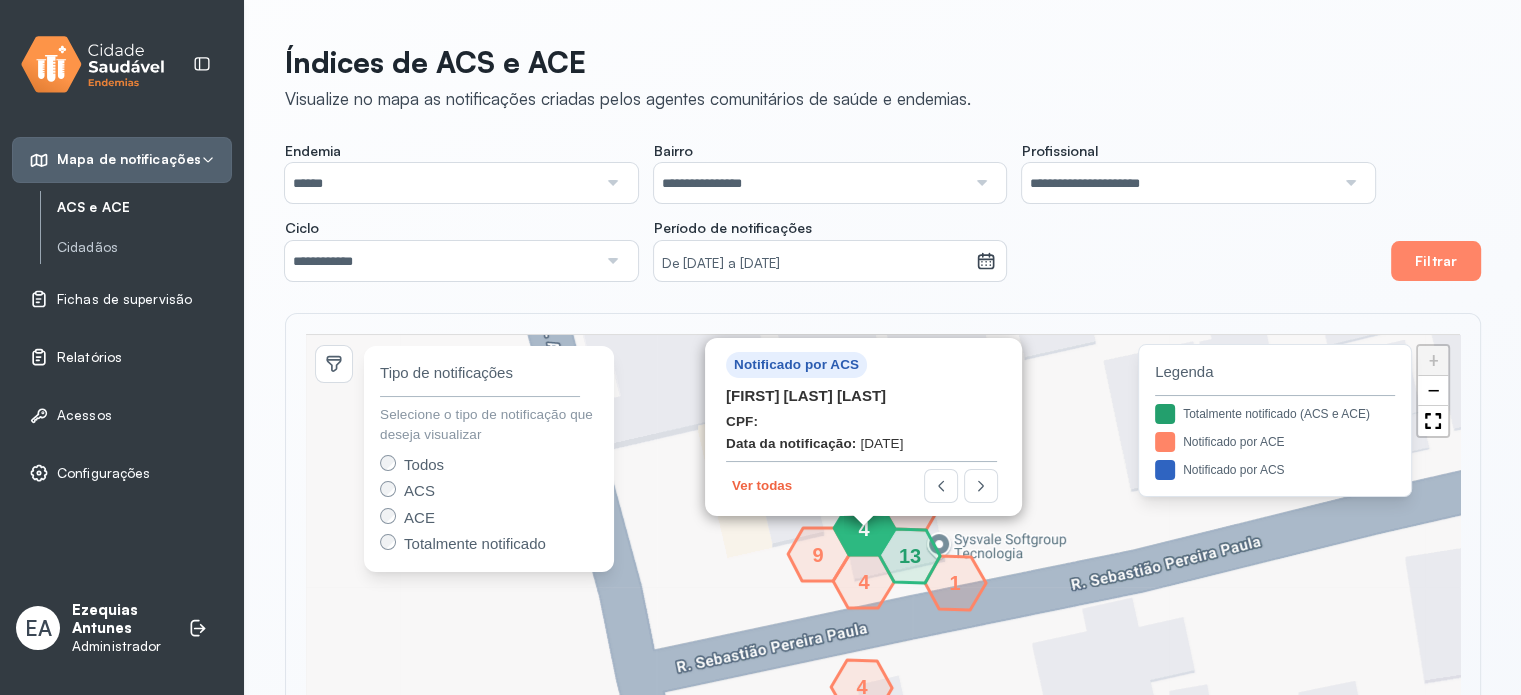 click on "Relatórios" at bounding box center (89, 357) 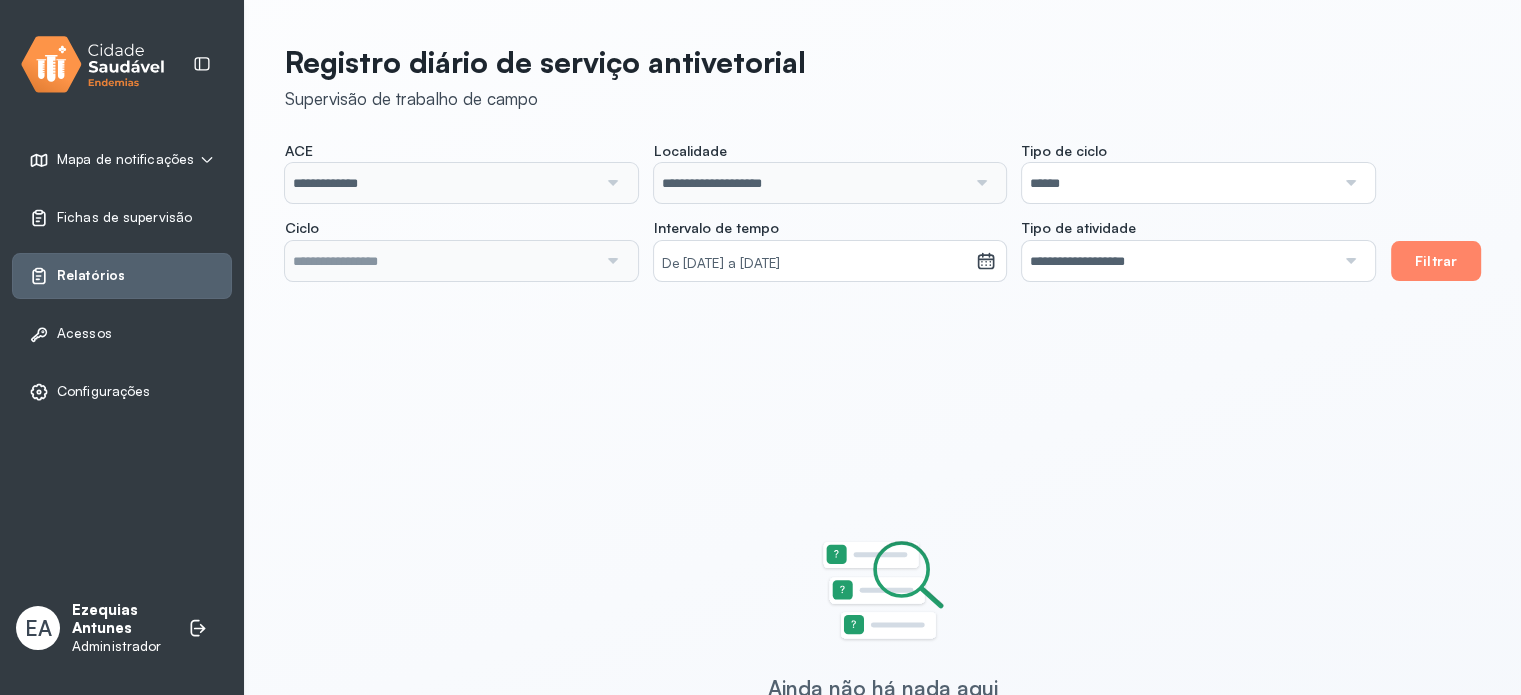 type on "**********" 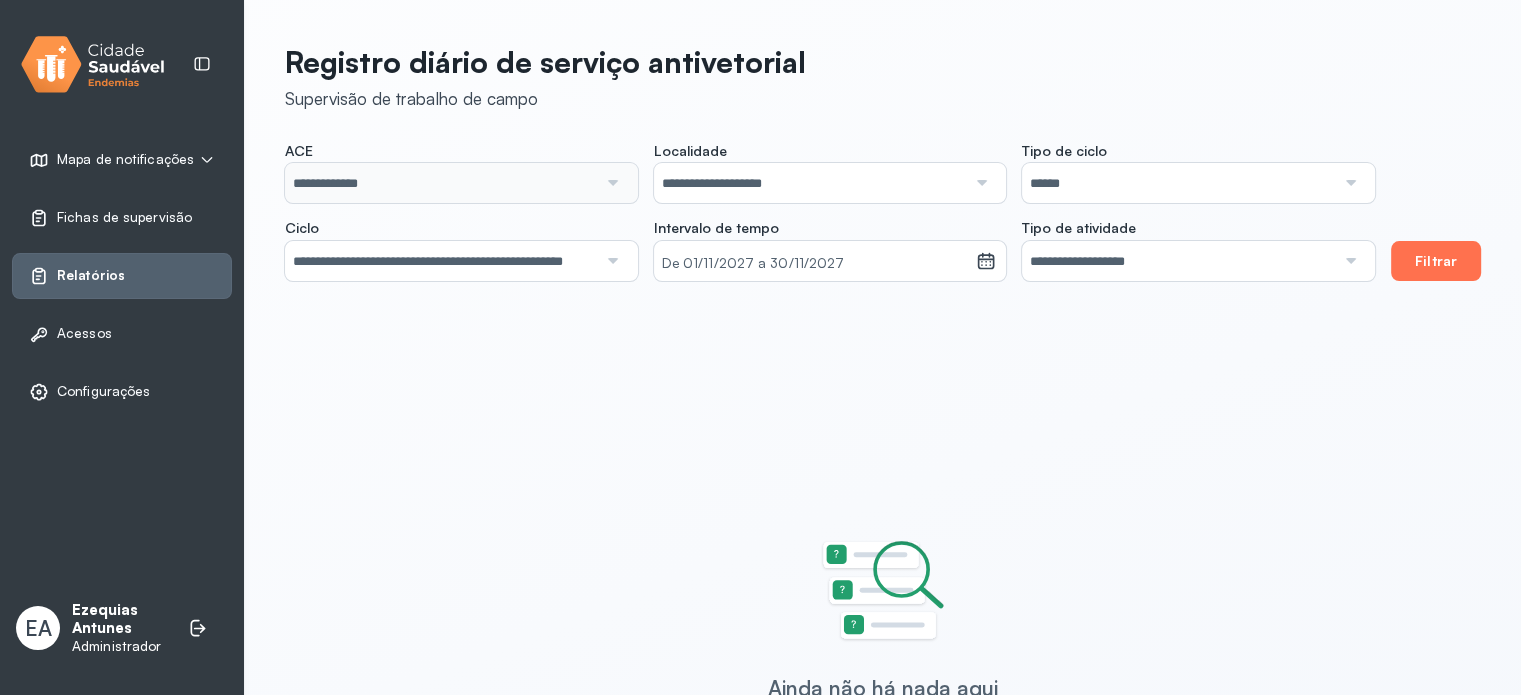 click on "Filtrar" at bounding box center (1436, 261) 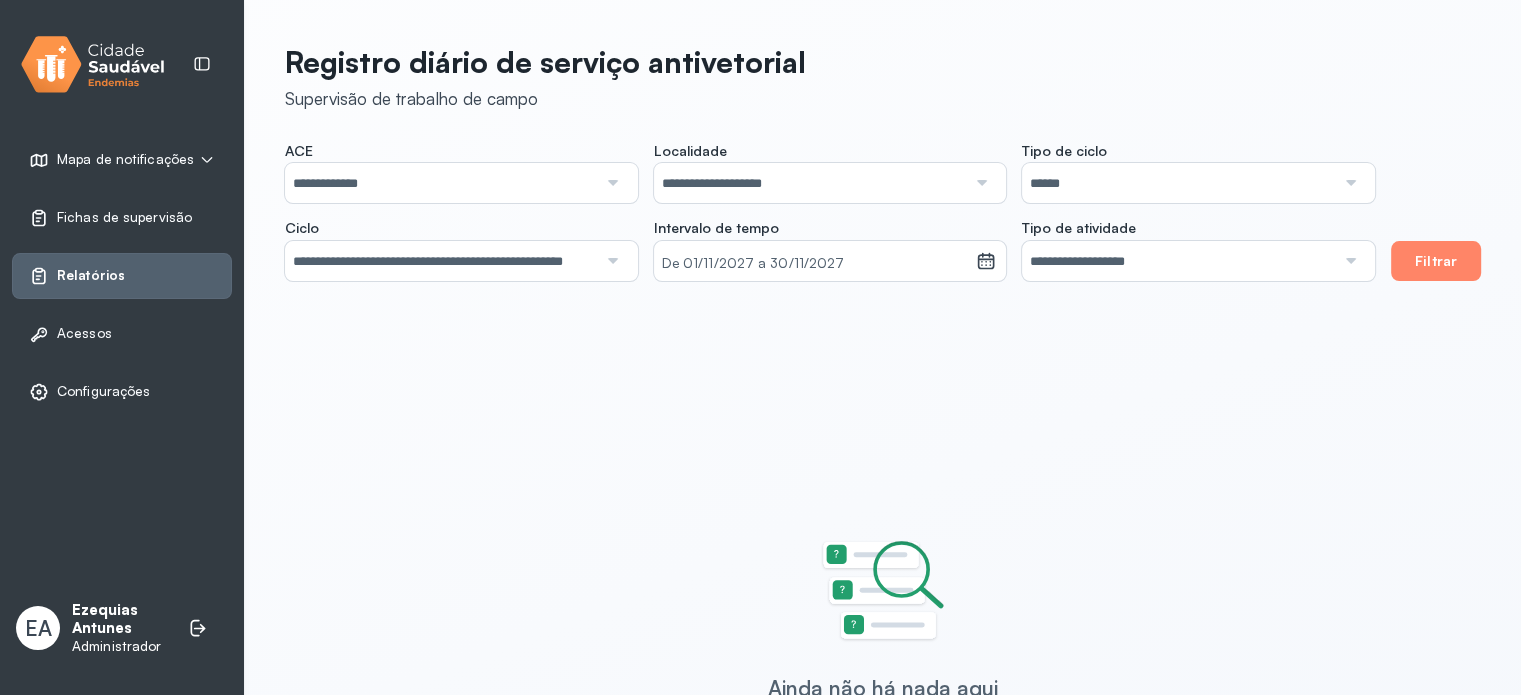 type 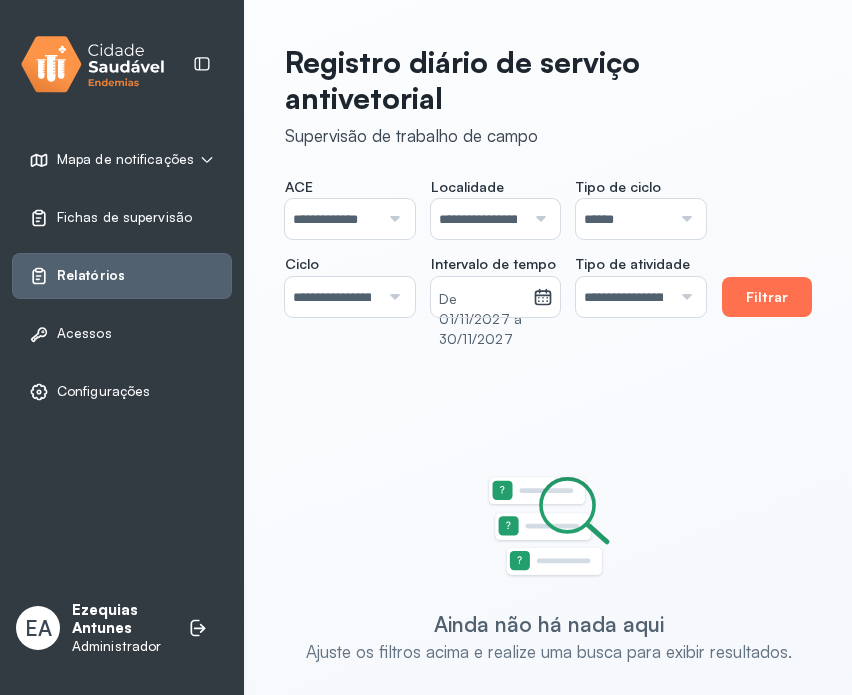 click on "Filtrar" at bounding box center [767, 297] 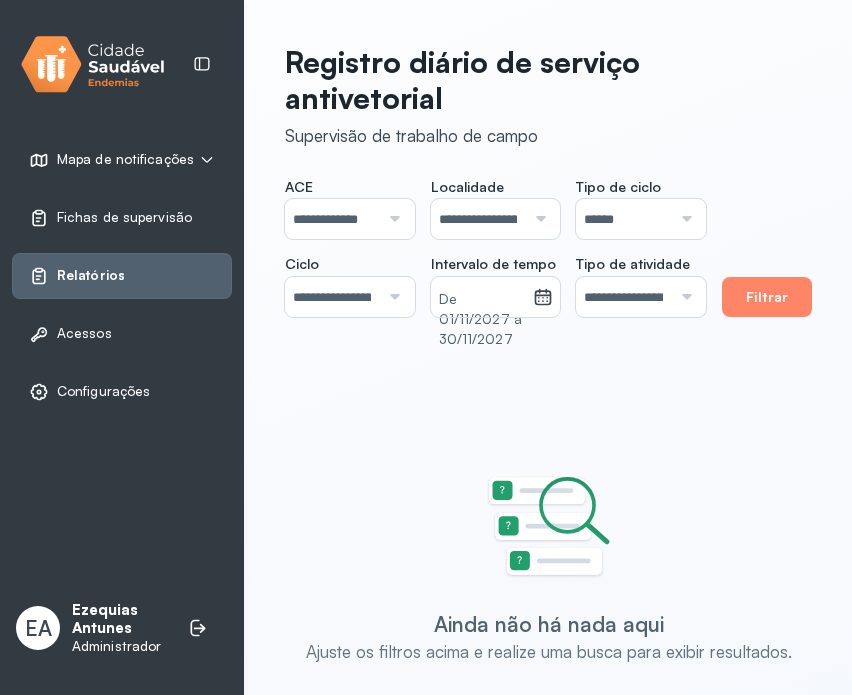 click on "Mapa de notificações" at bounding box center [111, 160] 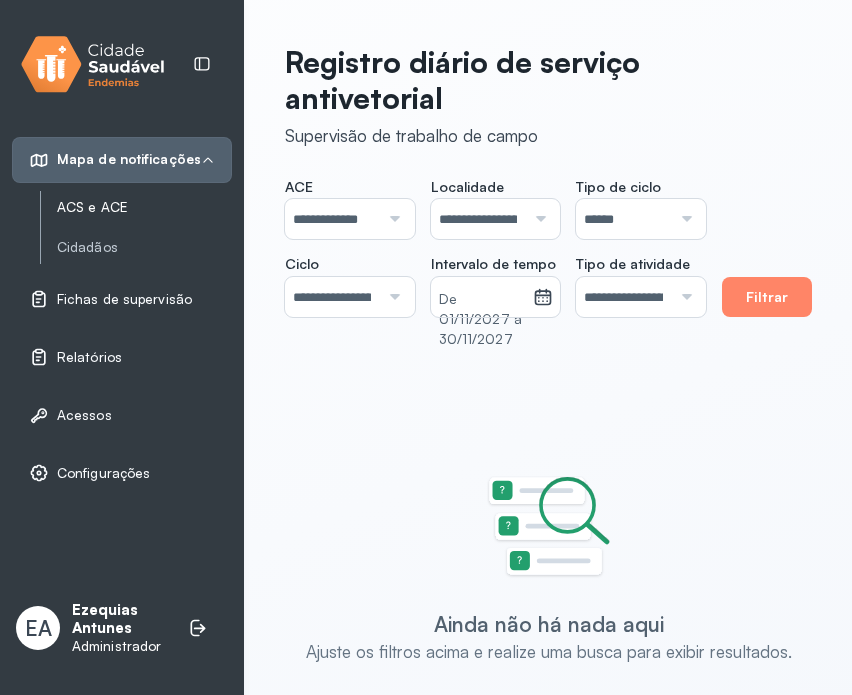 click on "ACS e ACE" at bounding box center (144, 207) 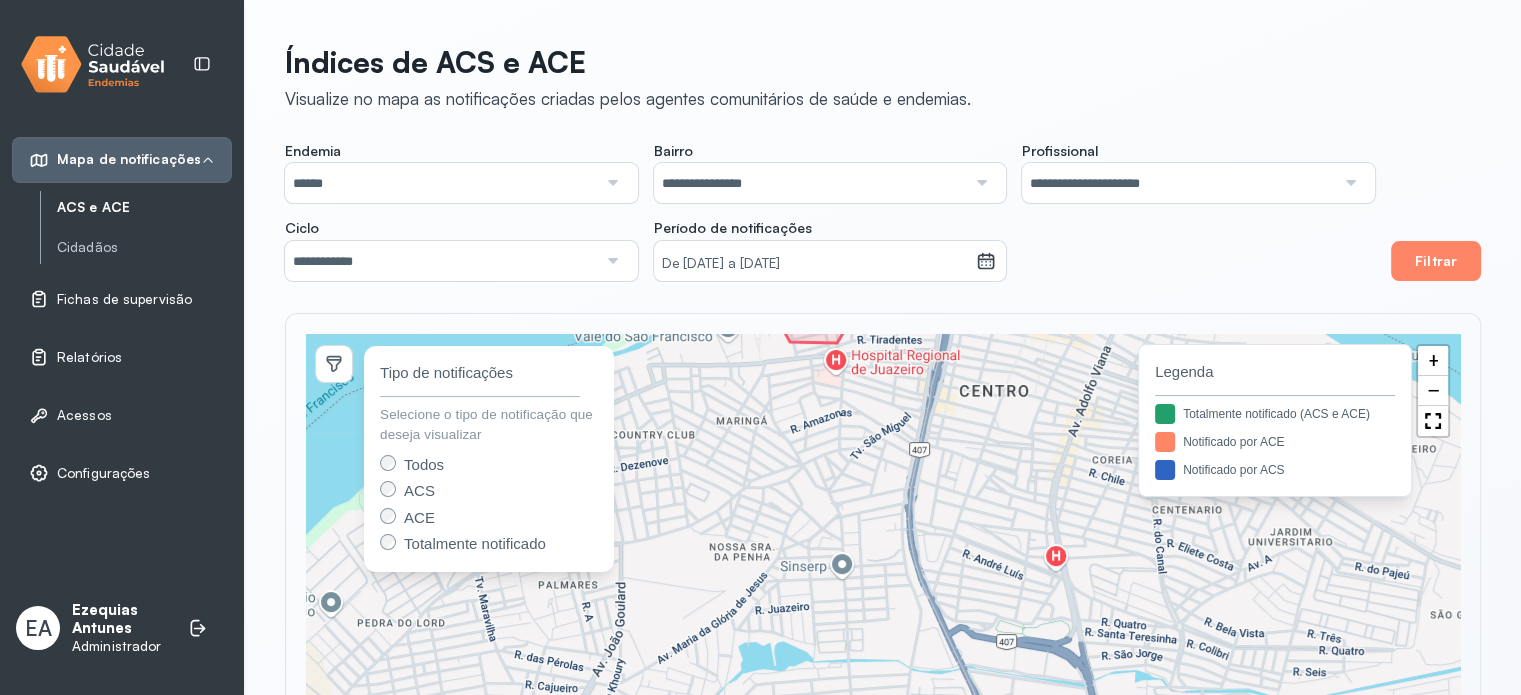 click on "De [DATE] a [DATE]" at bounding box center [815, 264] 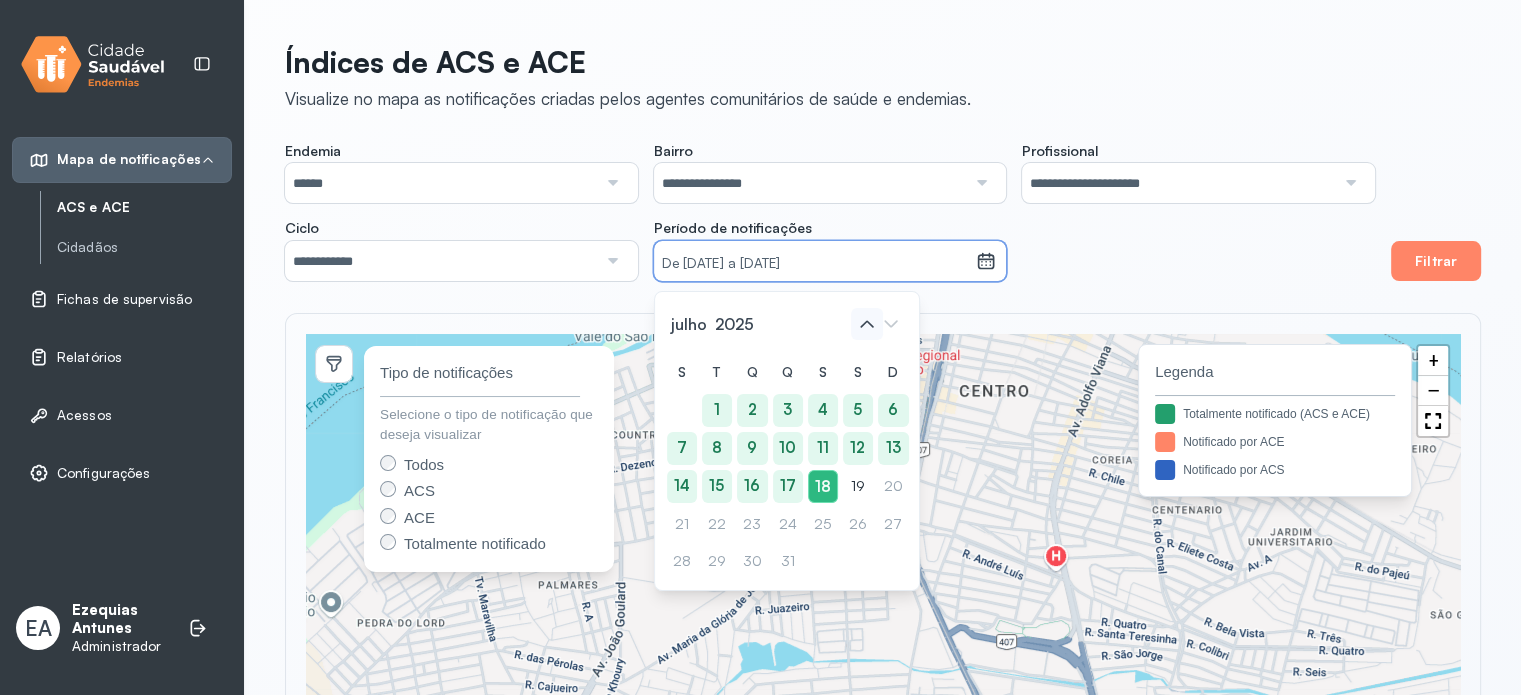 click 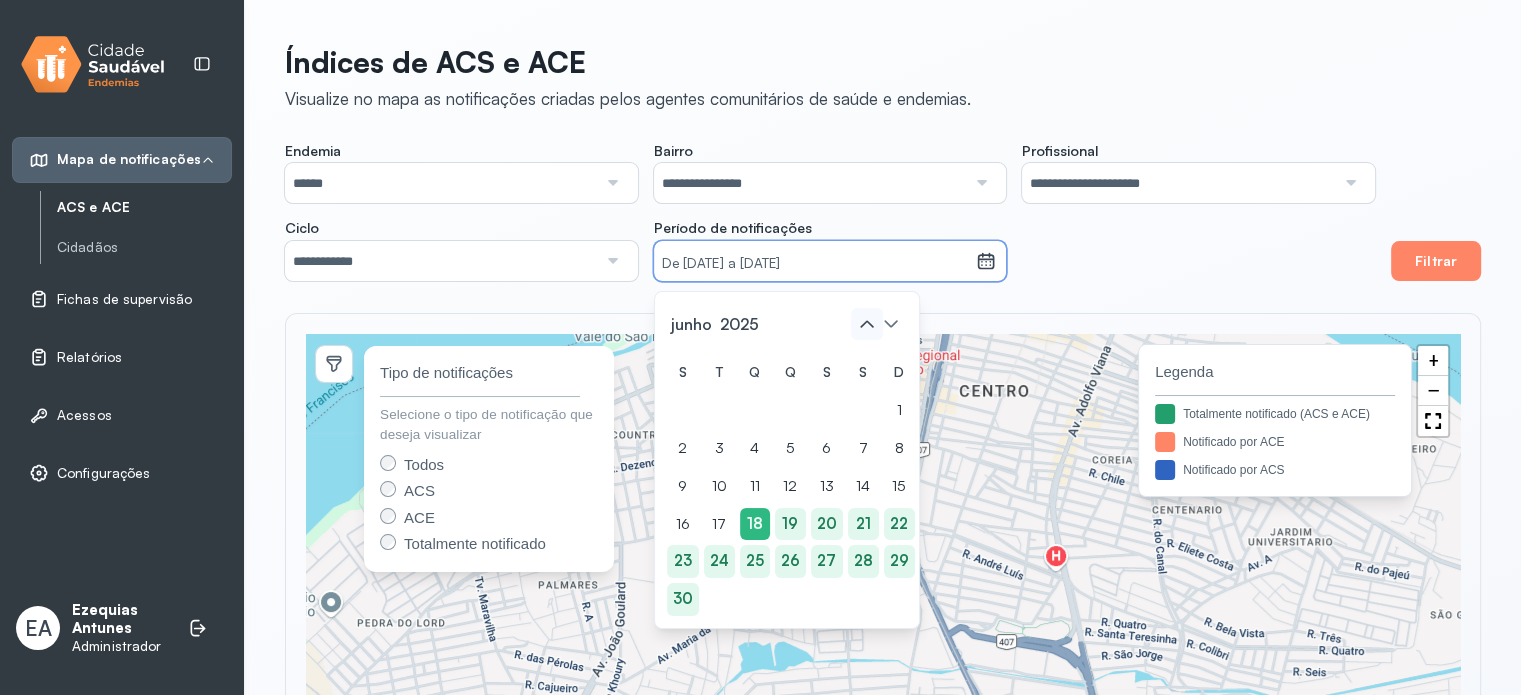 click 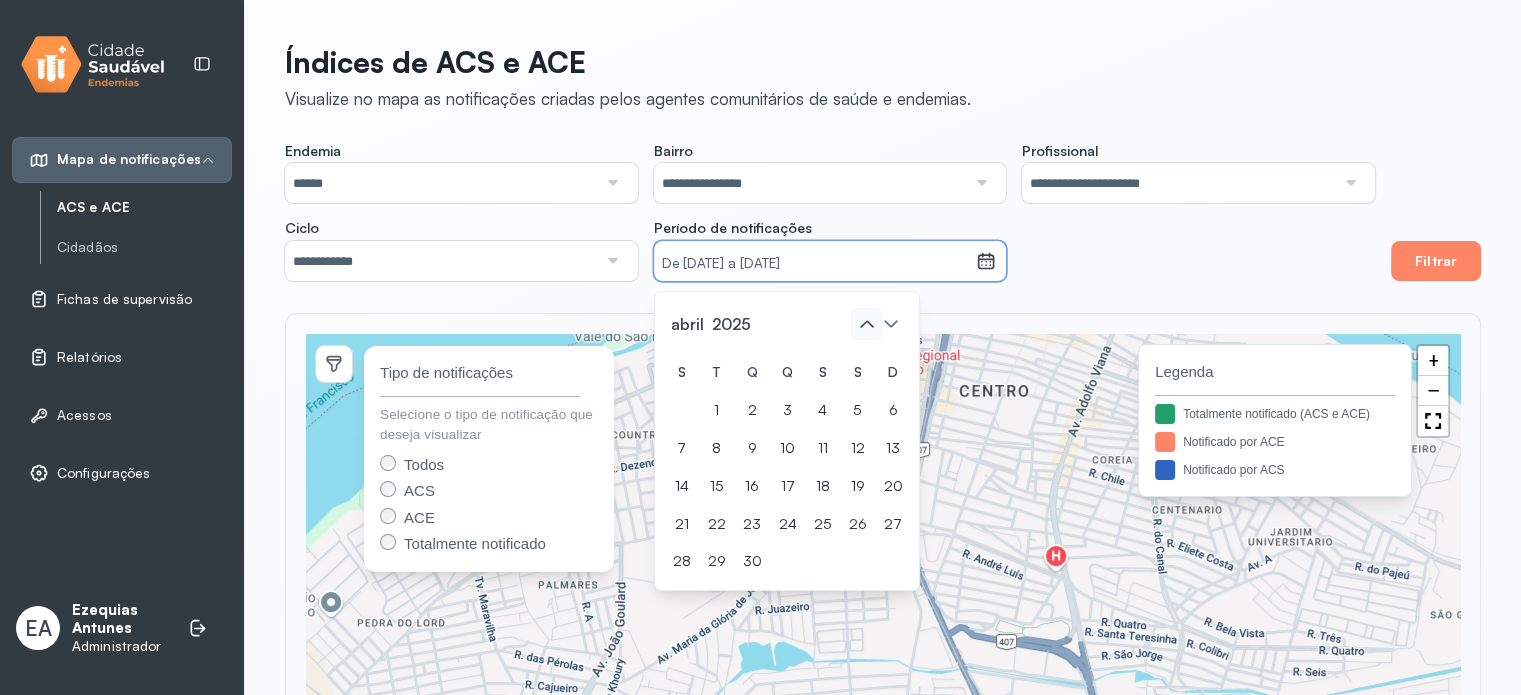click 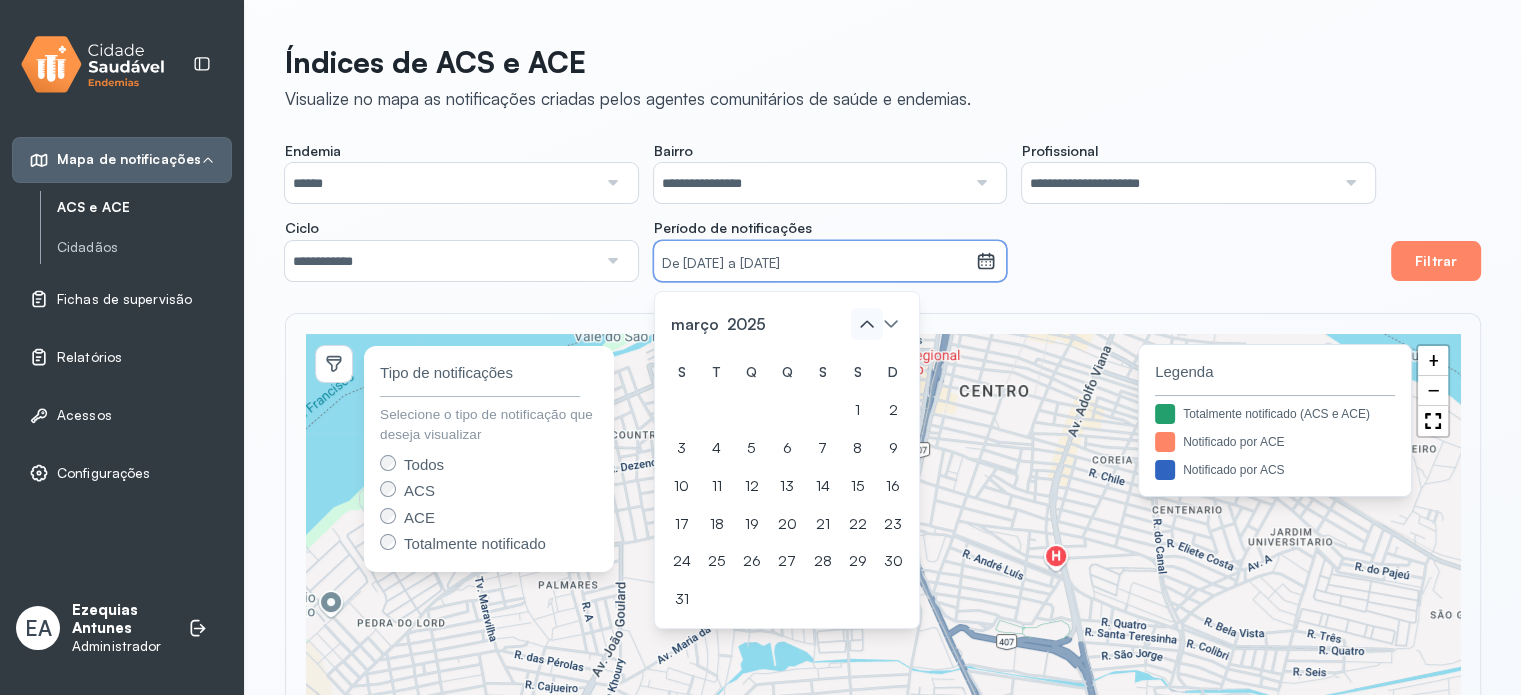 click 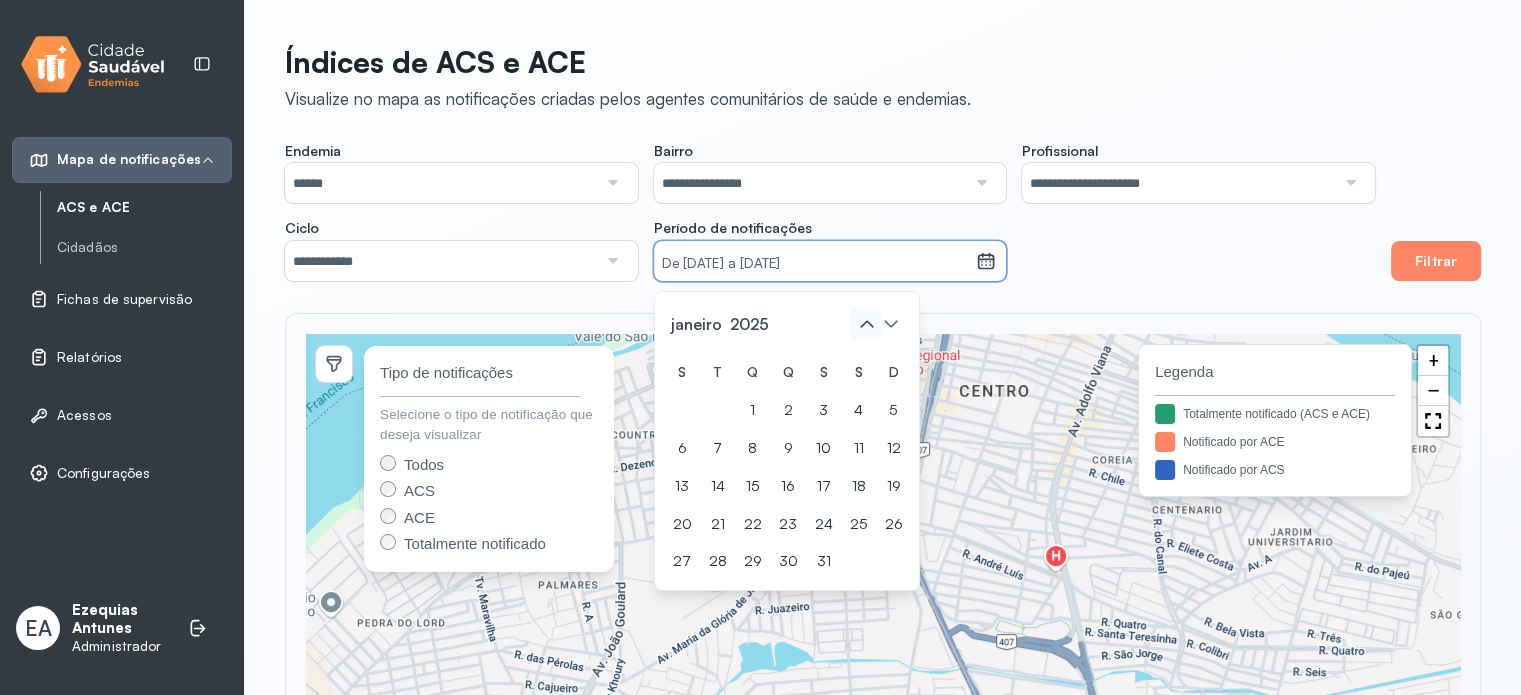 click 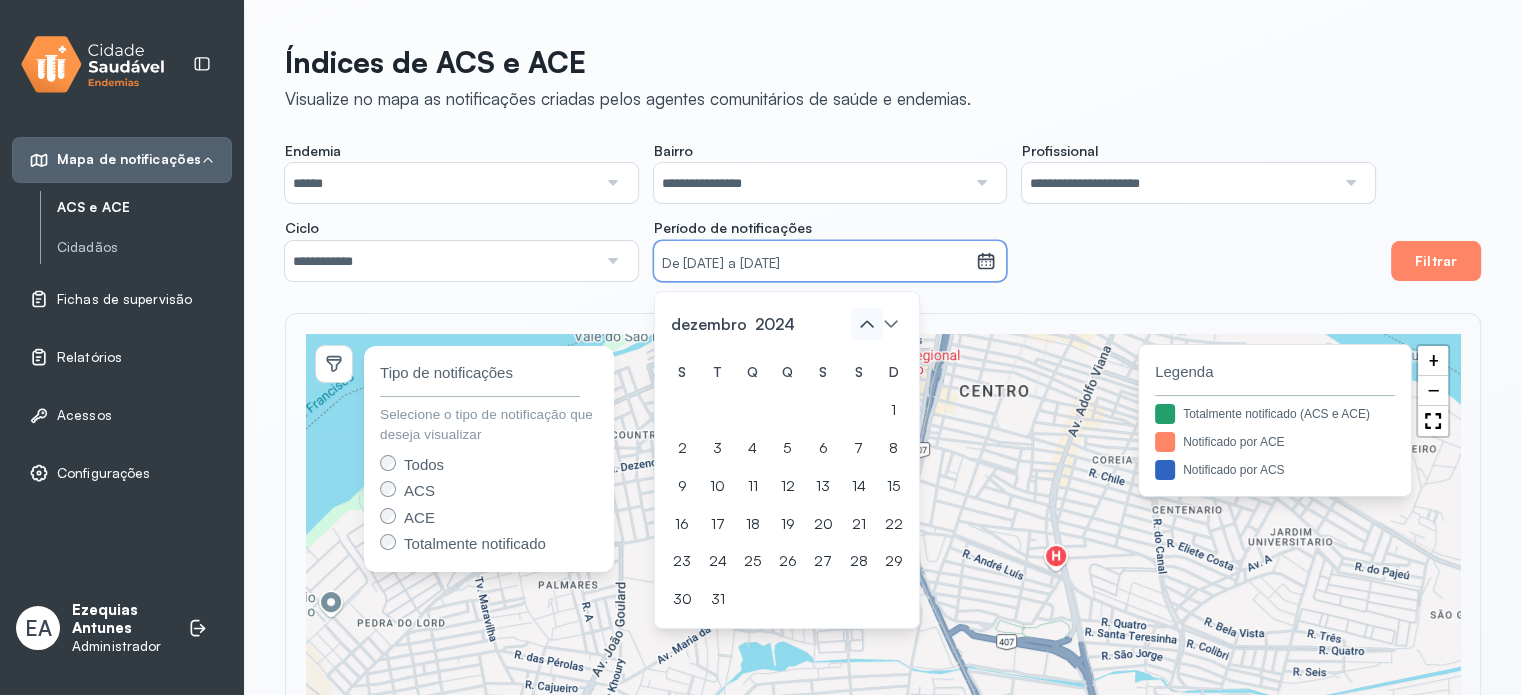 click 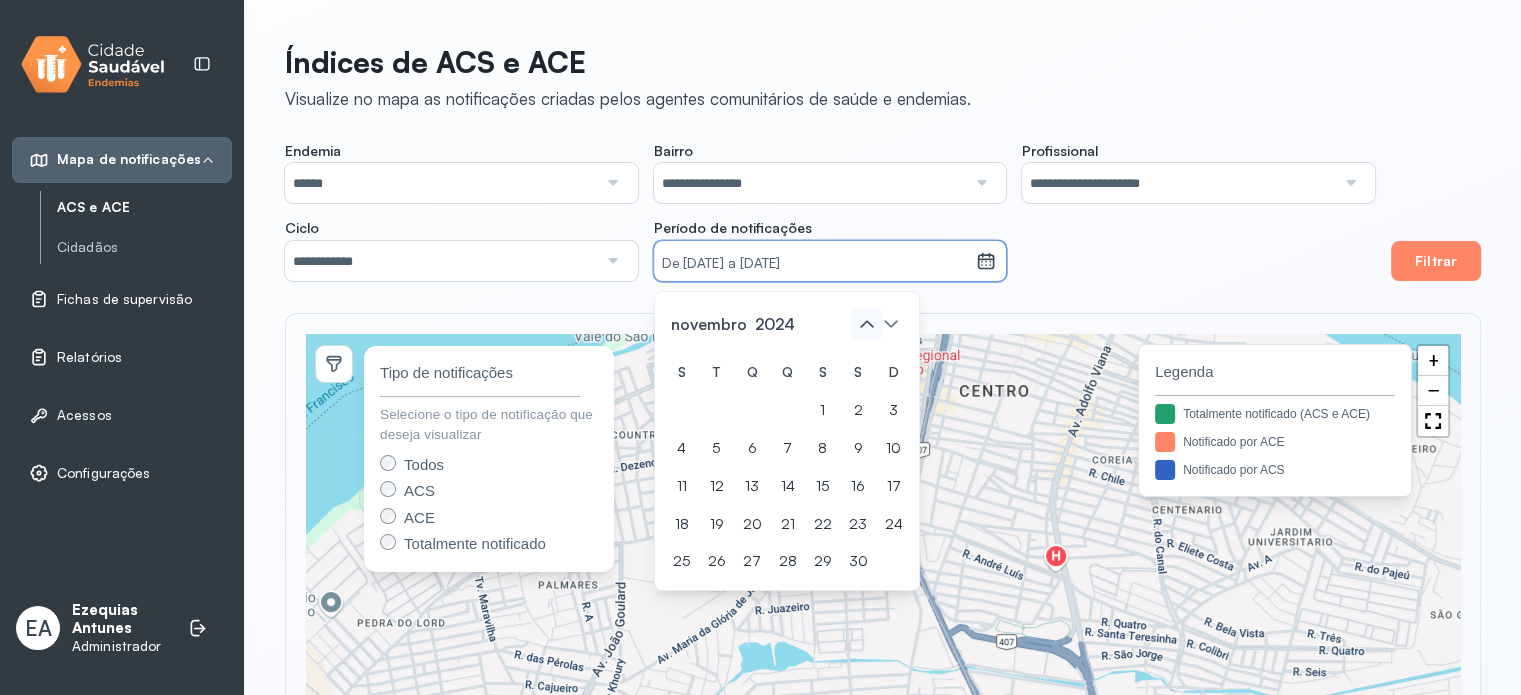 click 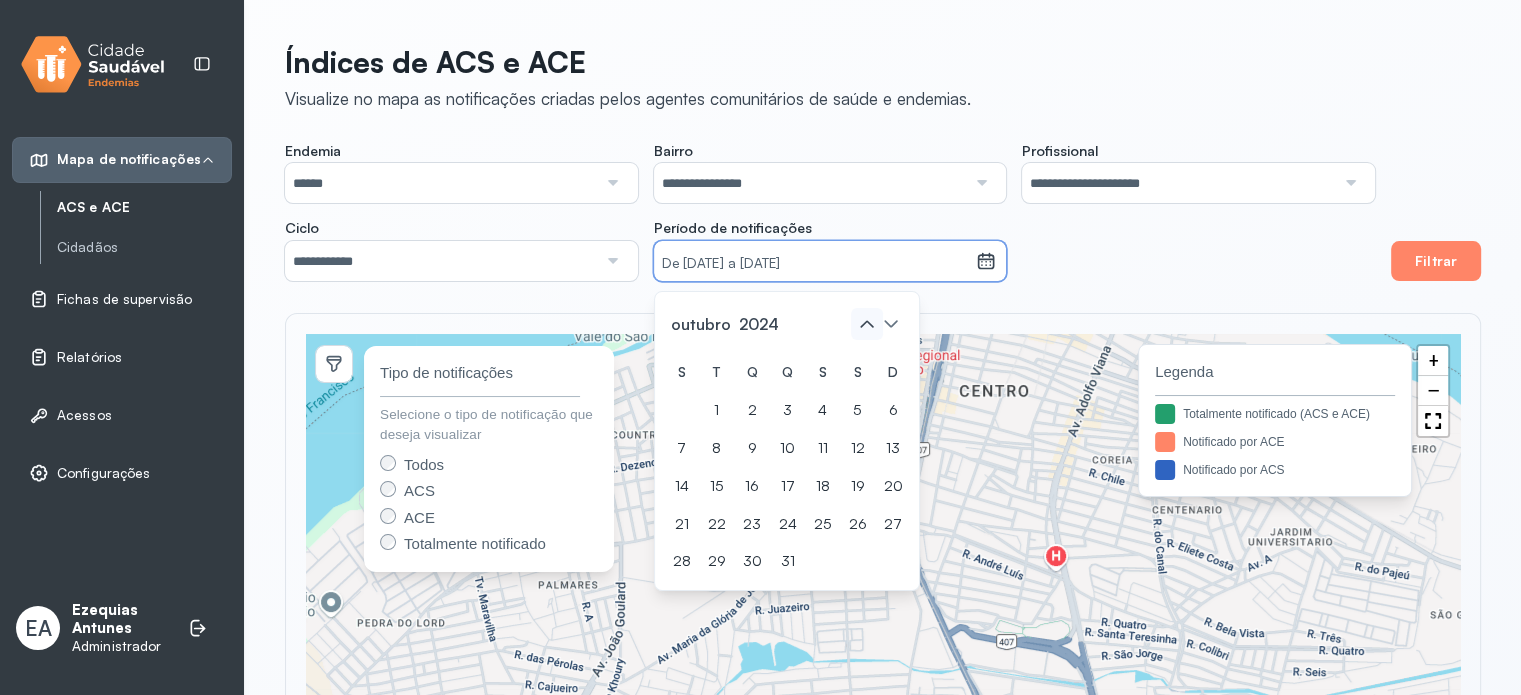 click 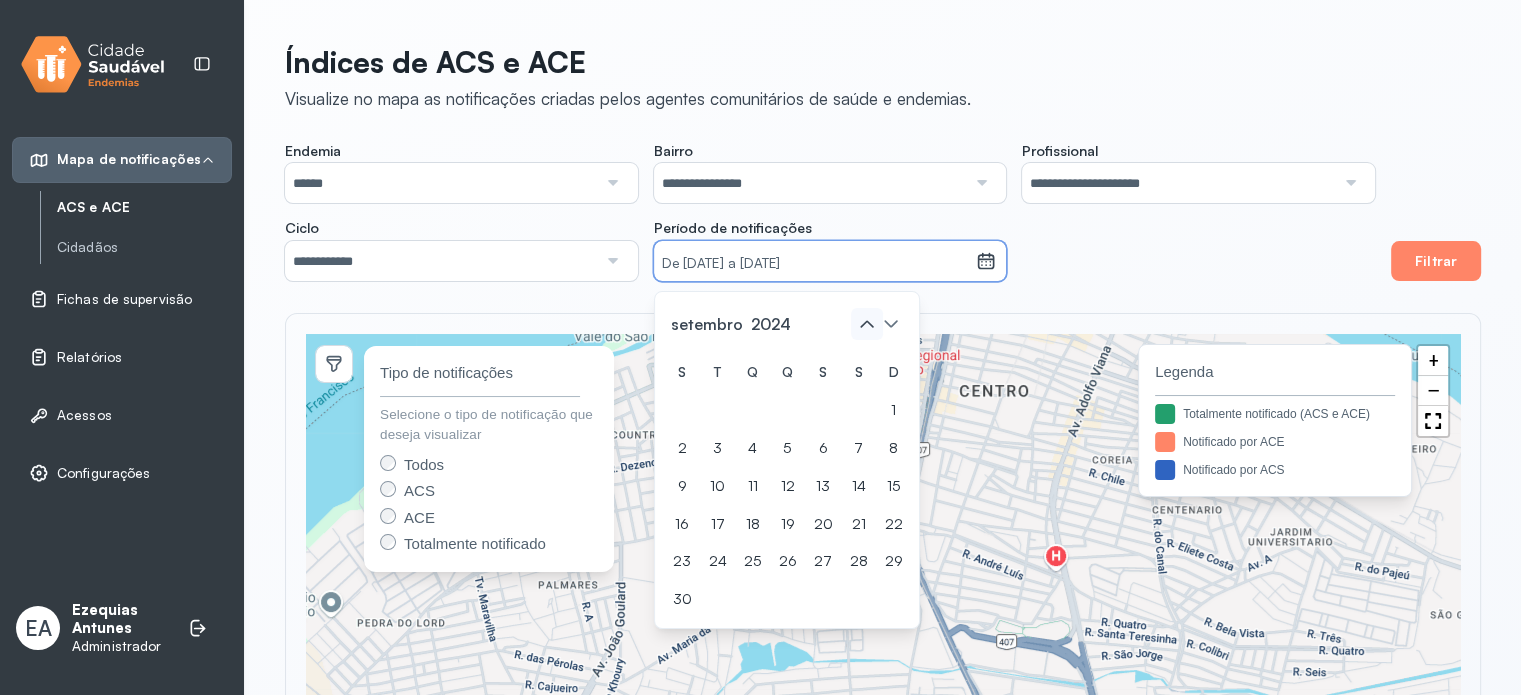 click 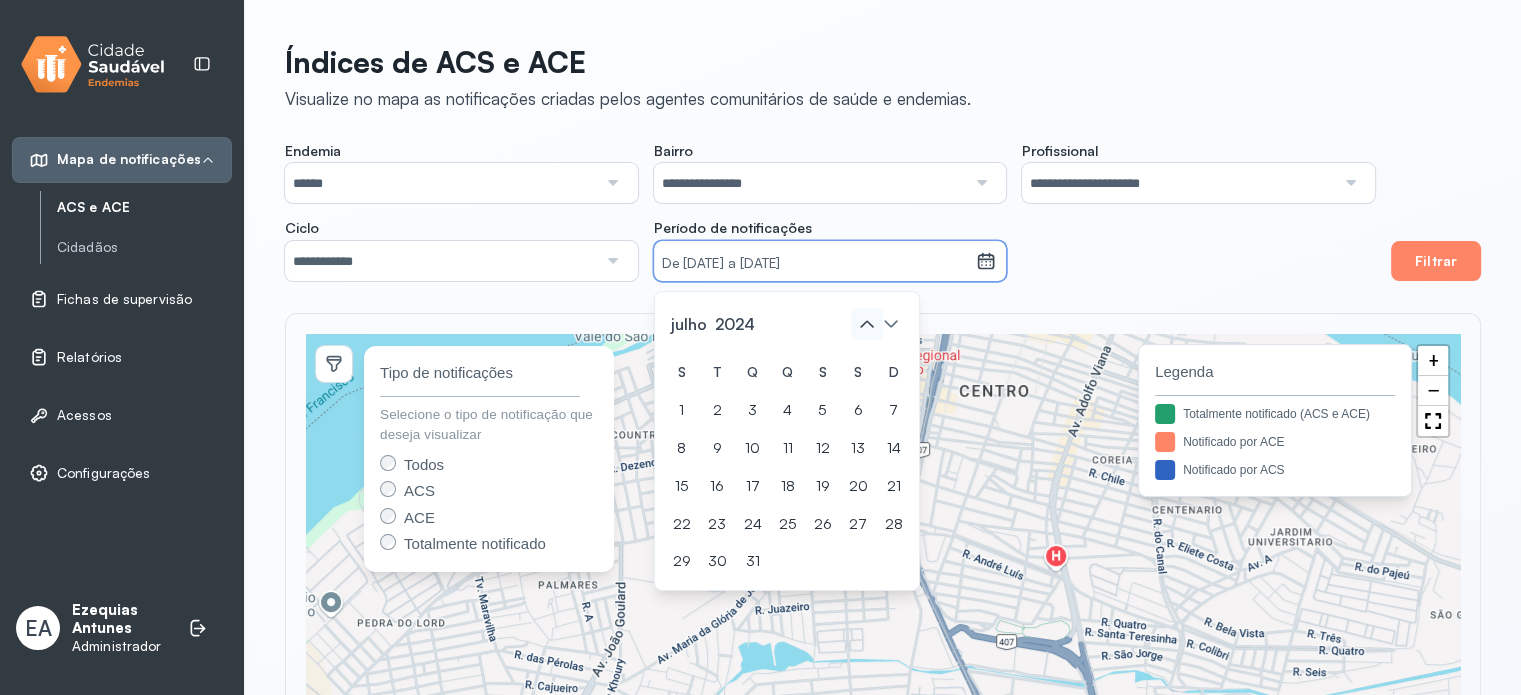 click 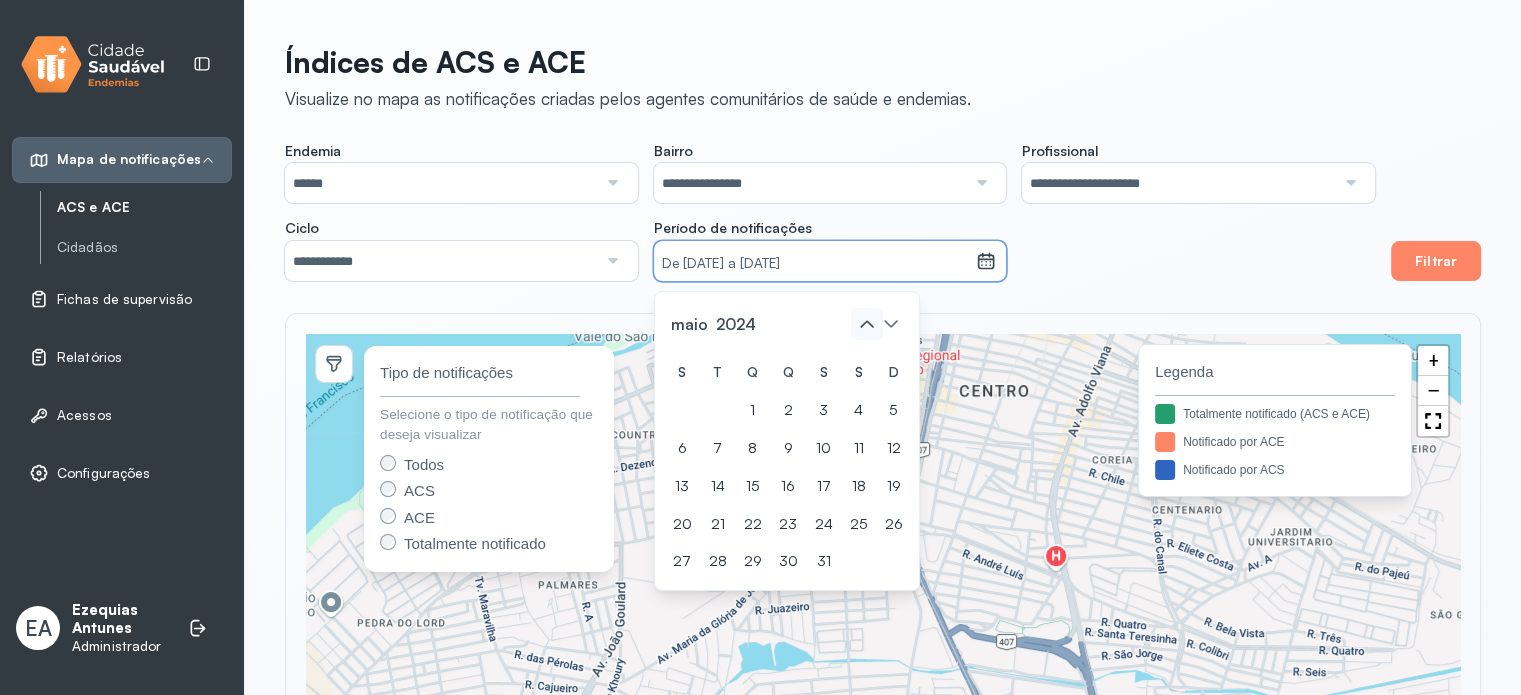 click 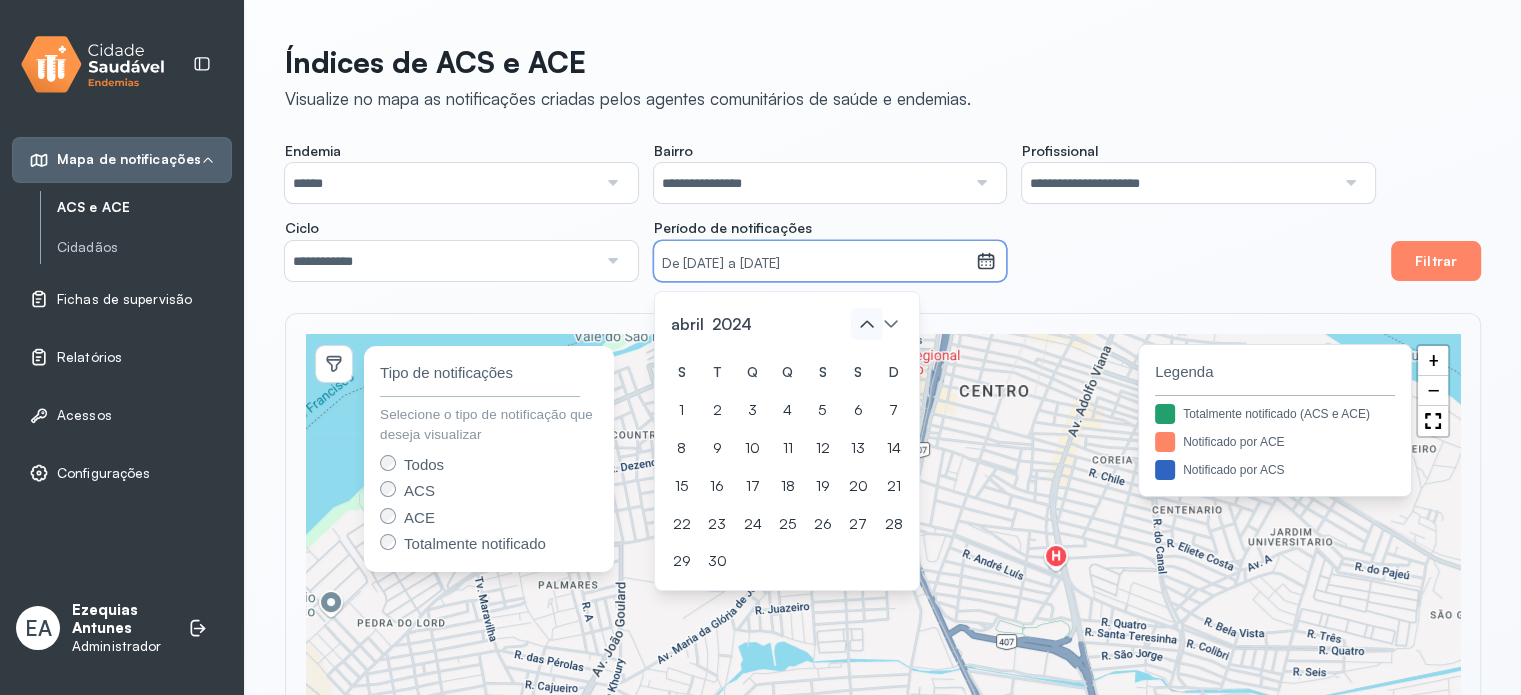 click 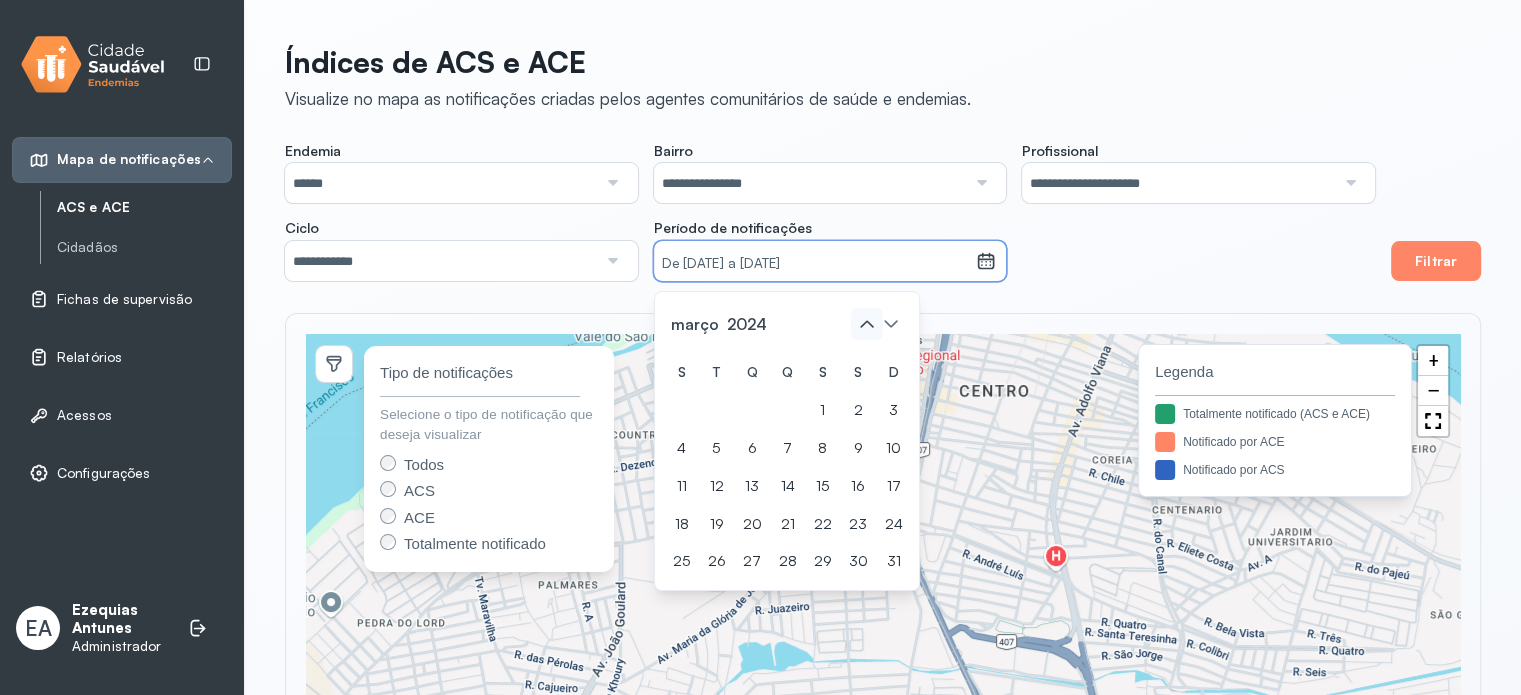 click 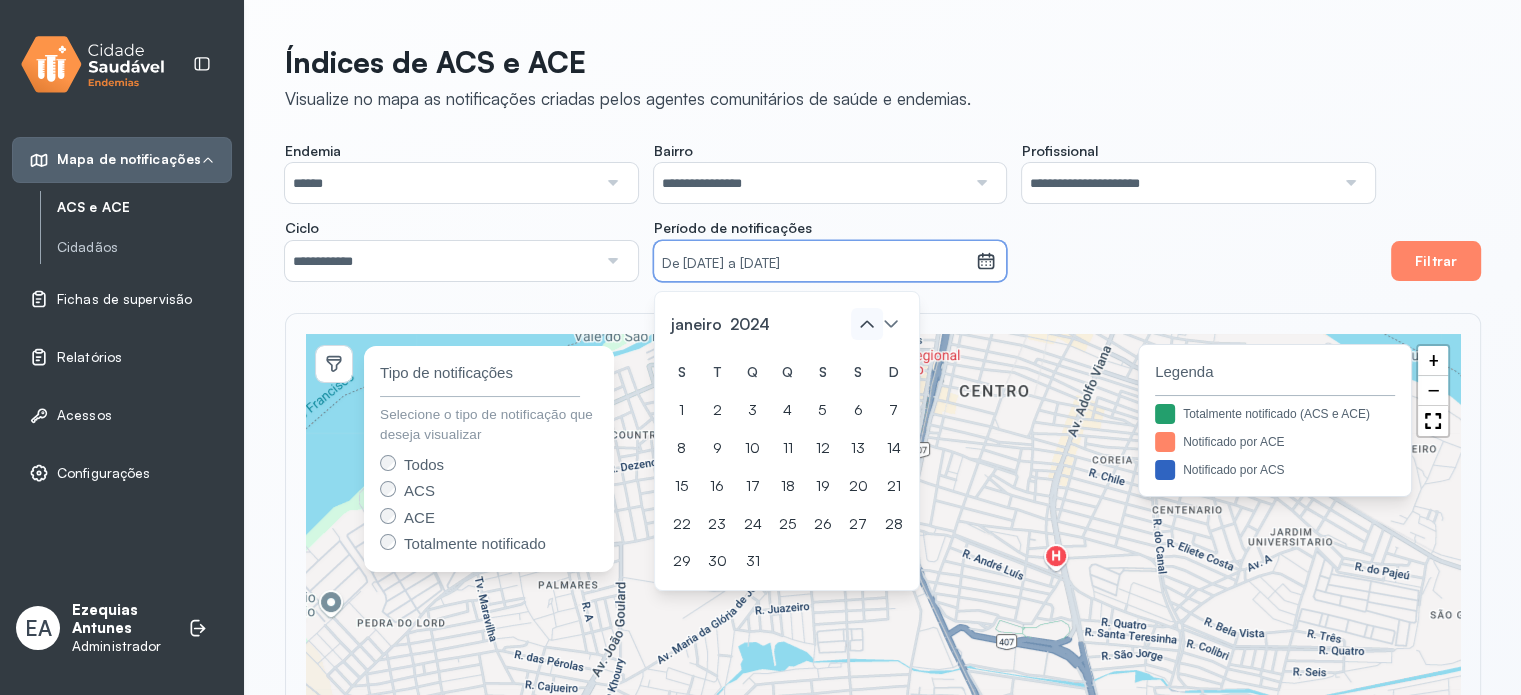 click 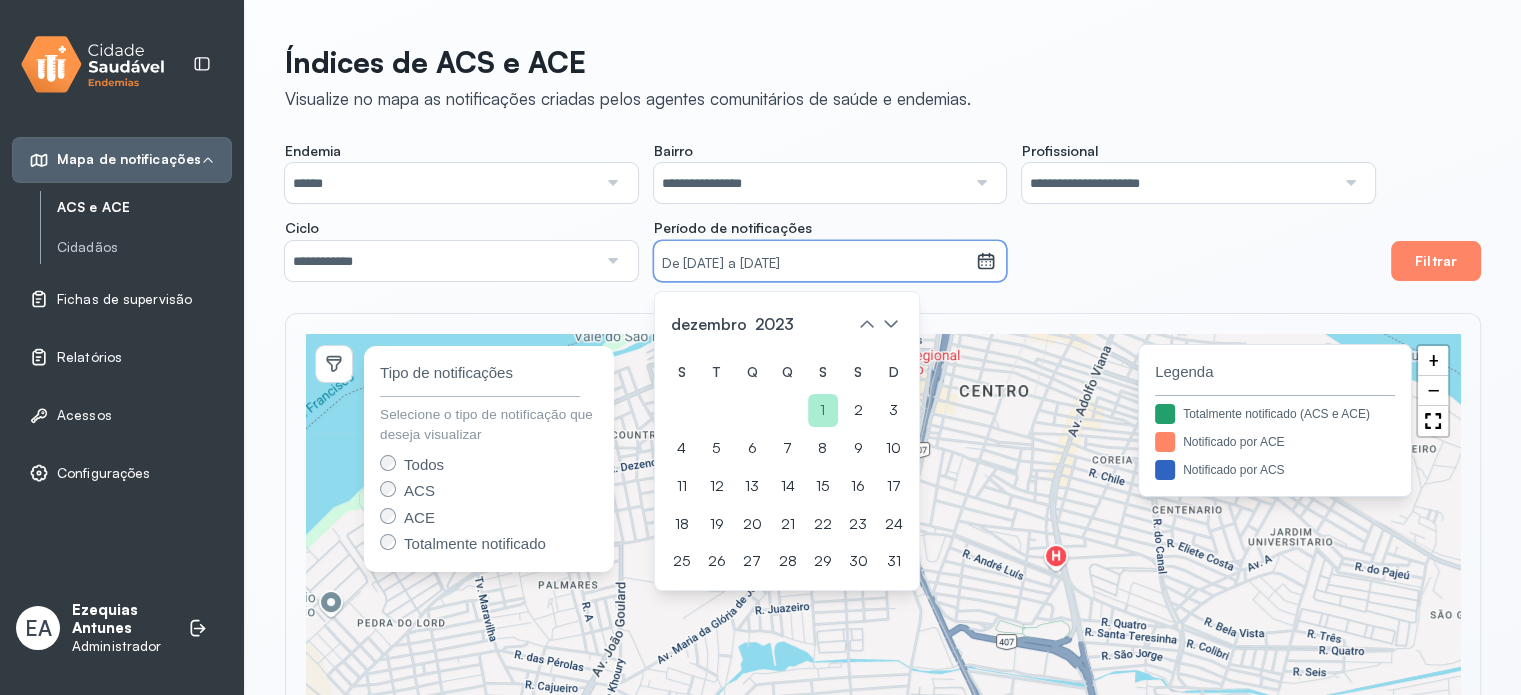 click on "1" 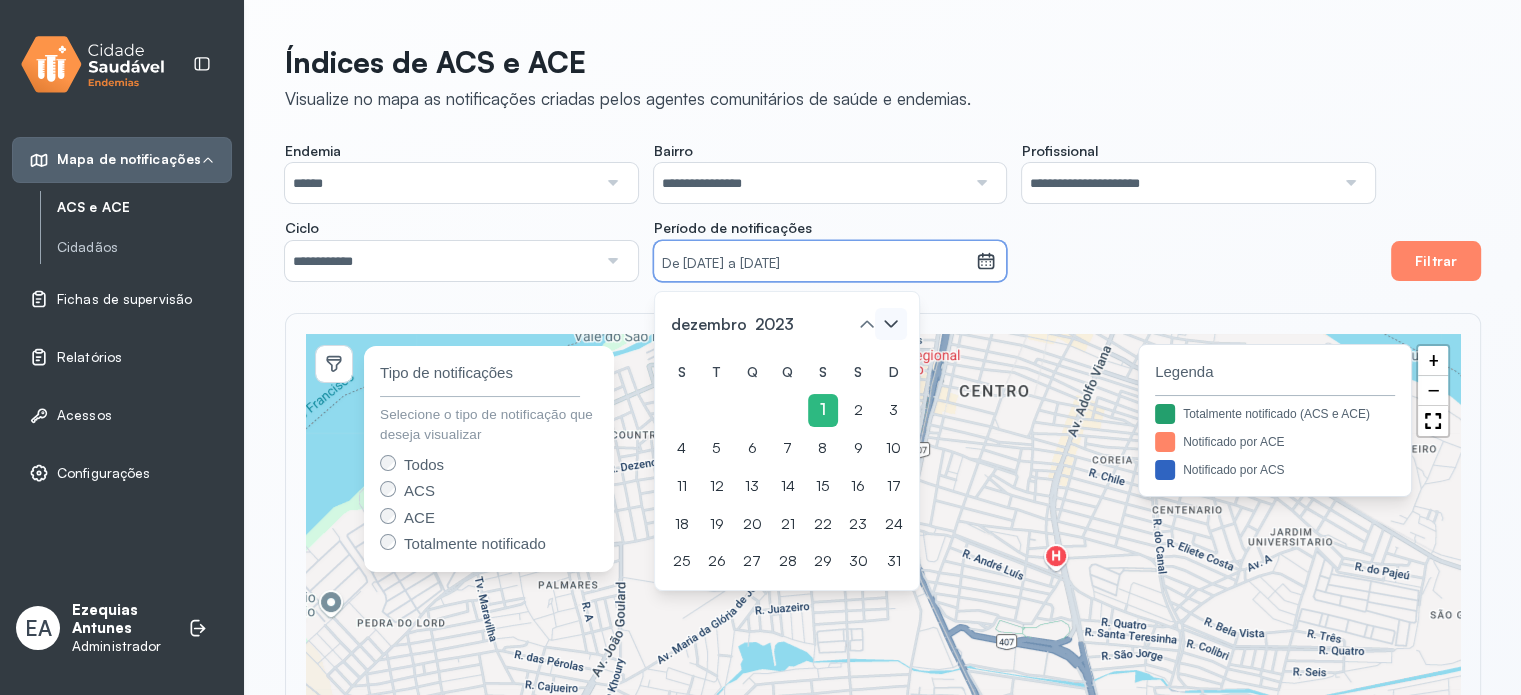 click 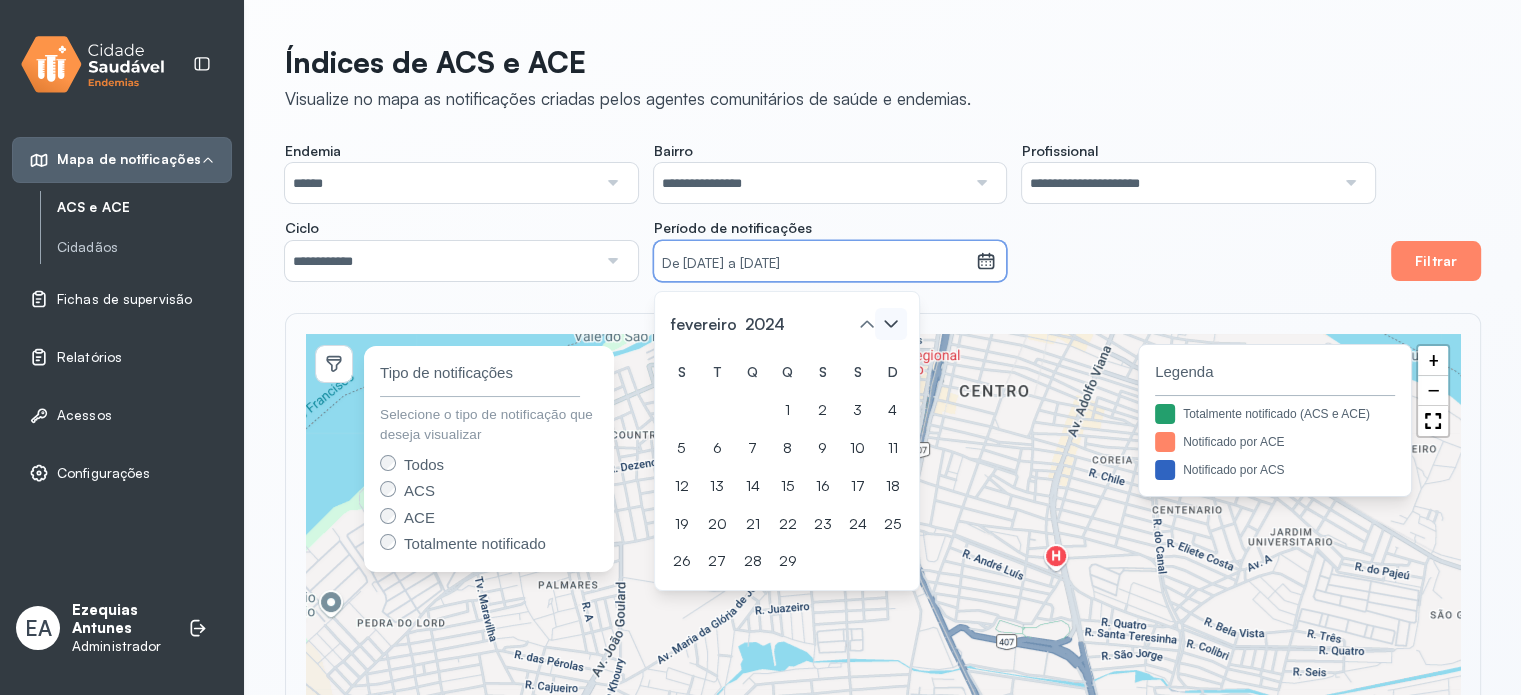 click 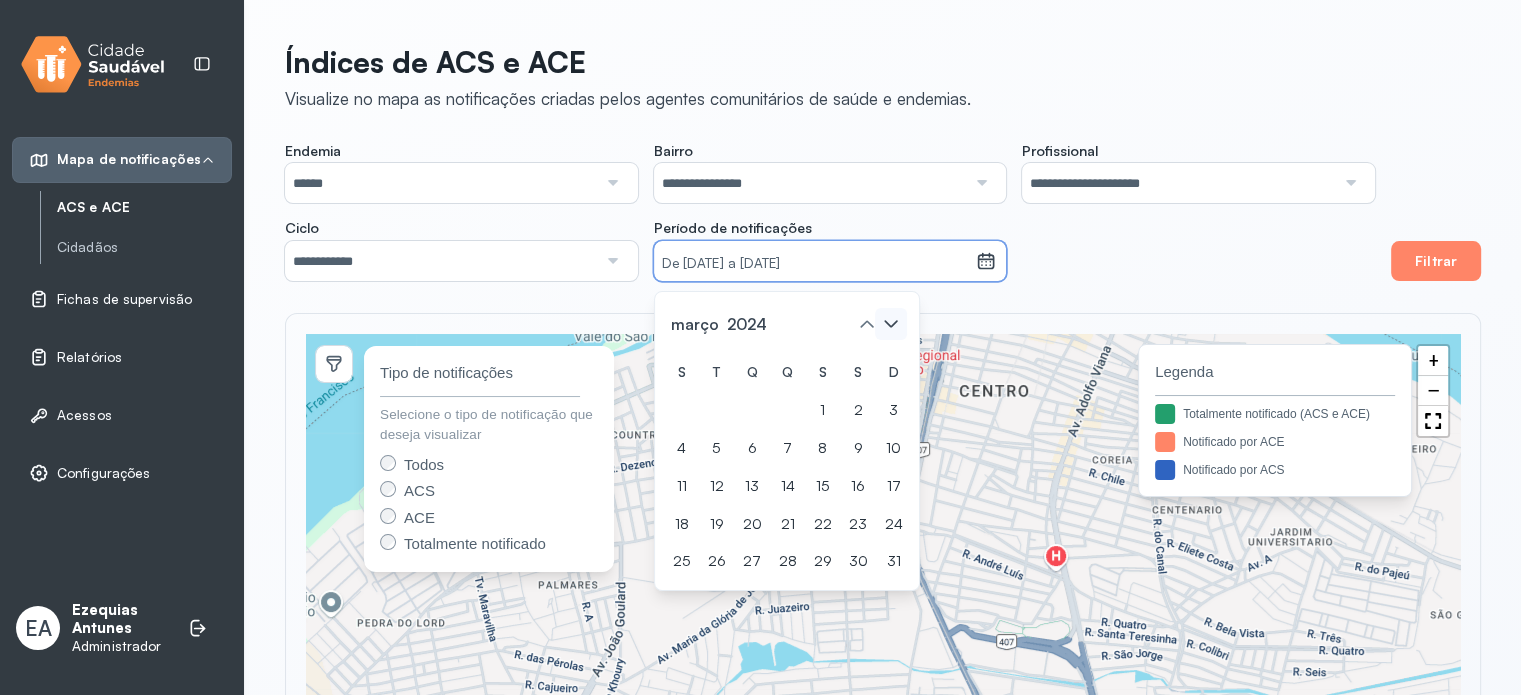 click 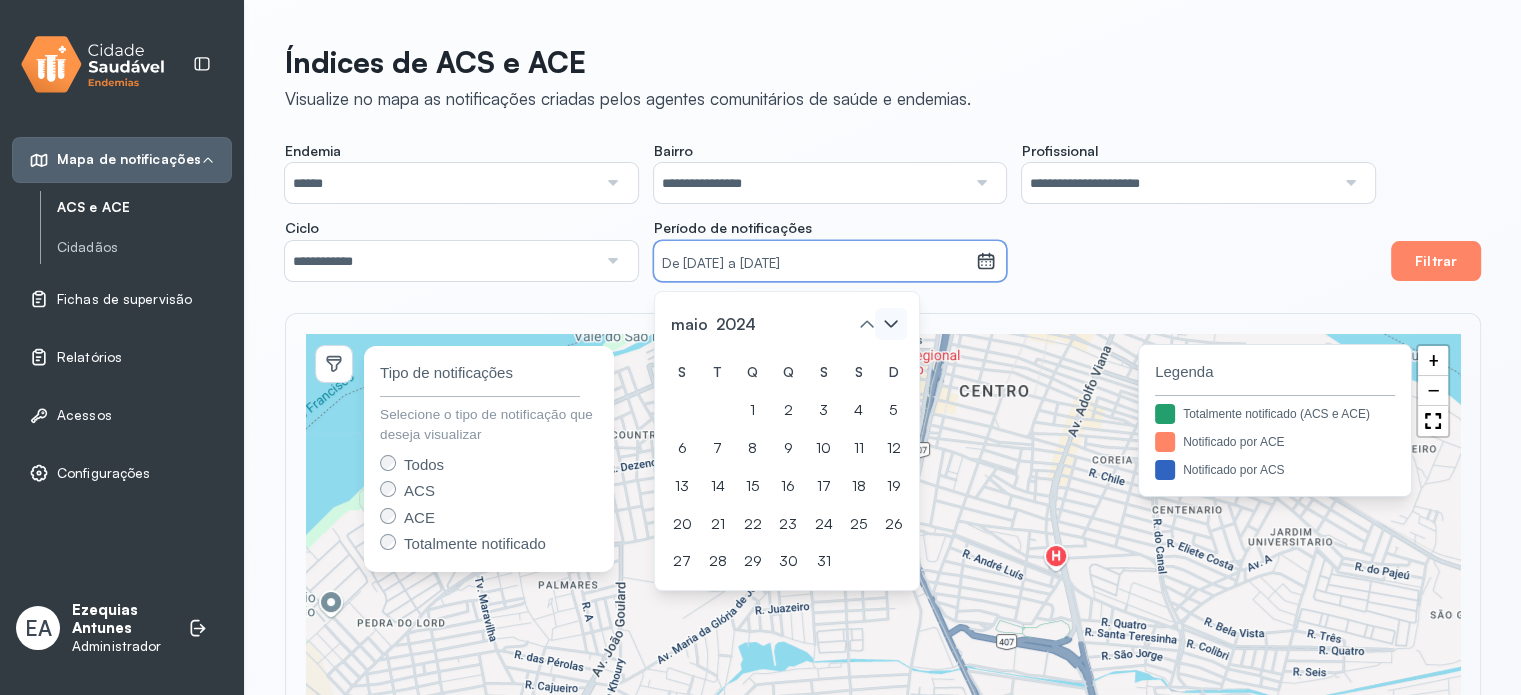 click 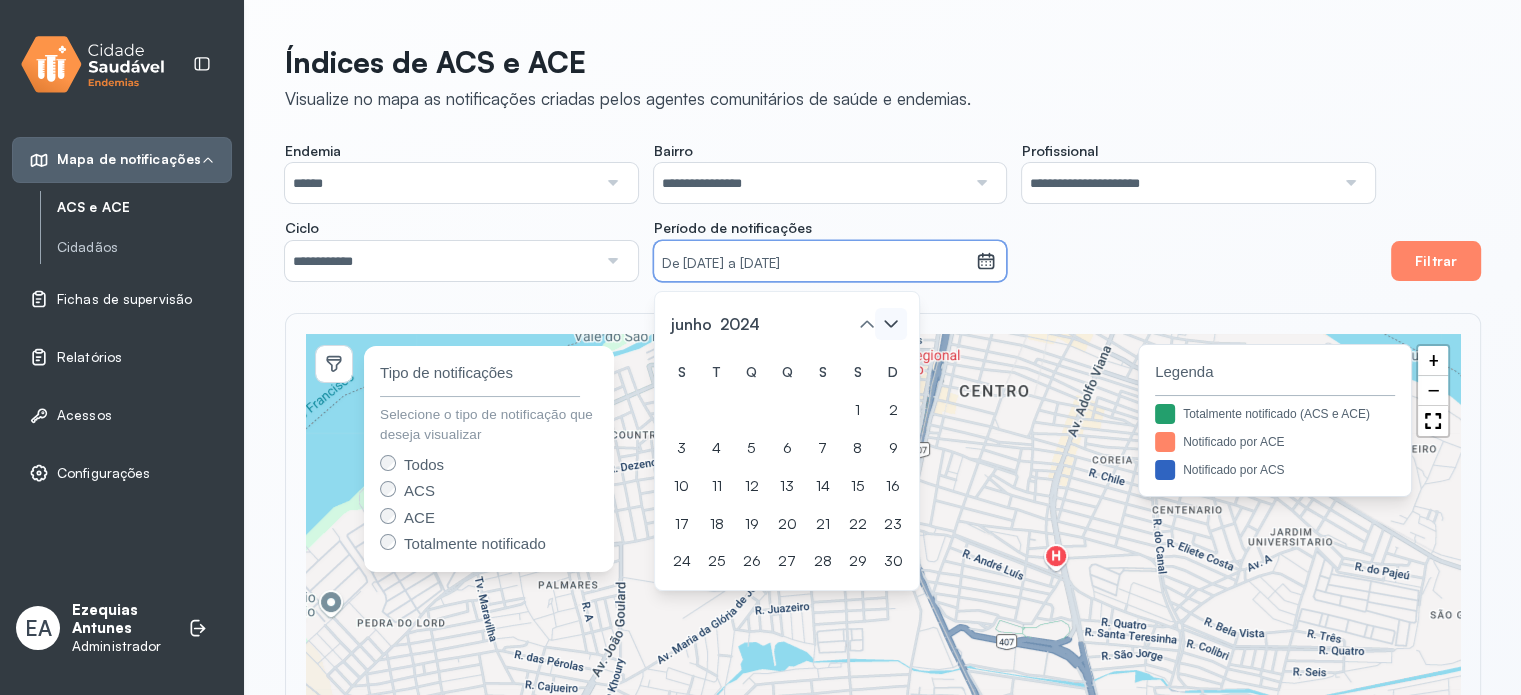 click 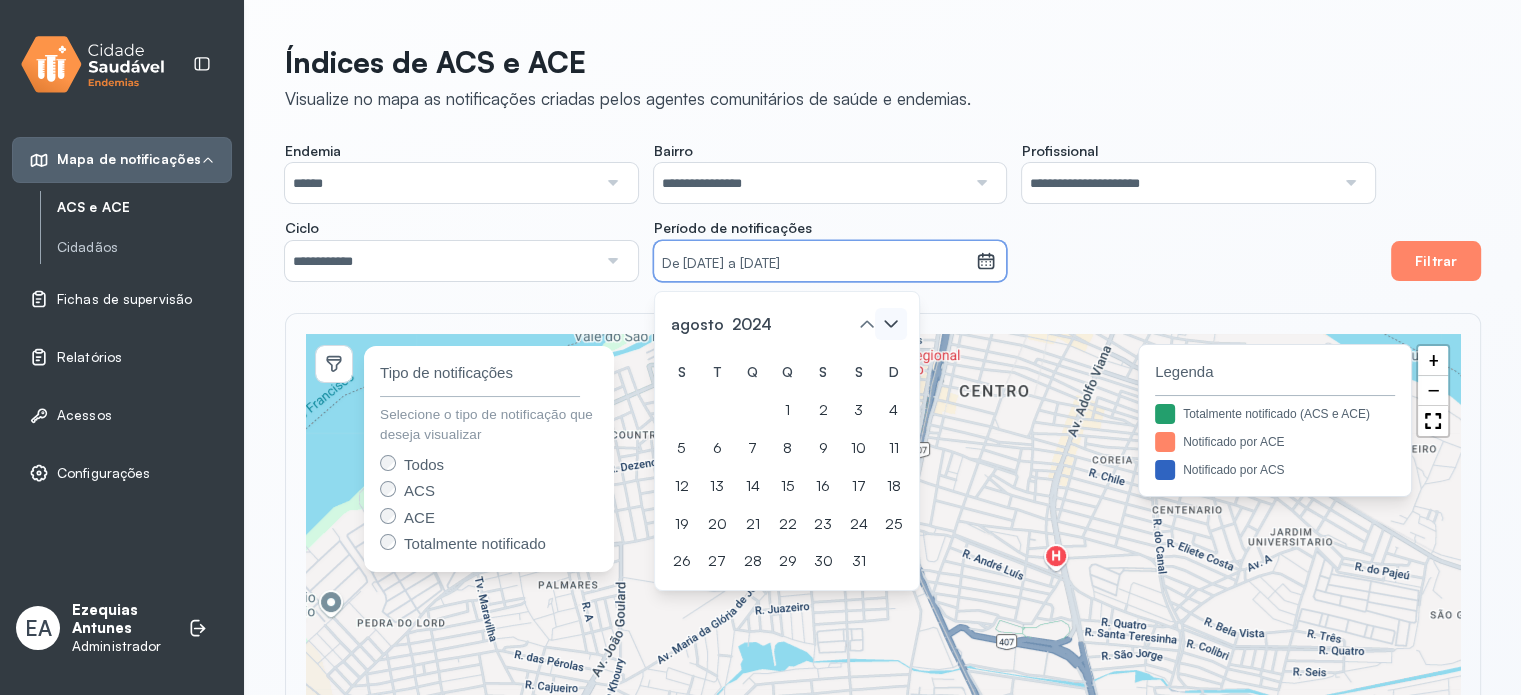 click 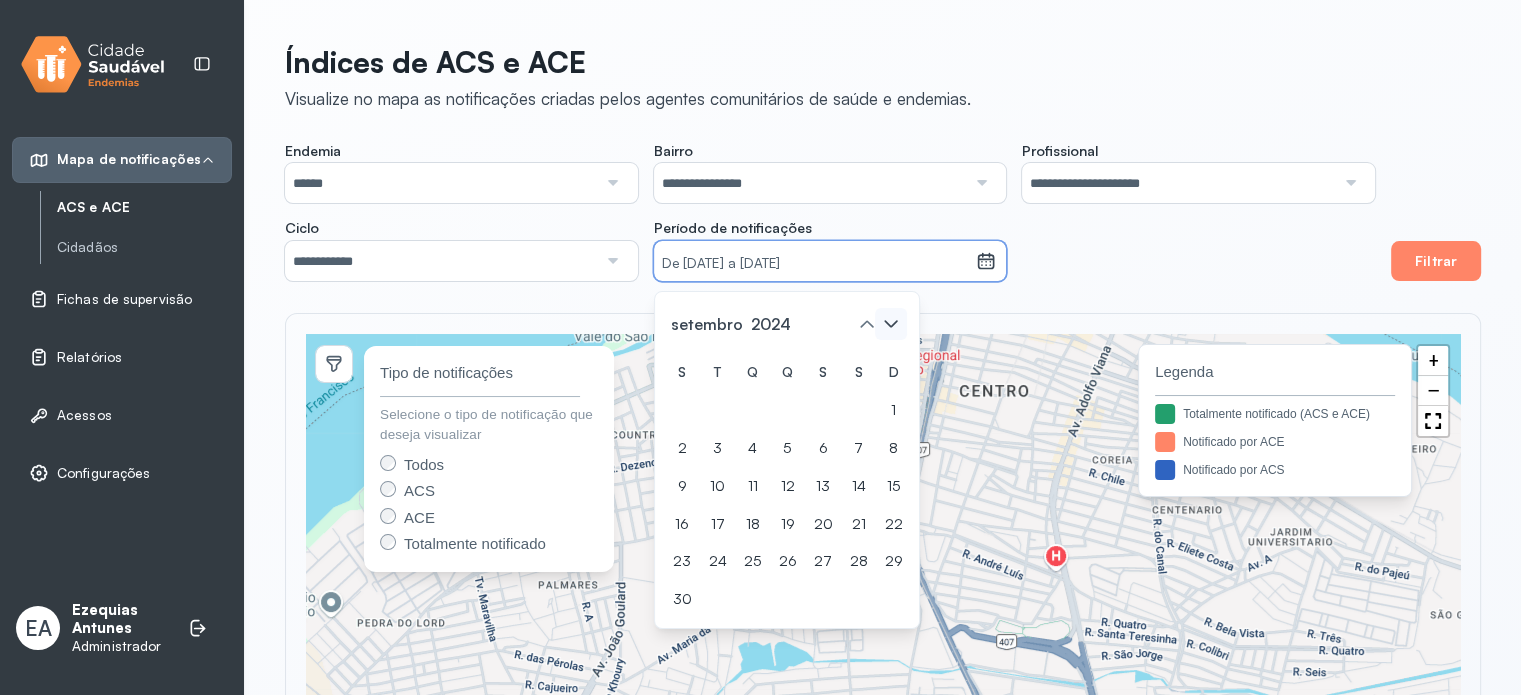 click 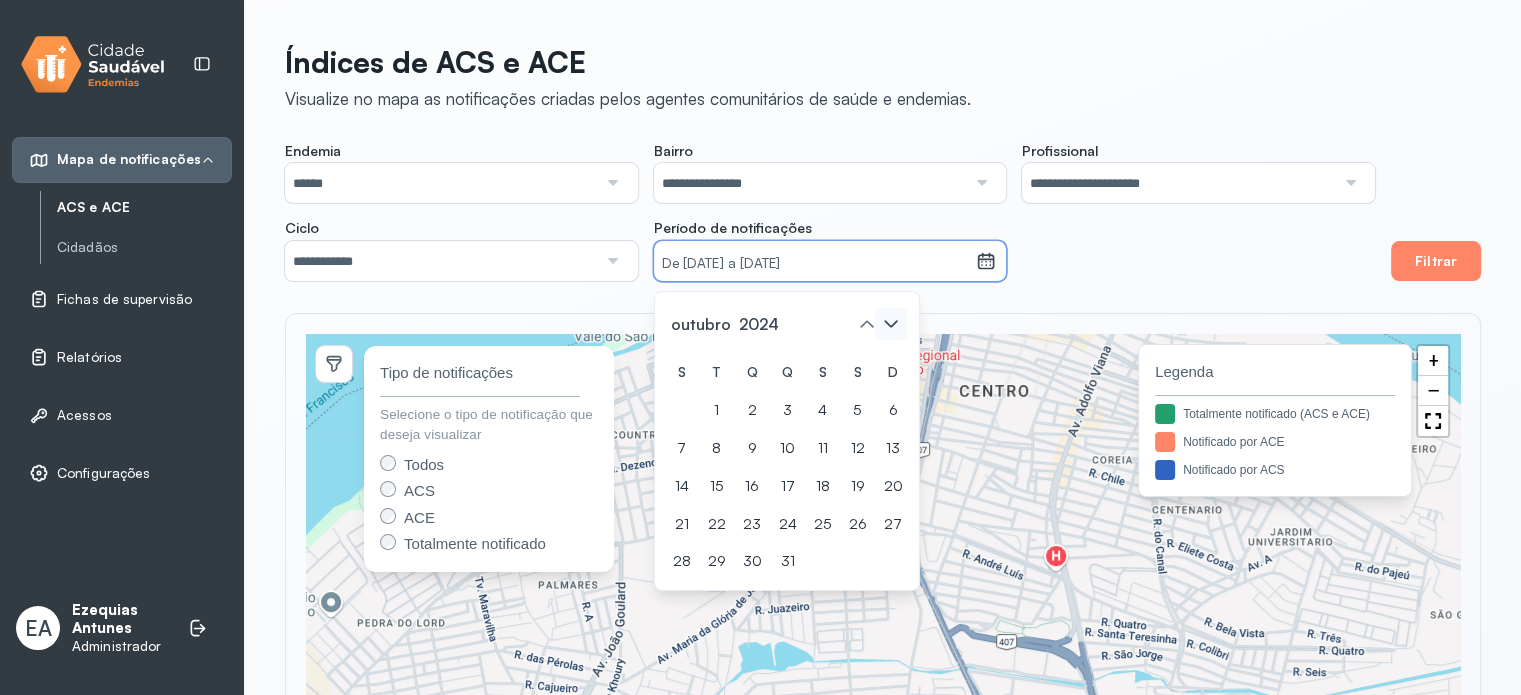 click 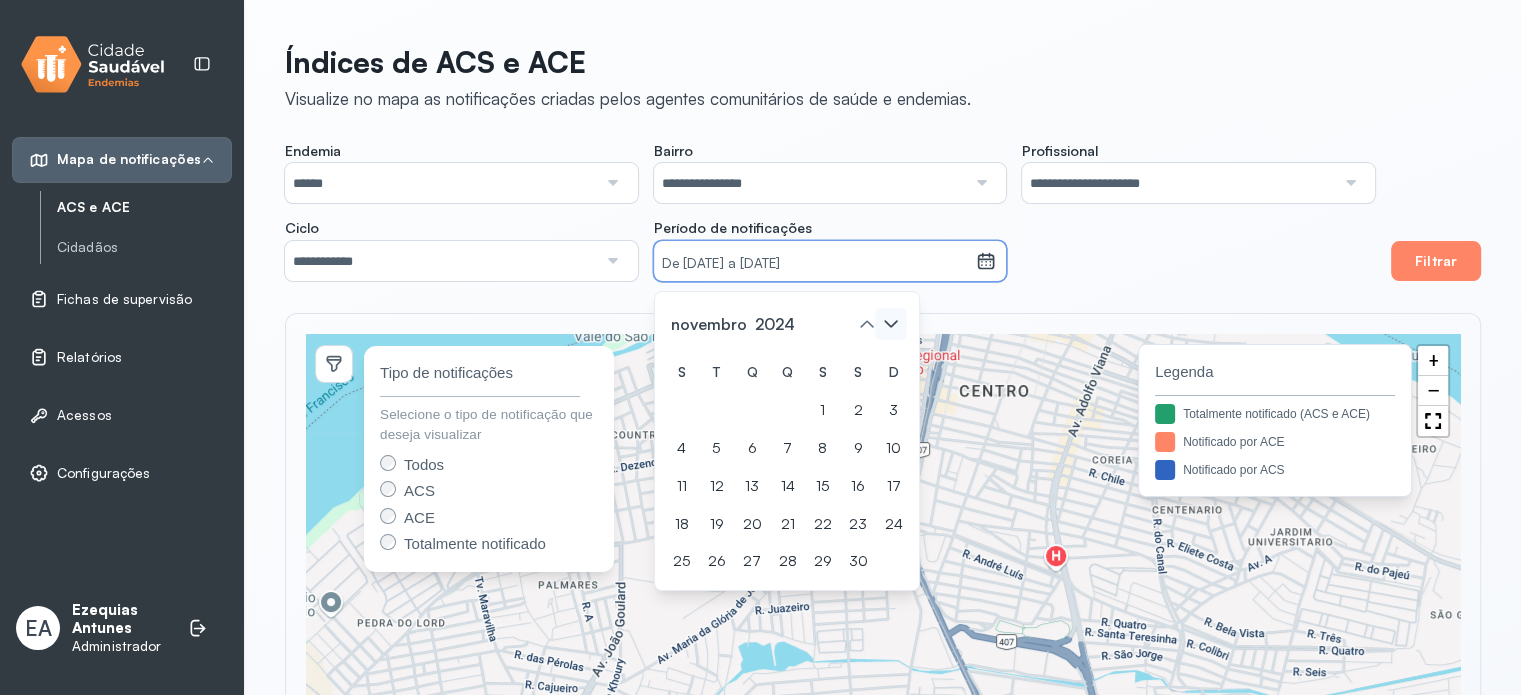 click 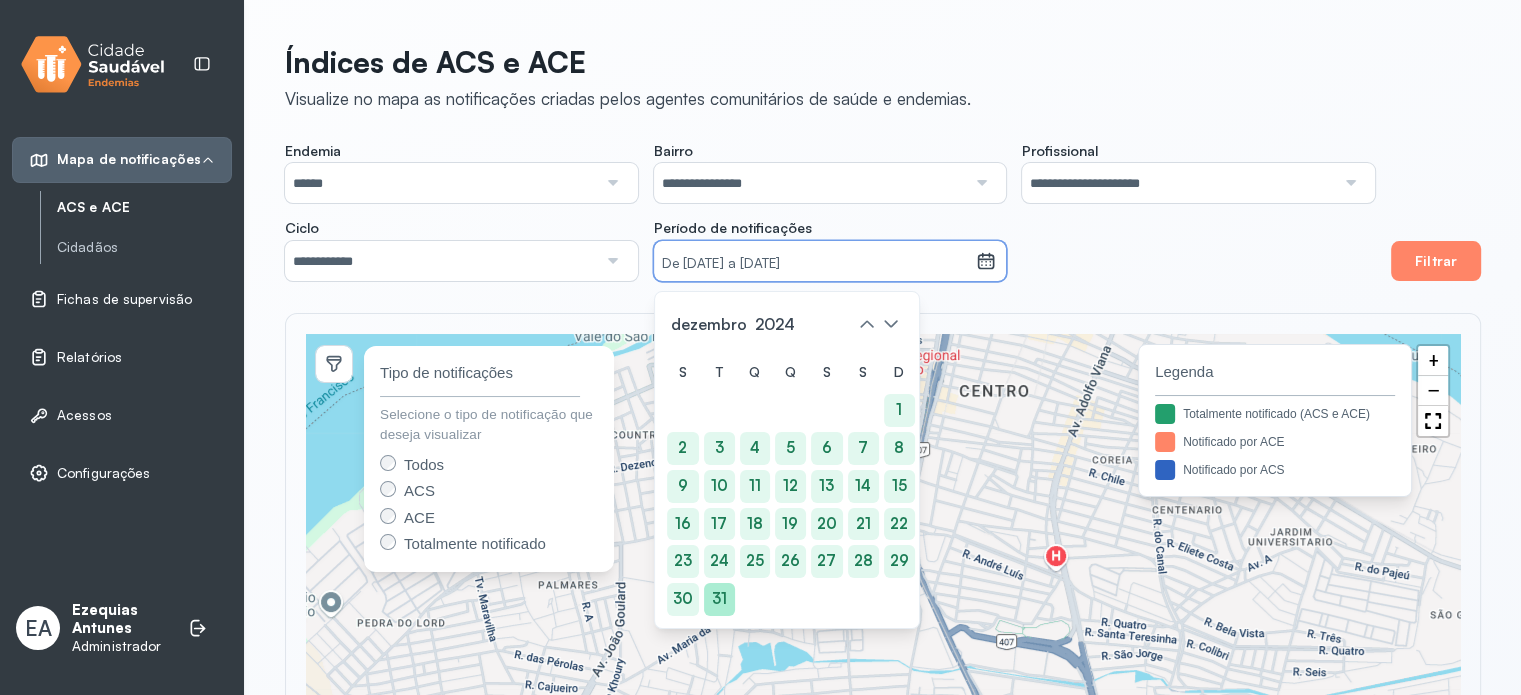 click on "31" 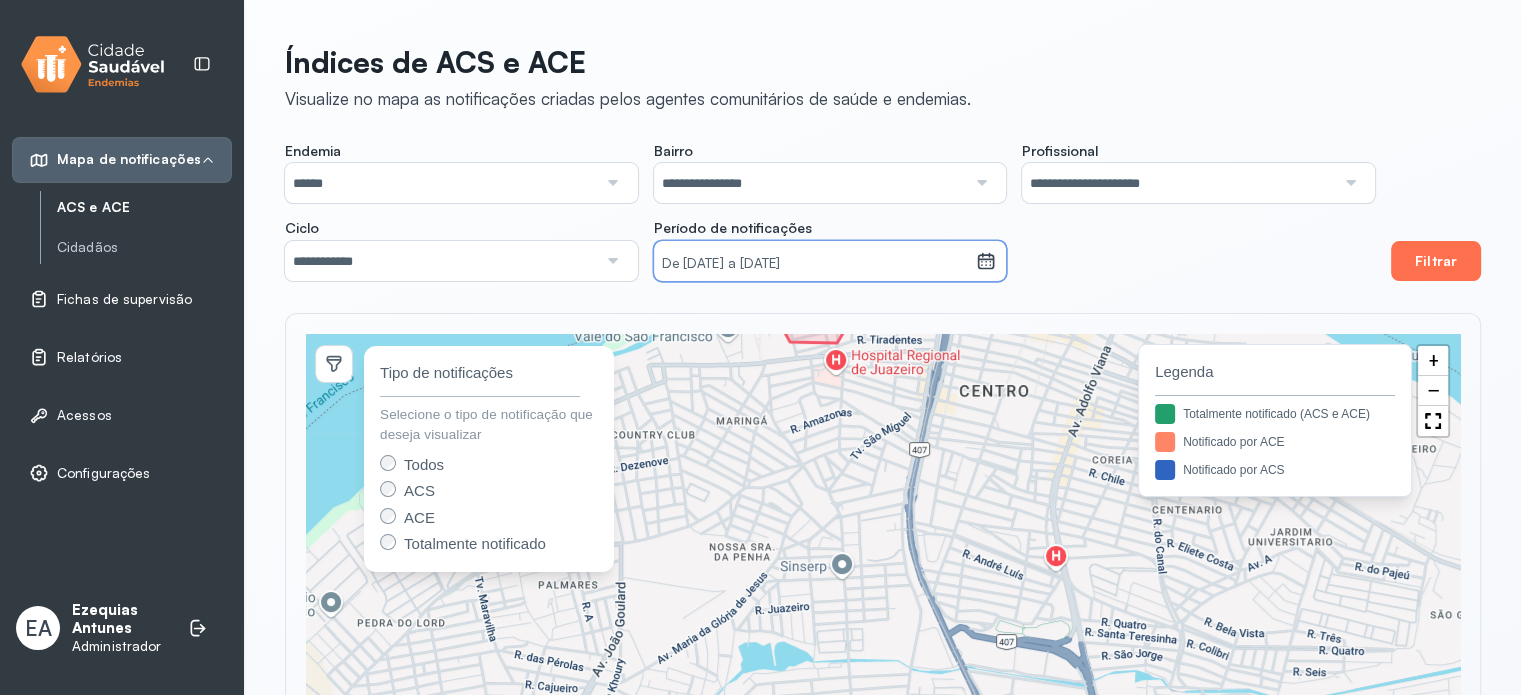 click on "Filtrar" at bounding box center (1436, 261) 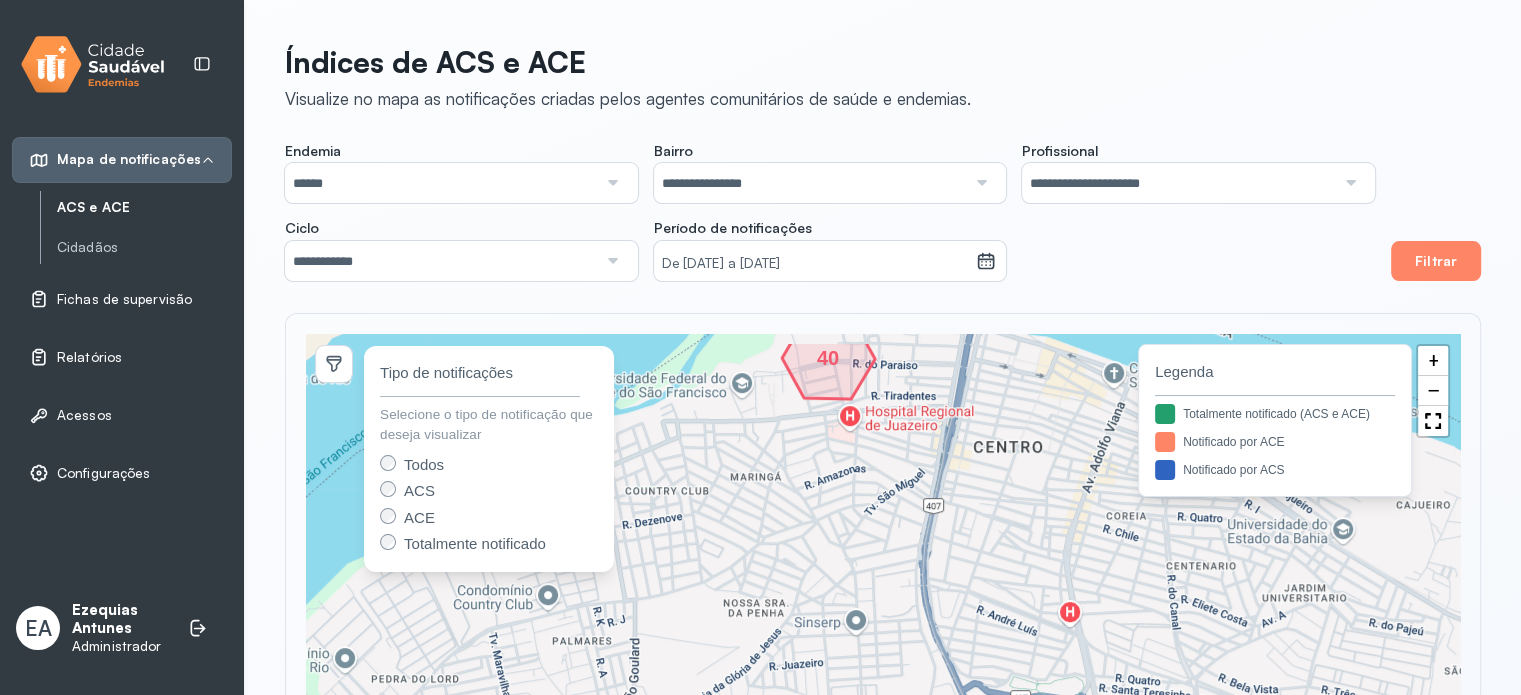 drag, startPoint x: 939, startPoint y: 475, endPoint x: 953, endPoint y: 572, distance: 98.005104 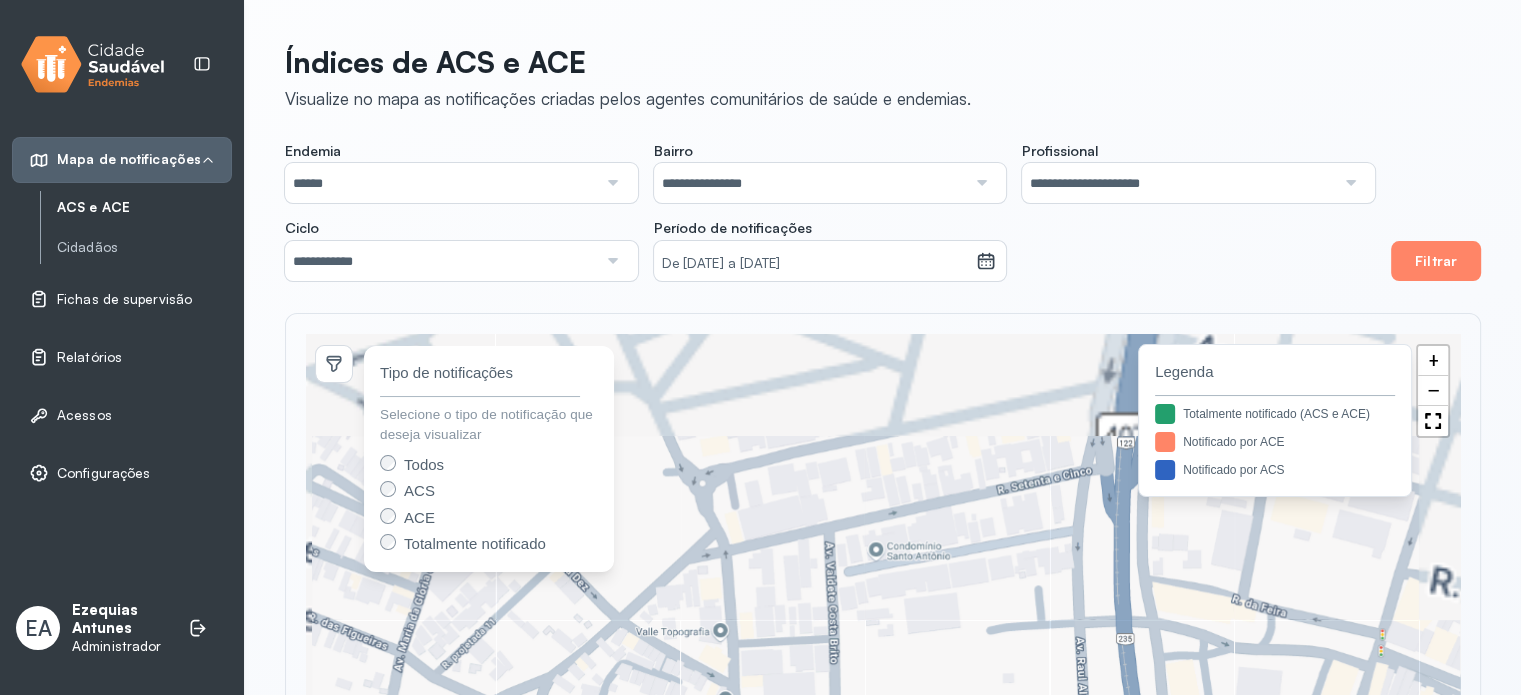 drag, startPoint x: 932, startPoint y: 458, endPoint x: 936, endPoint y: 742, distance: 284.02817 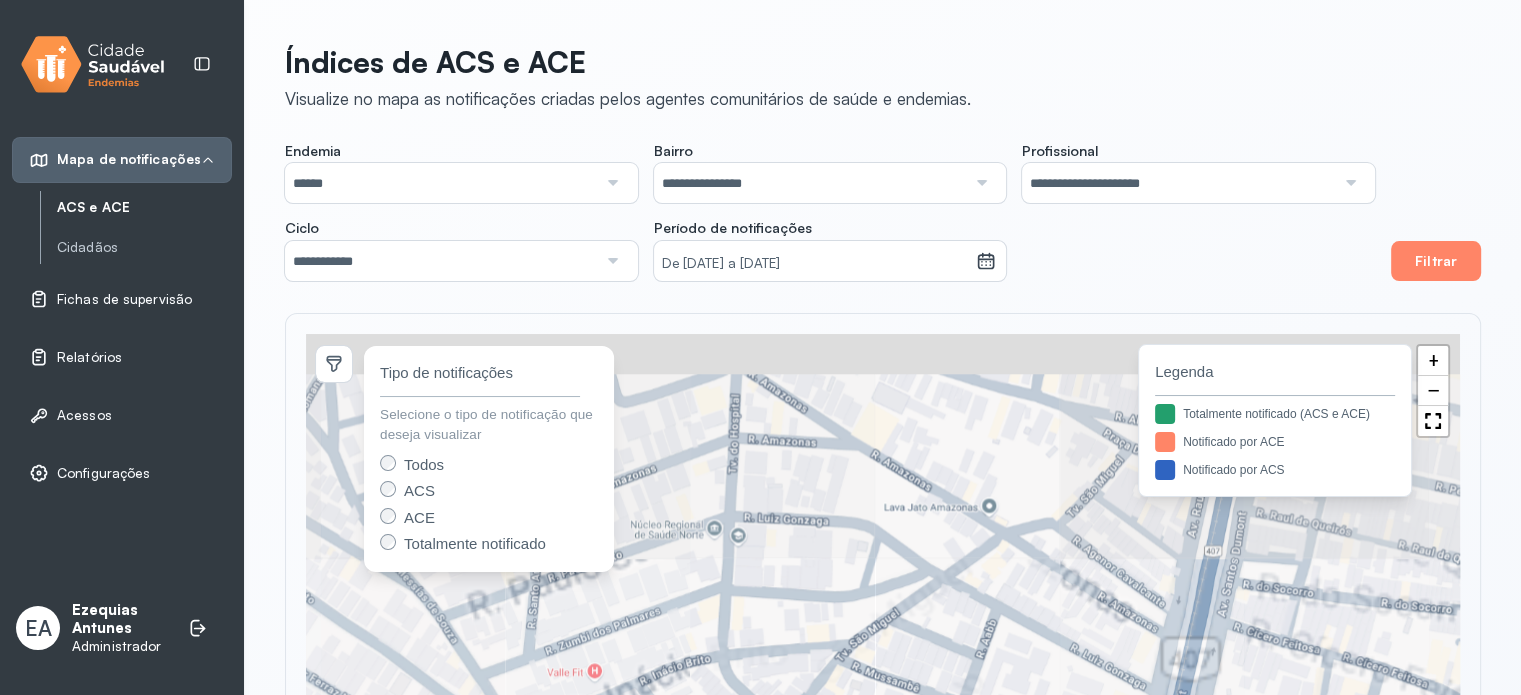 drag, startPoint x: 896, startPoint y: 631, endPoint x: 901, endPoint y: 686, distance: 55.226807 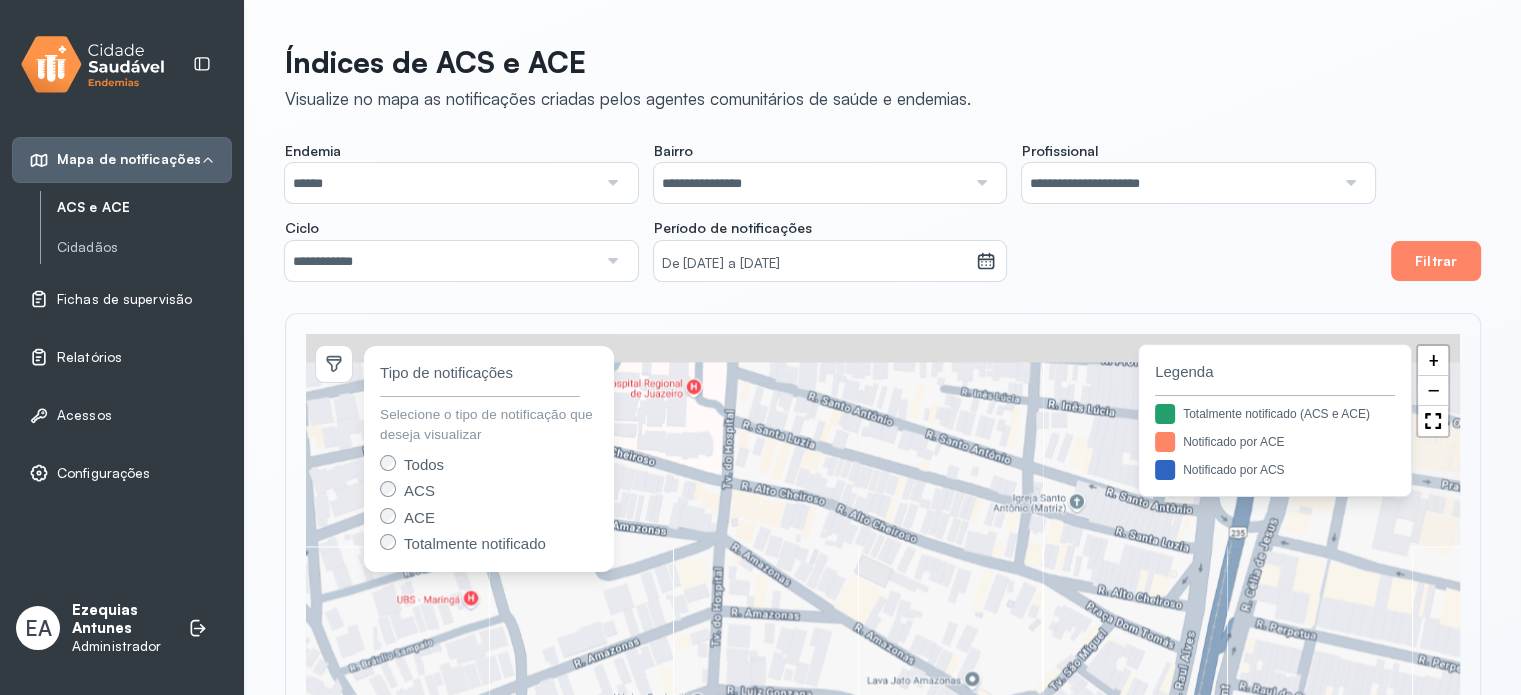drag, startPoint x: 865, startPoint y: 614, endPoint x: 867, endPoint y: 742, distance: 128.01562 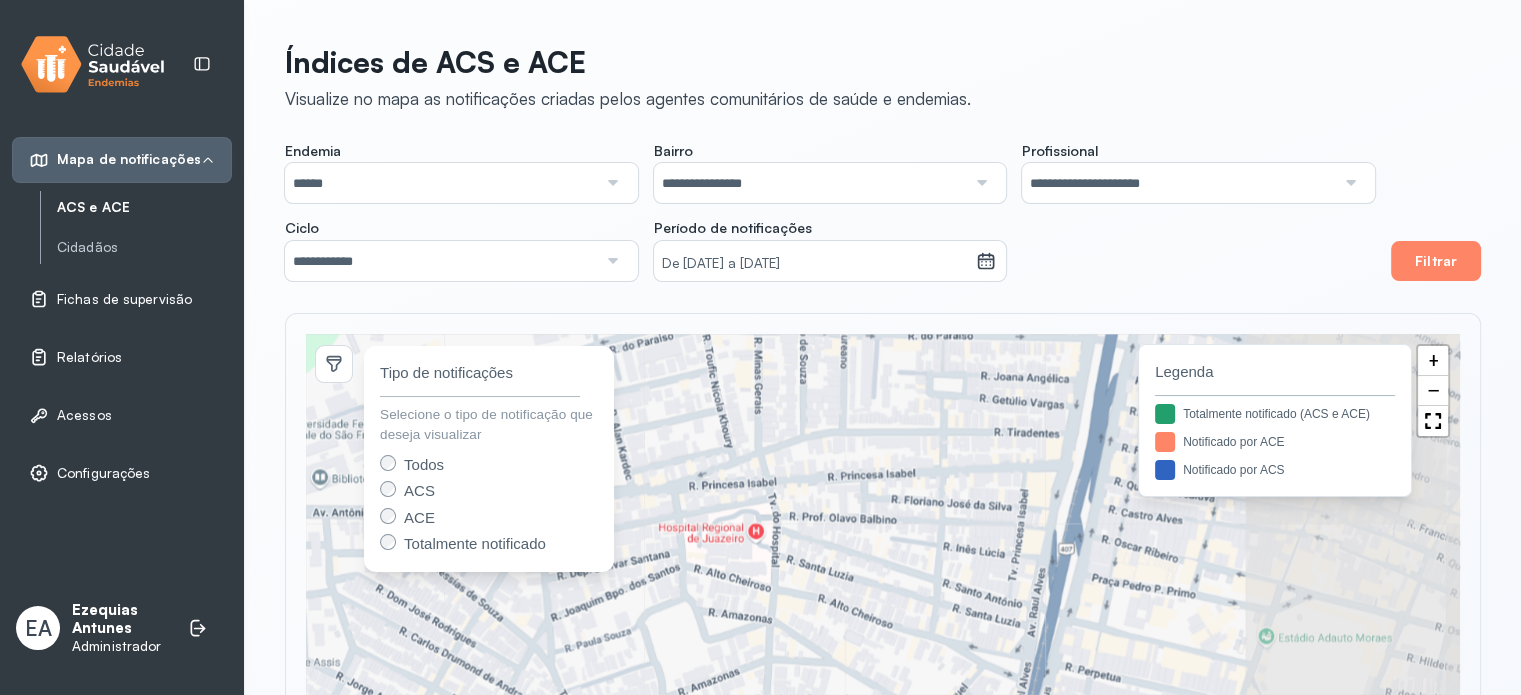 drag, startPoint x: 814, startPoint y: 475, endPoint x: 812, endPoint y: 489, distance: 14.142136 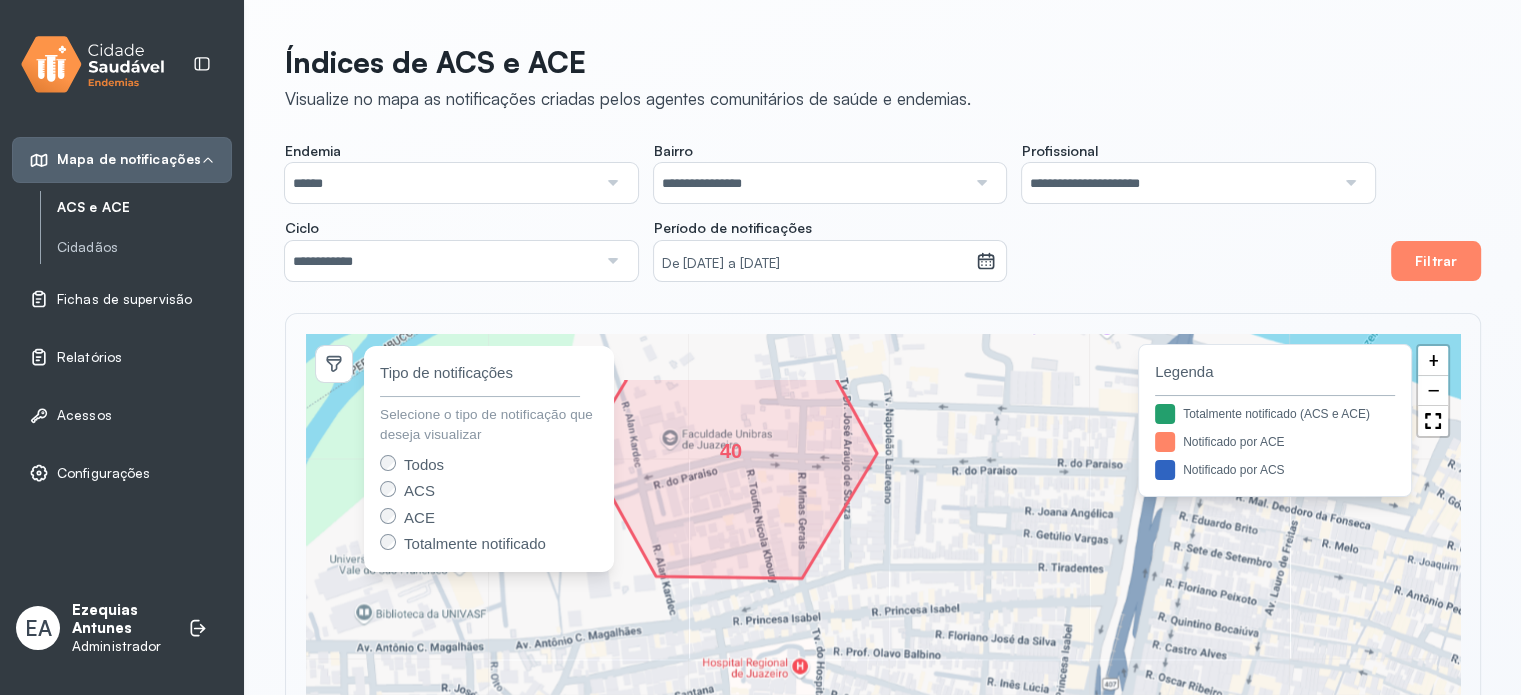 drag, startPoint x: 772, startPoint y: 462, endPoint x: 820, endPoint y: 576, distance: 123.69317 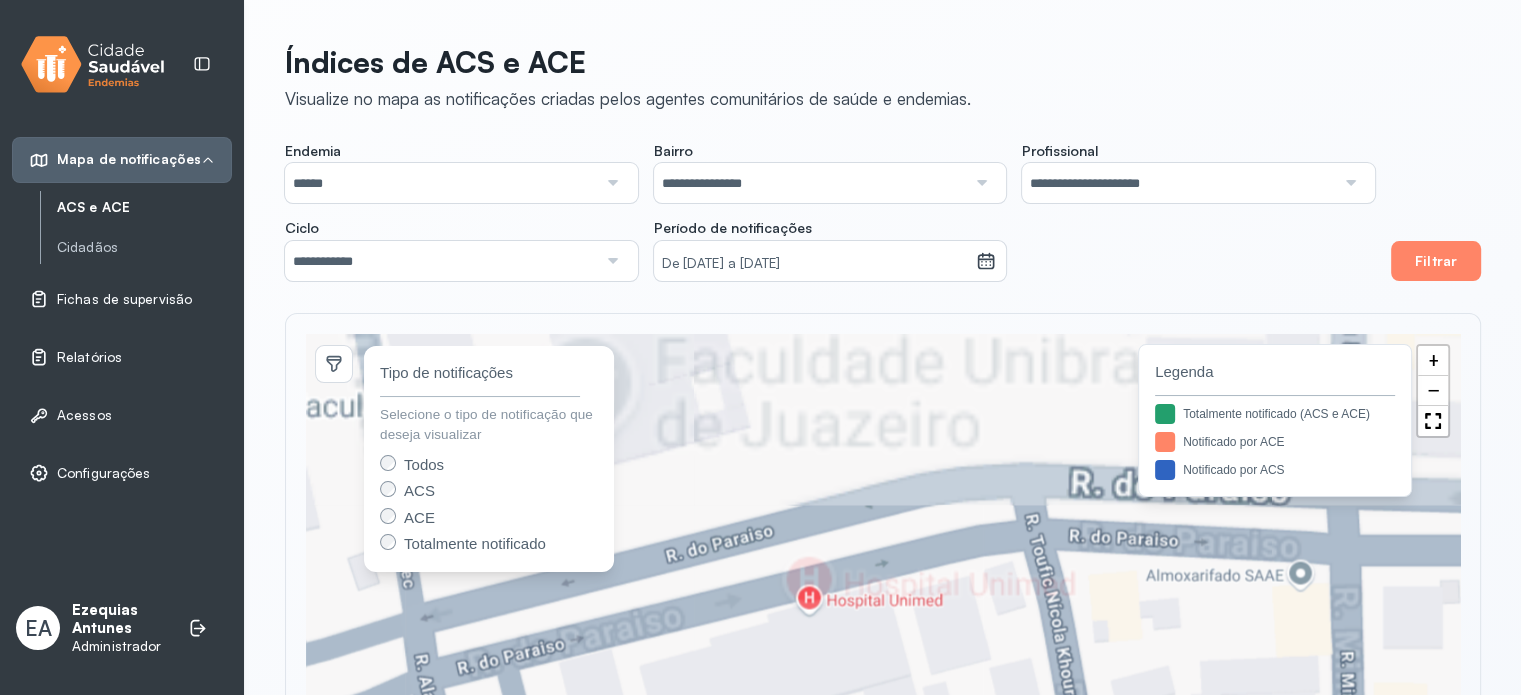 drag, startPoint x: 756, startPoint y: 565, endPoint x: 860, endPoint y: 232, distance: 348.86243 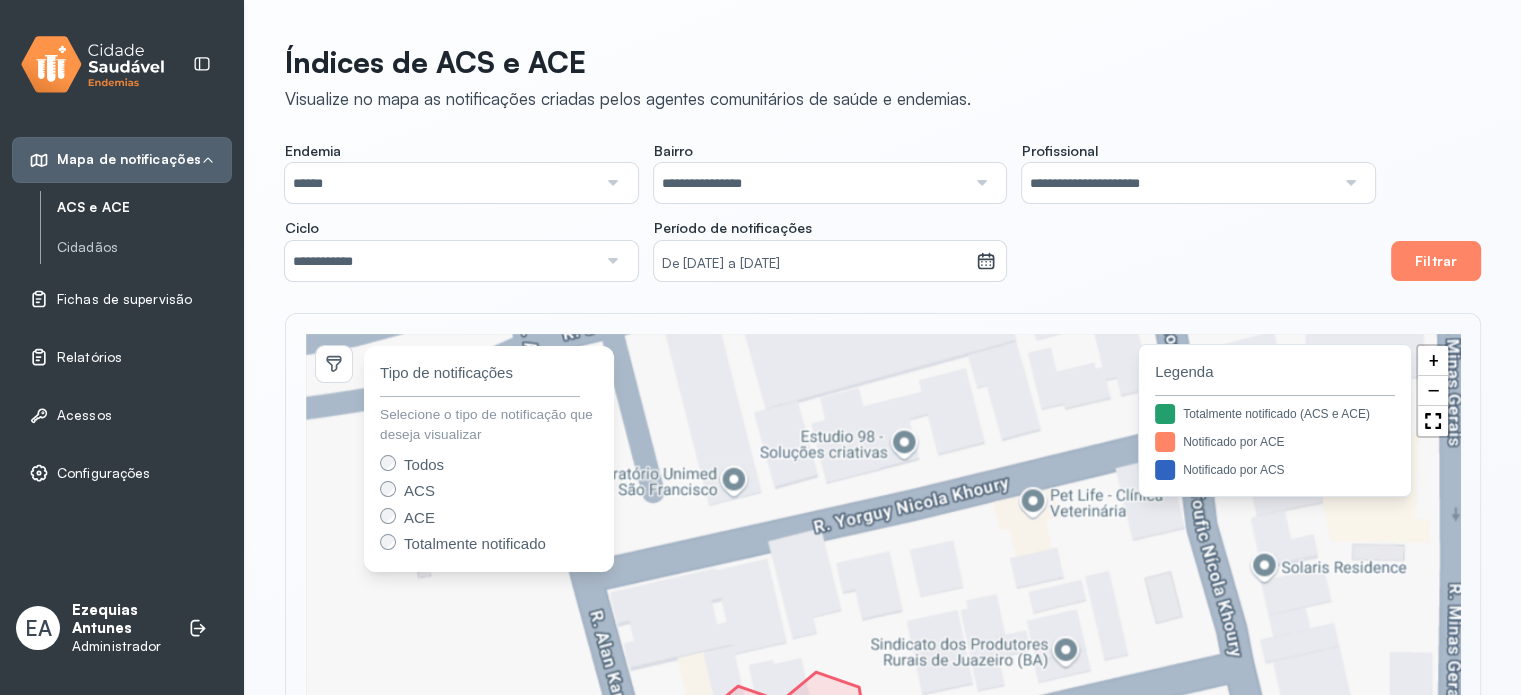 drag, startPoint x: 828, startPoint y: 587, endPoint x: 783, endPoint y: 273, distance: 317.20813 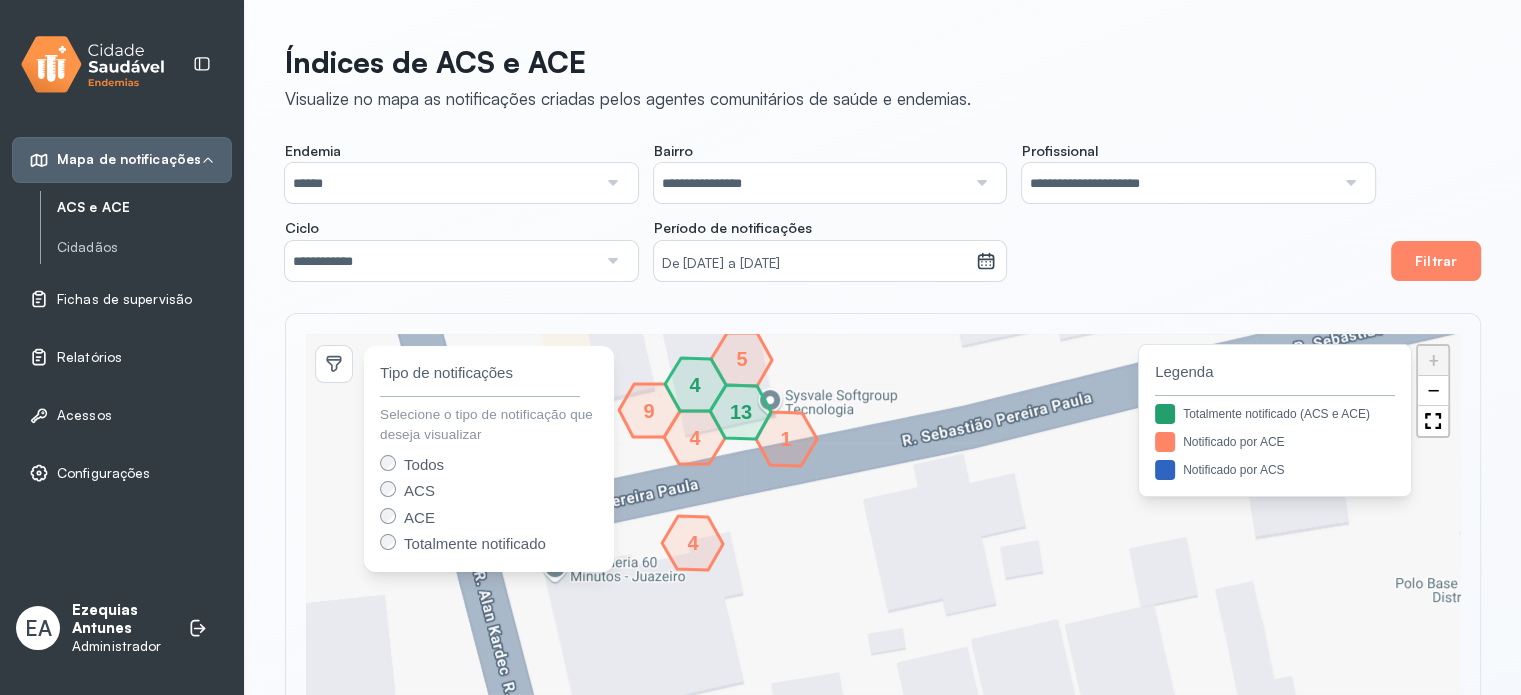 click on "1" at bounding box center [786, 439] 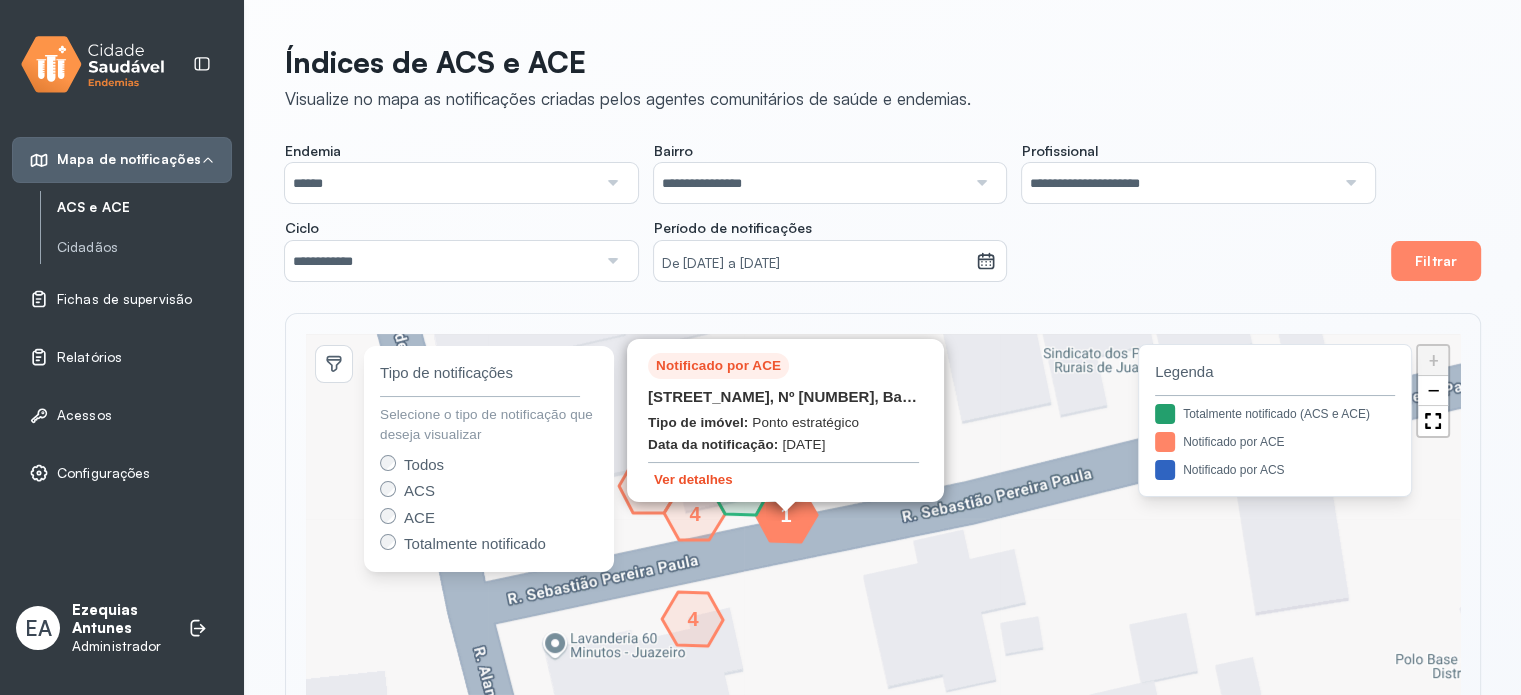 click on "Ver detalhes" at bounding box center [693, 479] 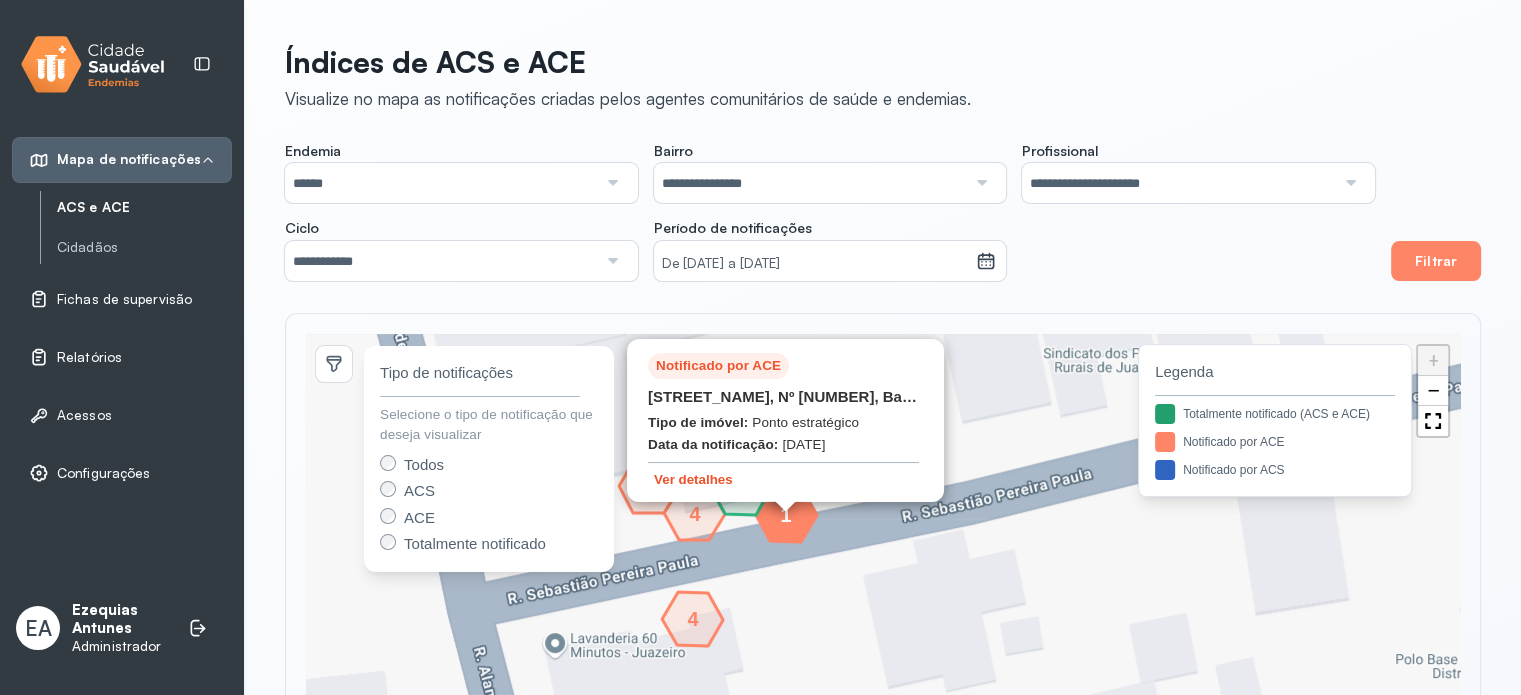 click on "Ver detalhes" at bounding box center (693, 479) 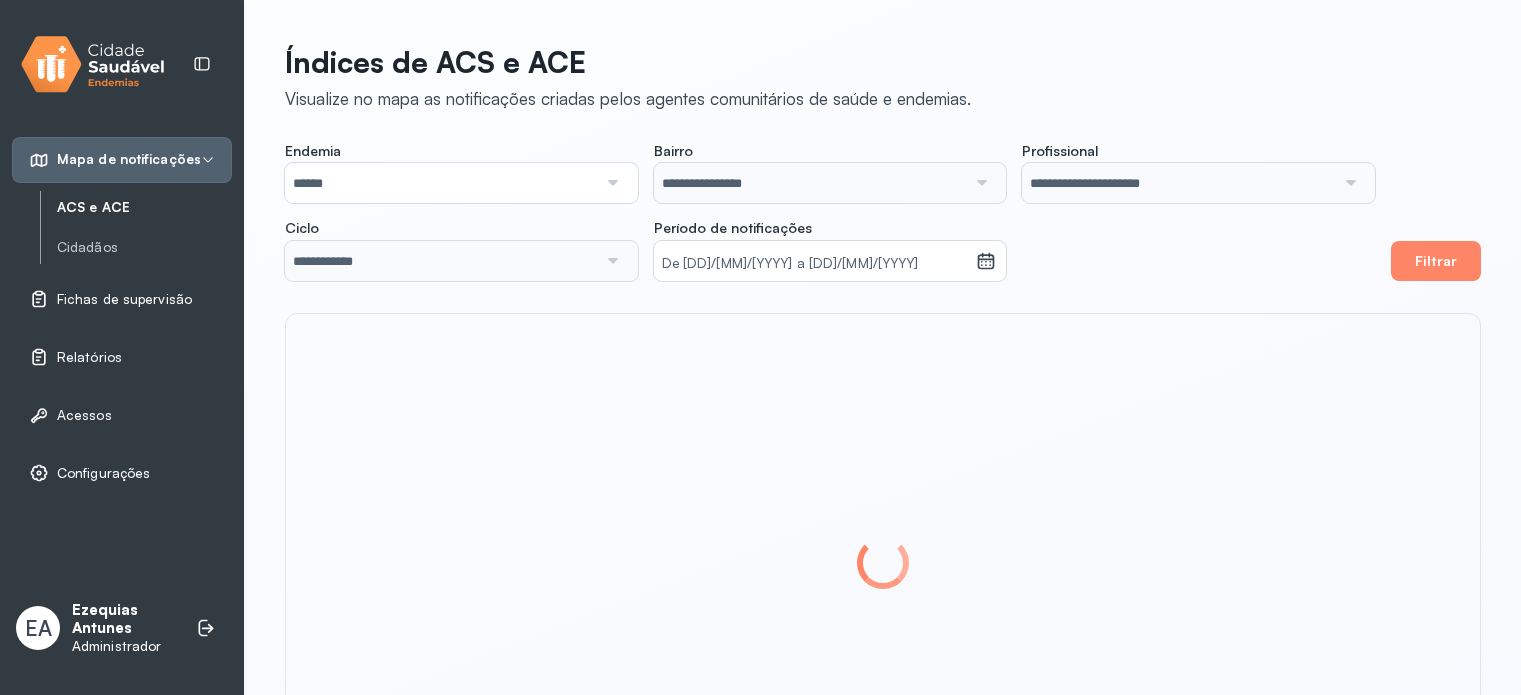 scroll, scrollTop: 0, scrollLeft: 0, axis: both 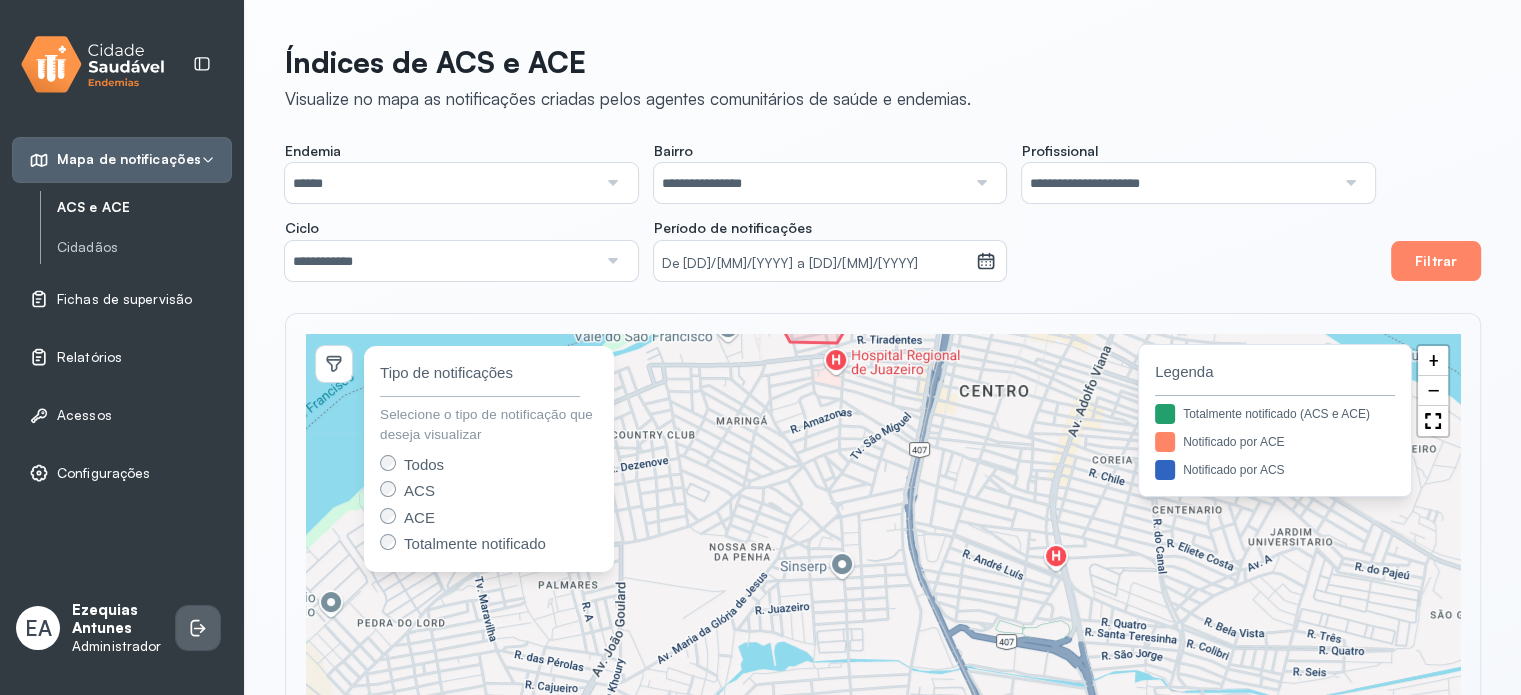click 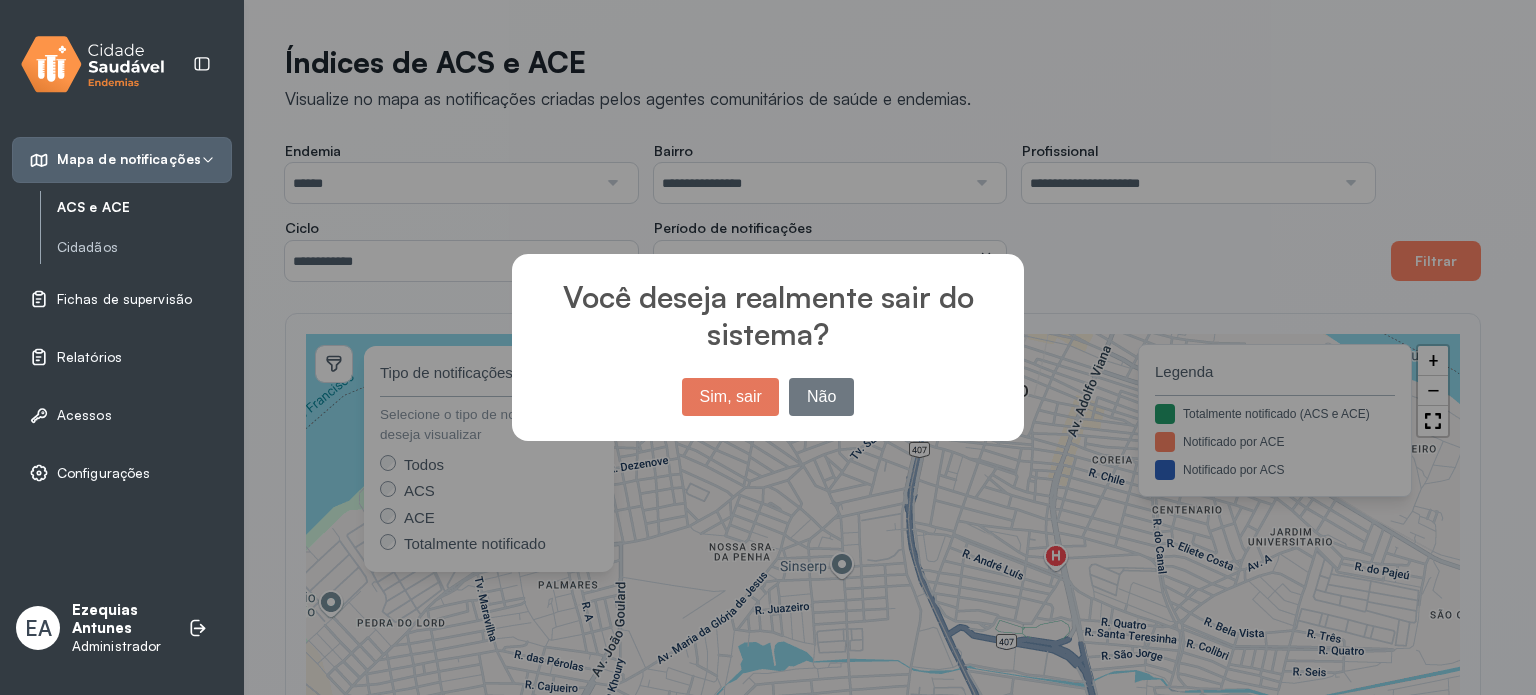 click on "Sim, sair" at bounding box center (730, 397) 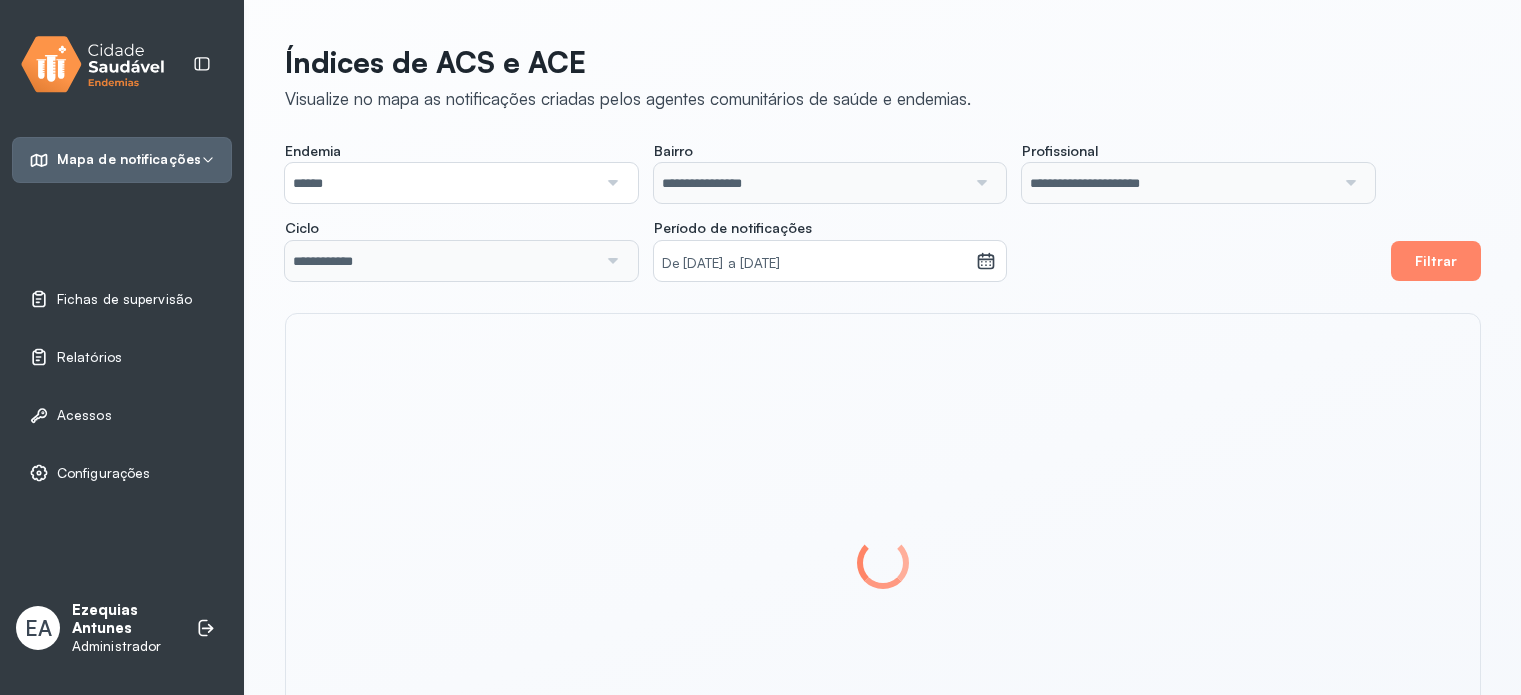 scroll, scrollTop: 0, scrollLeft: 0, axis: both 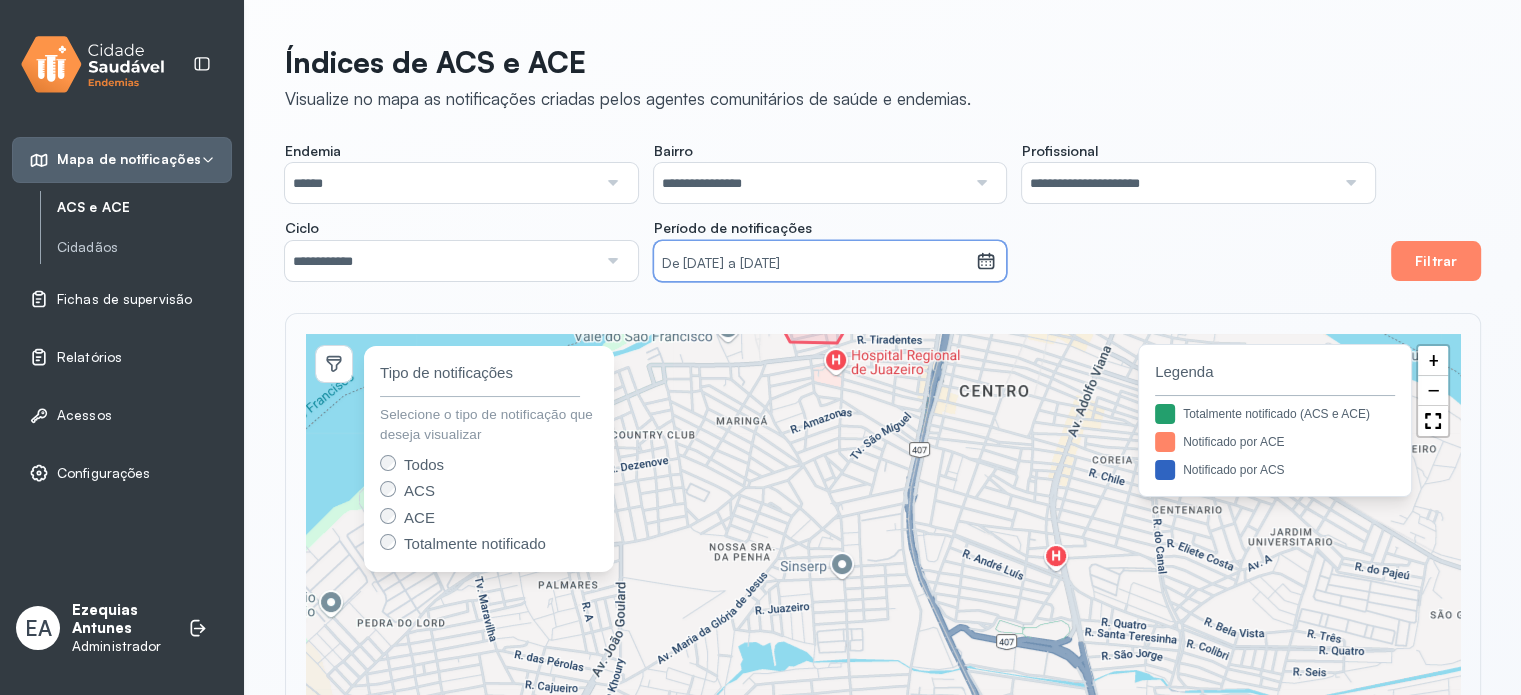 click on "De [DATE] a [DATE]" at bounding box center [815, 261] 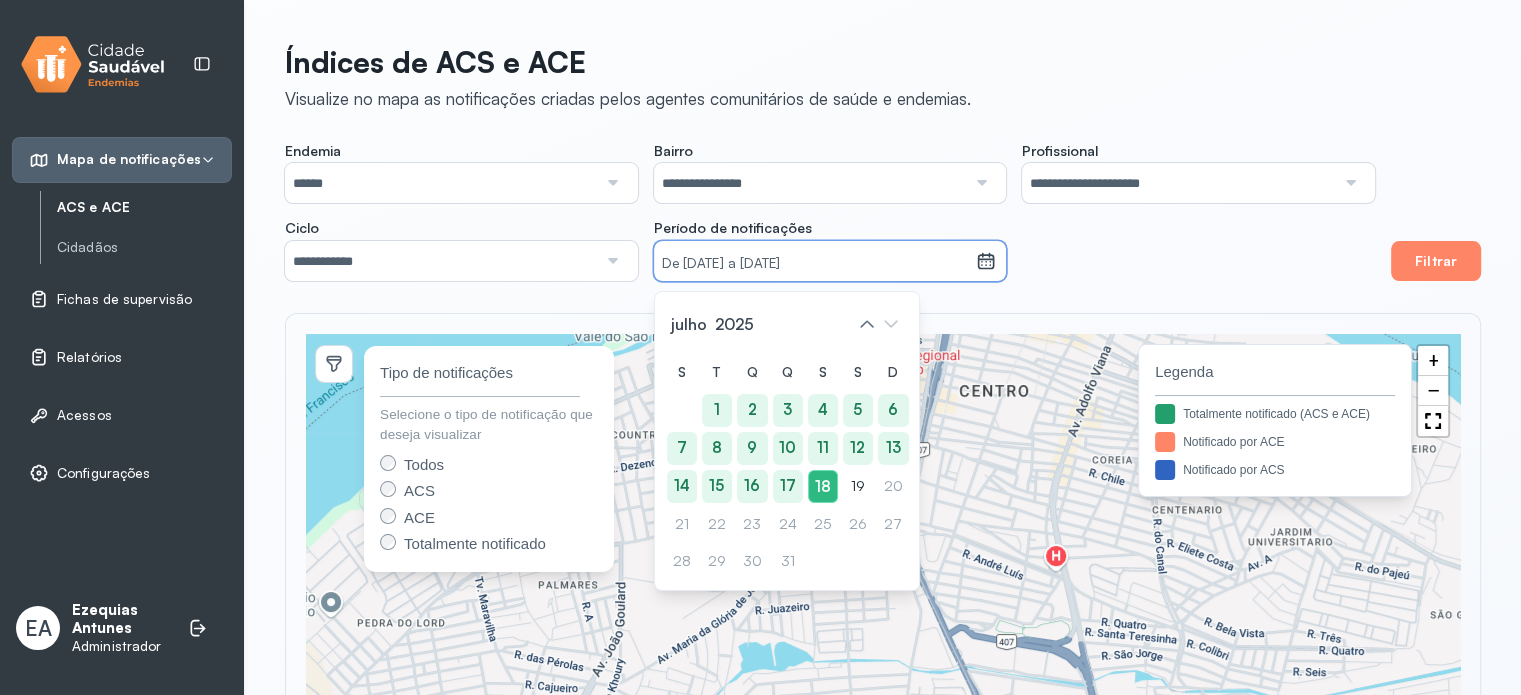click on "7 + − 7  Tipo de notificações   Selecione o tipo de notificação que deseja visualizar  Todos ACS ACE Totalmente notificado  Legenda  Totalmente notificado (ACS e ACE) Notificado por ACE Notificado por ACS" at bounding box center [883, 563] 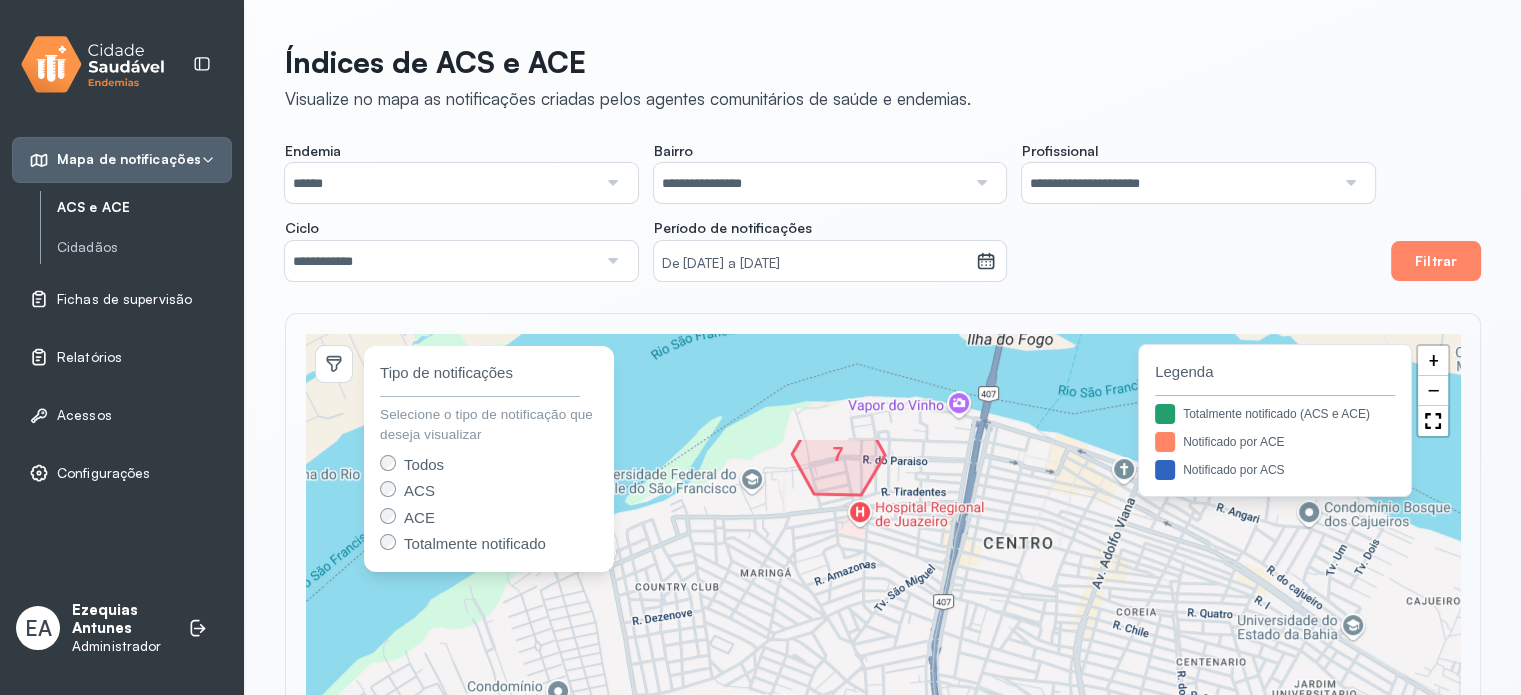 drag, startPoint x: 996, startPoint y: 536, endPoint x: 995, endPoint y: 592, distance: 56.008926 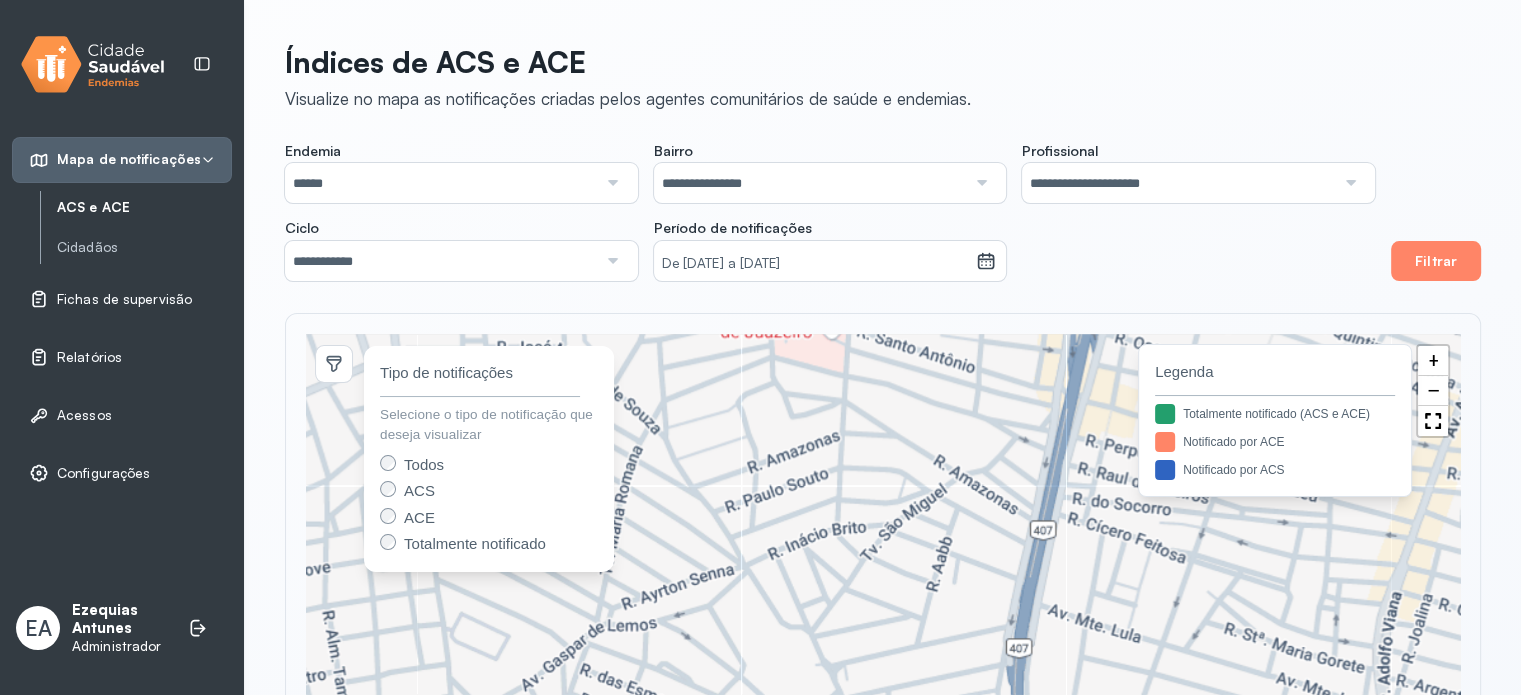 drag, startPoint x: 886, startPoint y: 439, endPoint x: 918, endPoint y: 664, distance: 227.26416 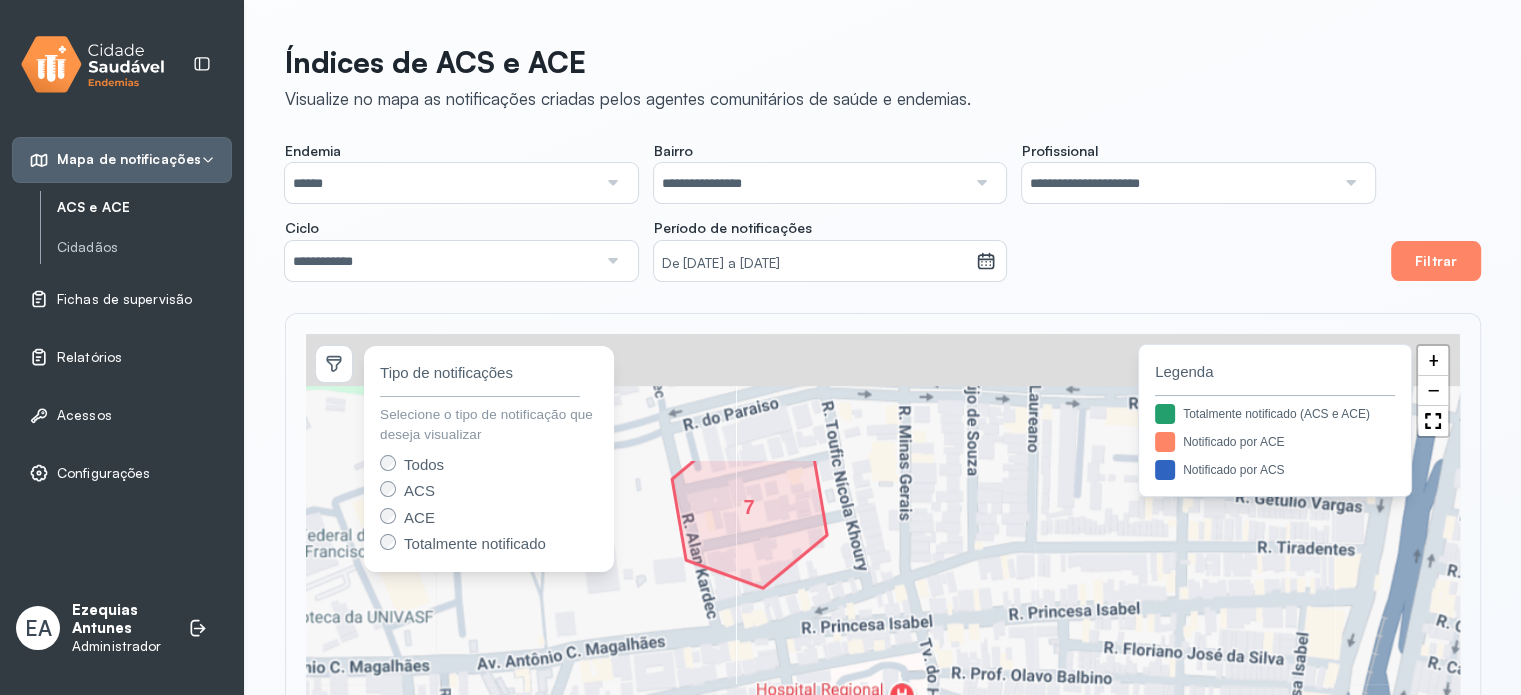 drag, startPoint x: 892, startPoint y: 639, endPoint x: 933, endPoint y: 742, distance: 110.860275 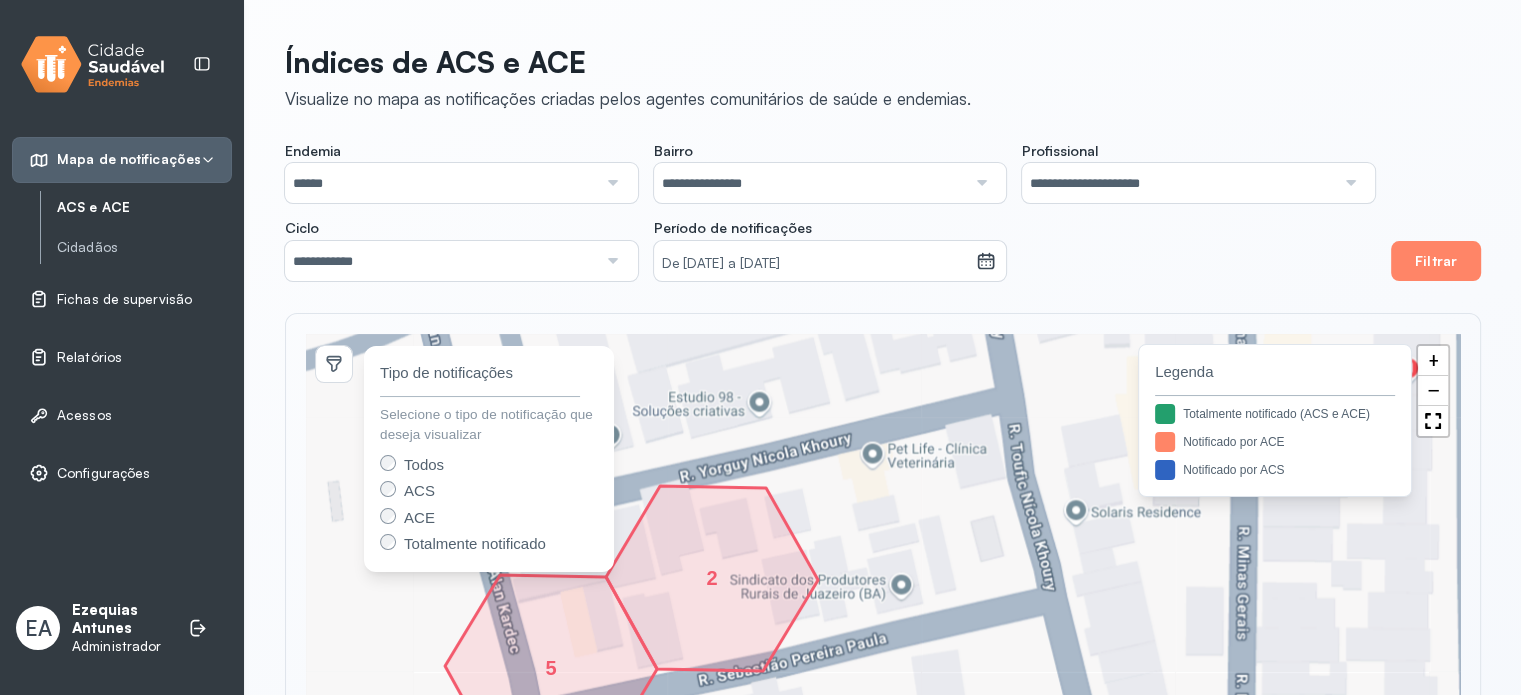 drag, startPoint x: 806, startPoint y: 627, endPoint x: 964, endPoint y: 484, distance: 213.10326 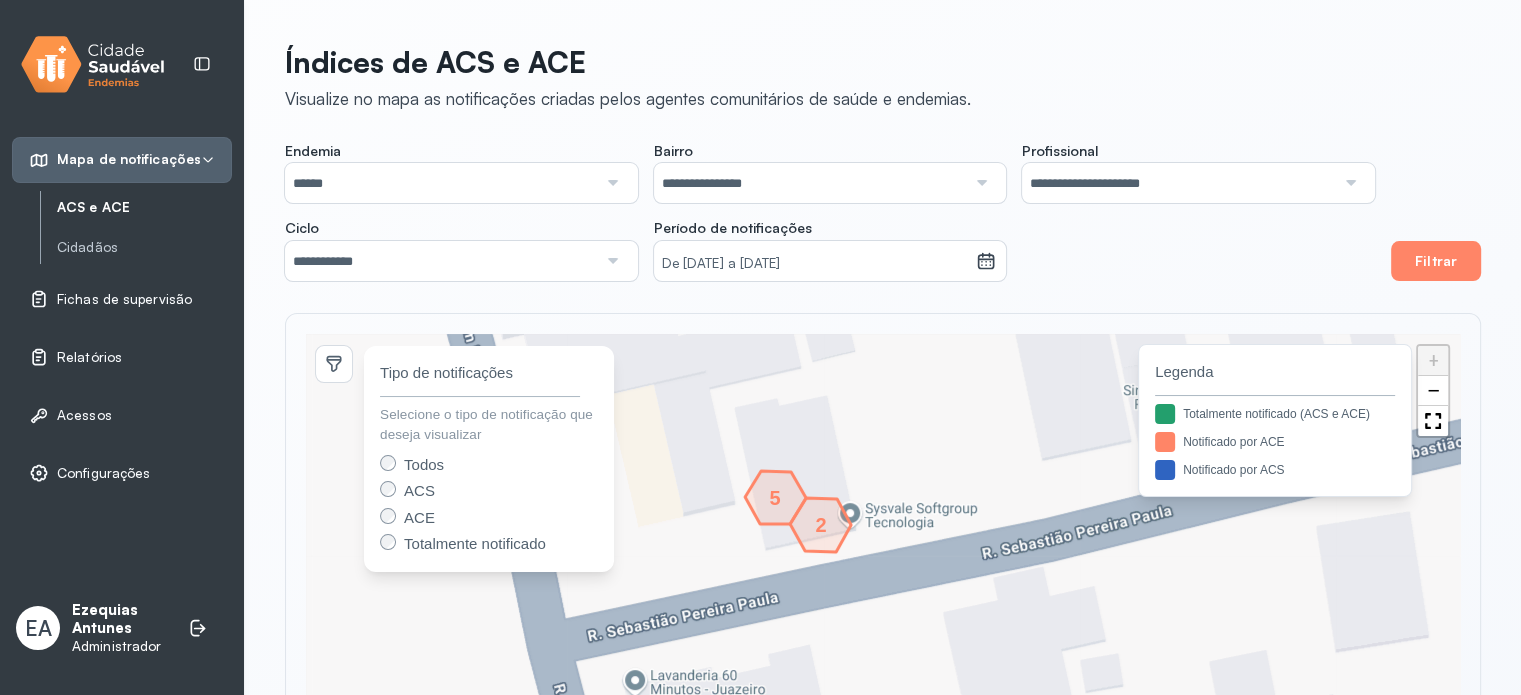 click on "5" at bounding box center (775, 498) 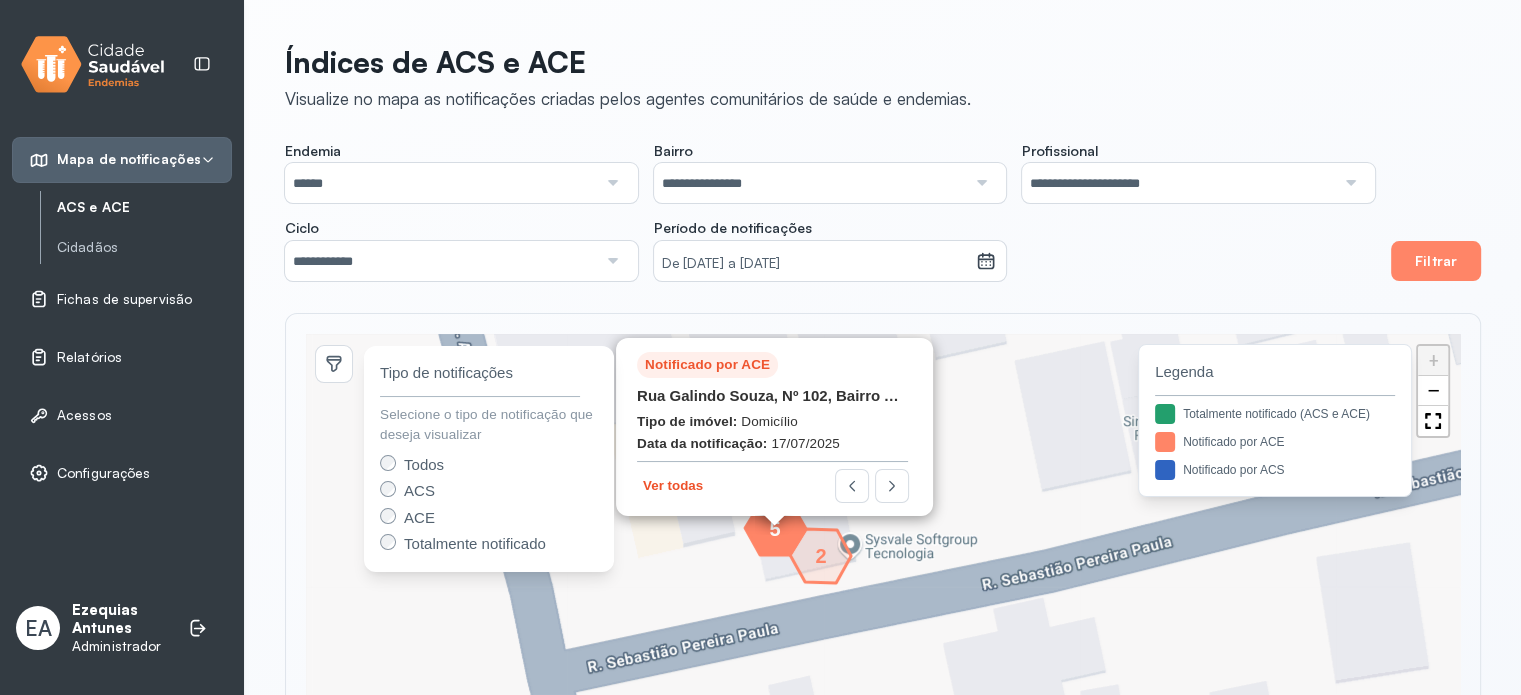 click on "Ver todas" at bounding box center [673, 485] 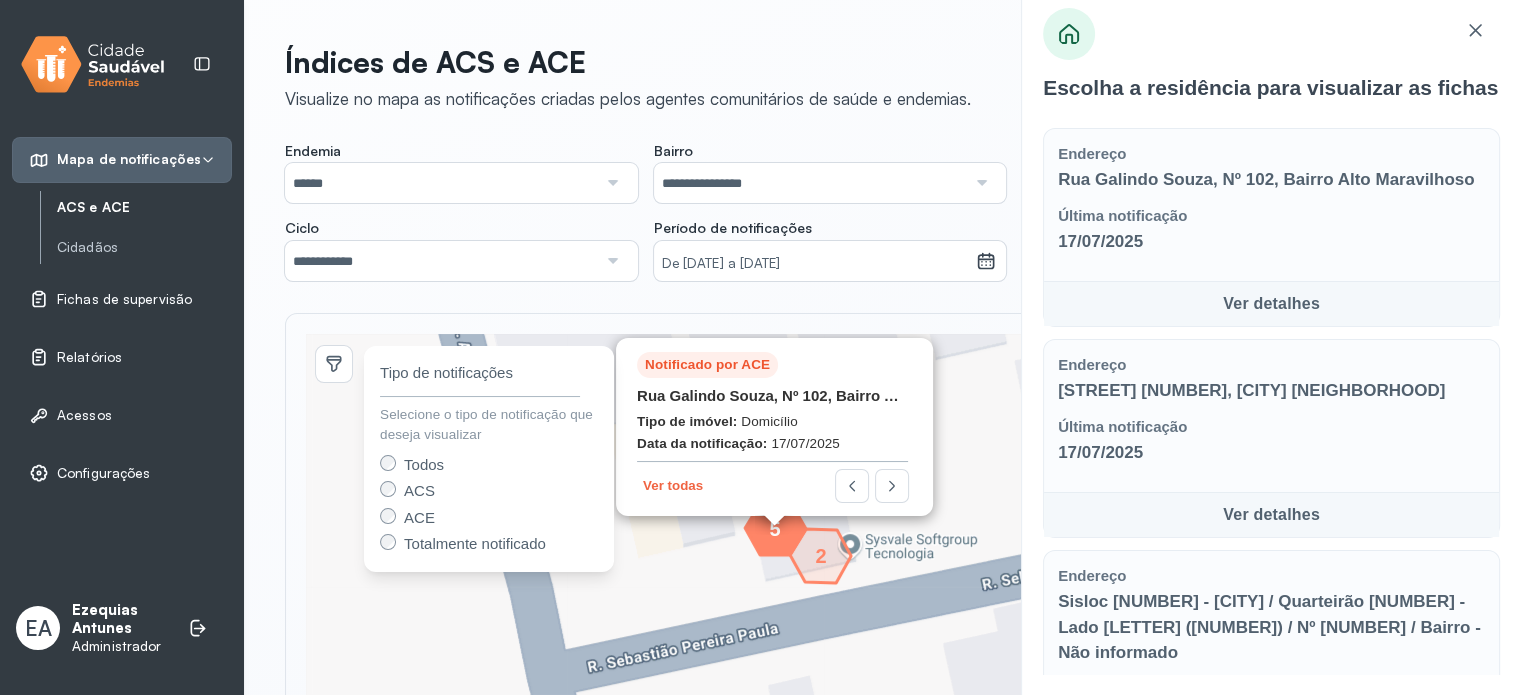 click on "Ver detalhes" at bounding box center [1271, 303] 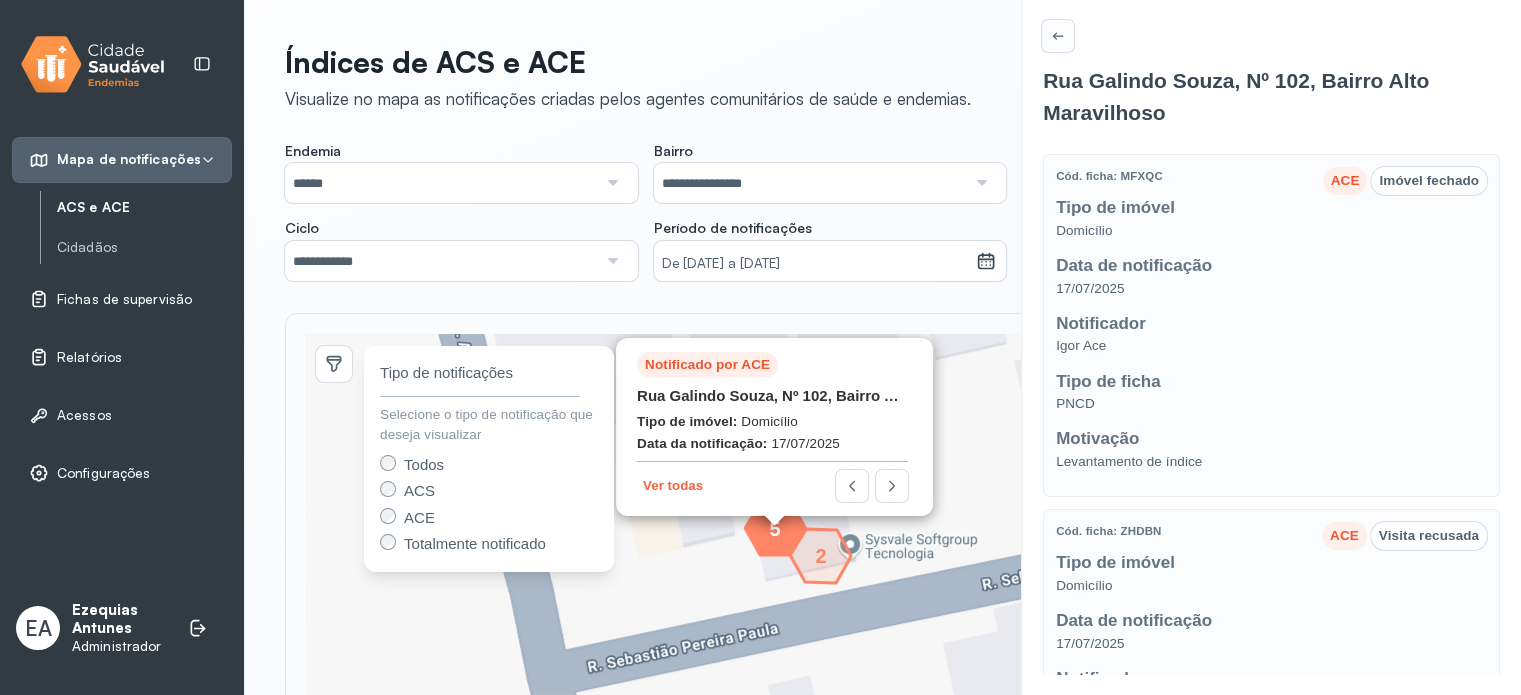 click at bounding box center (1058, 36) 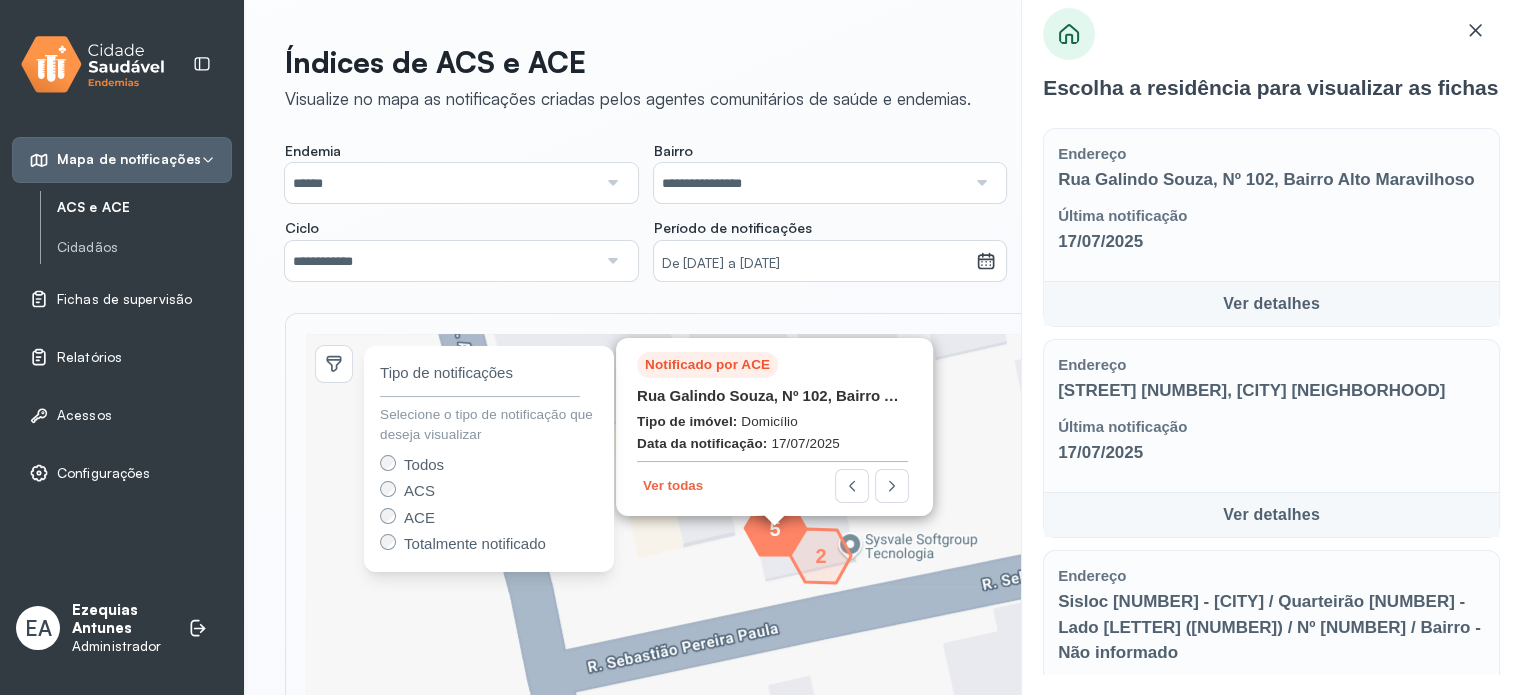click 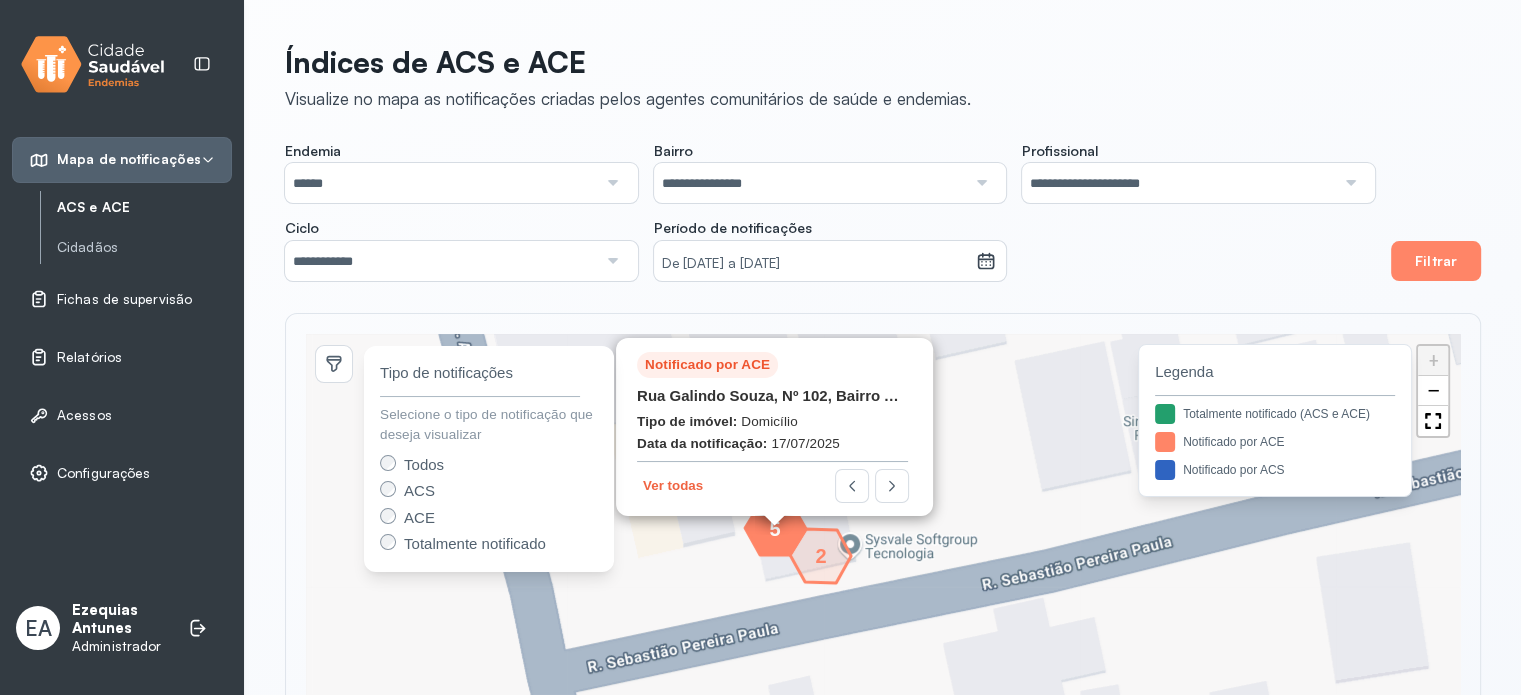 click 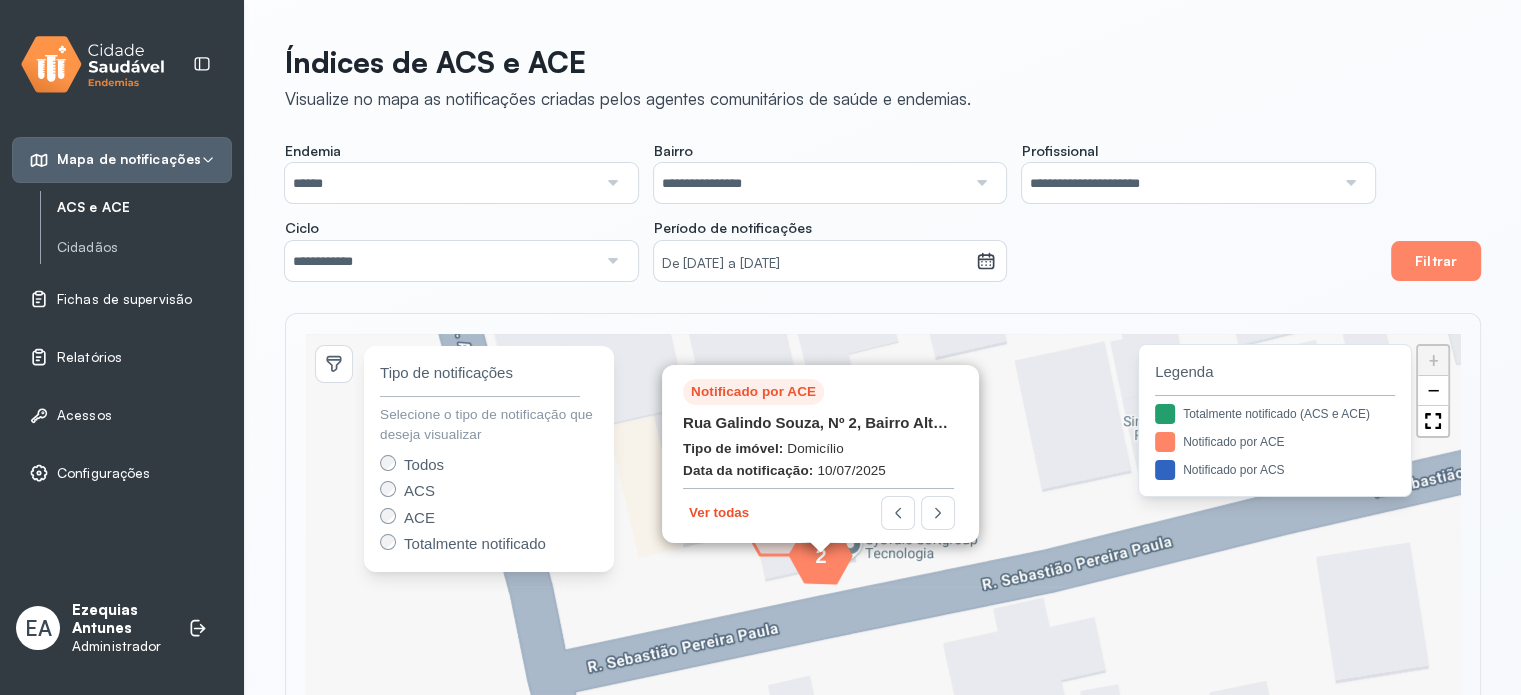 click on "Ver todas" at bounding box center [719, 512] 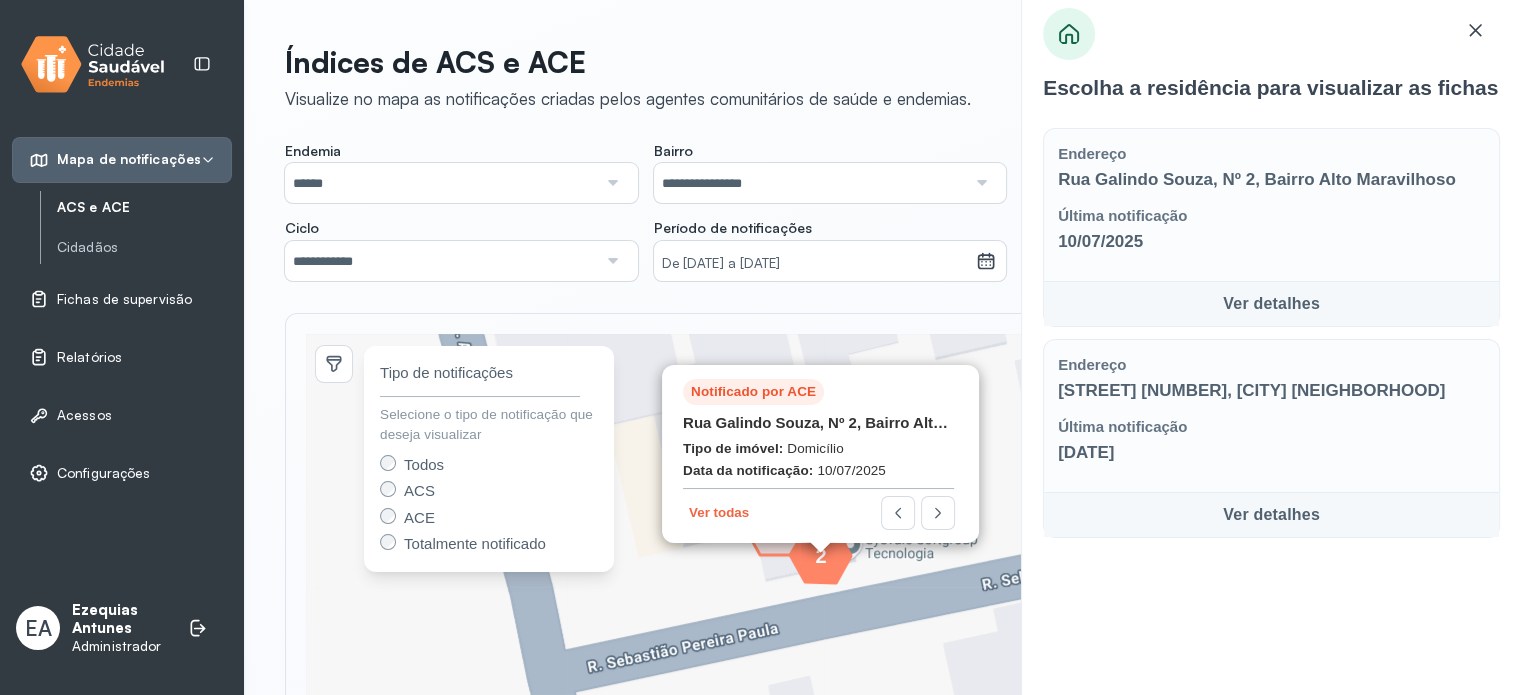 click 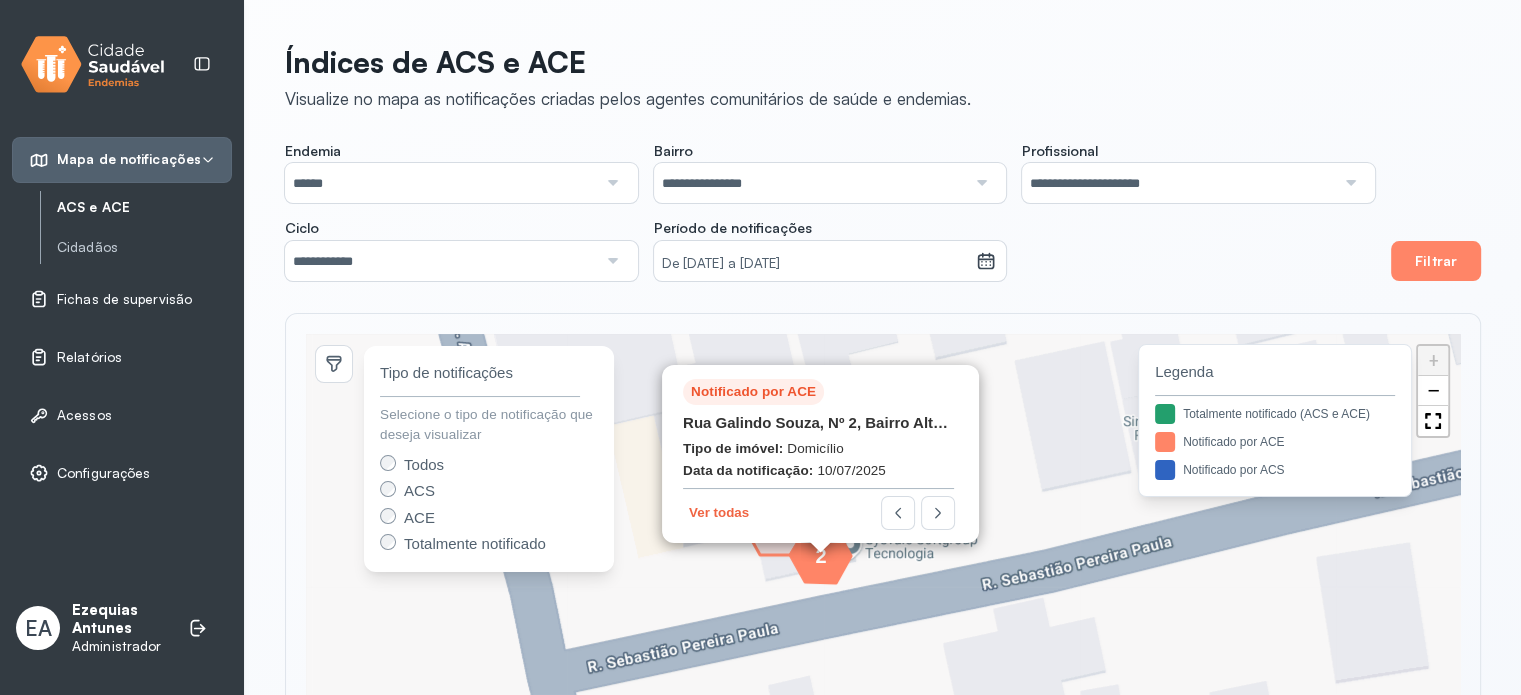 click on "**********" at bounding box center (830, 211) 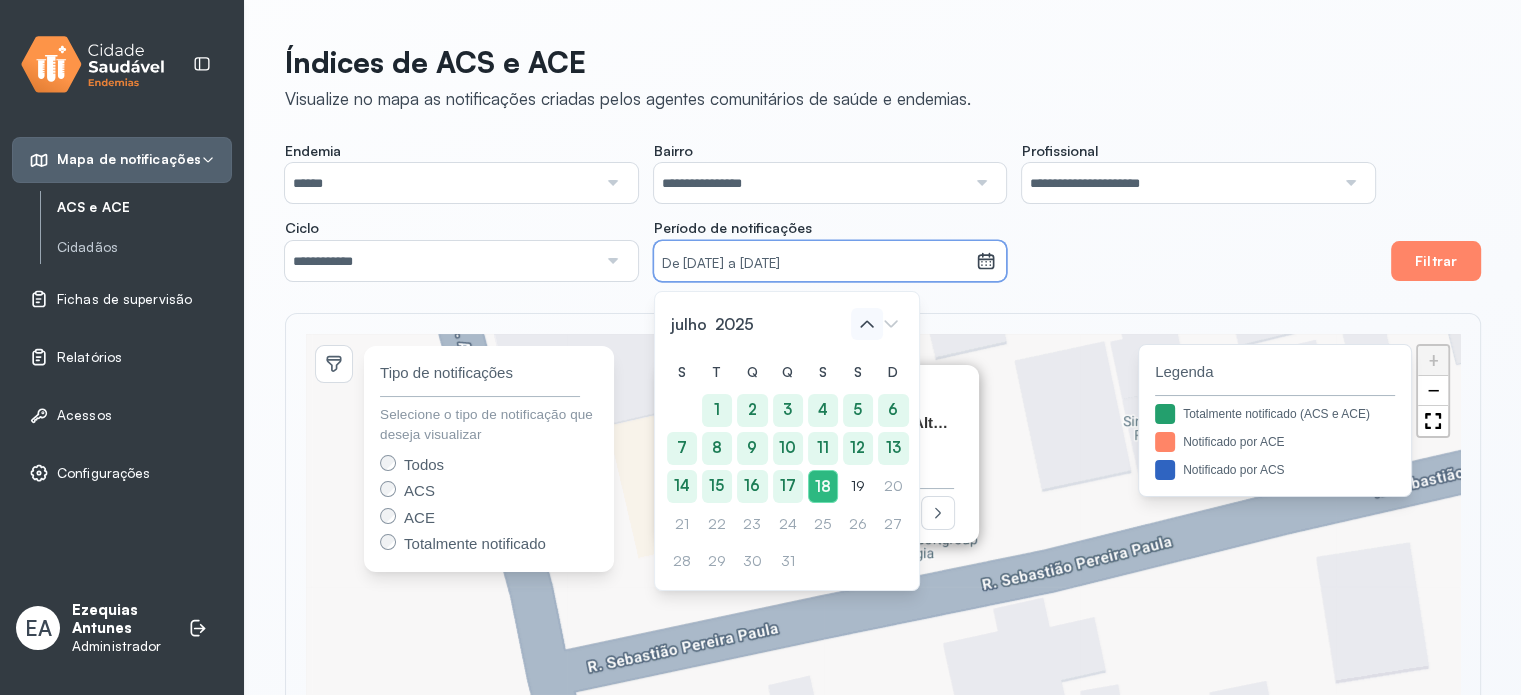 click 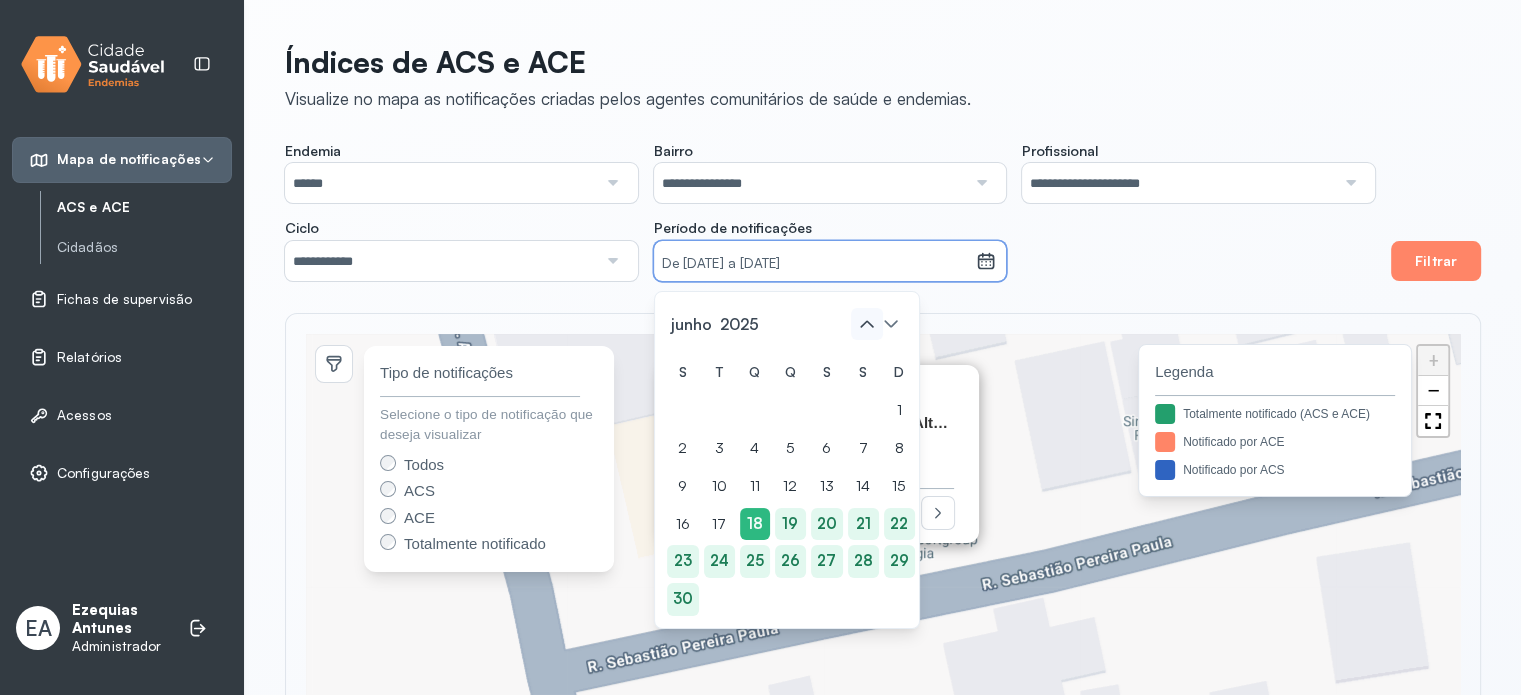 click 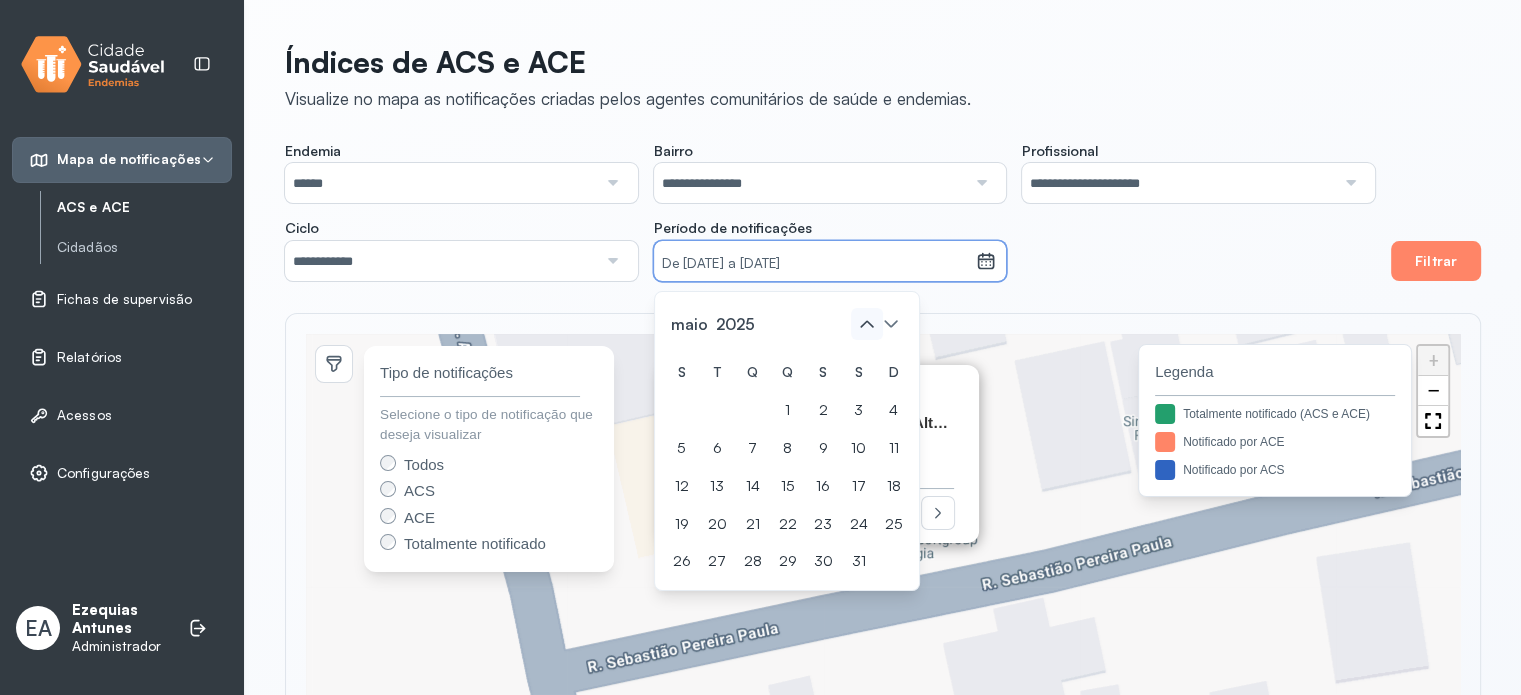 click 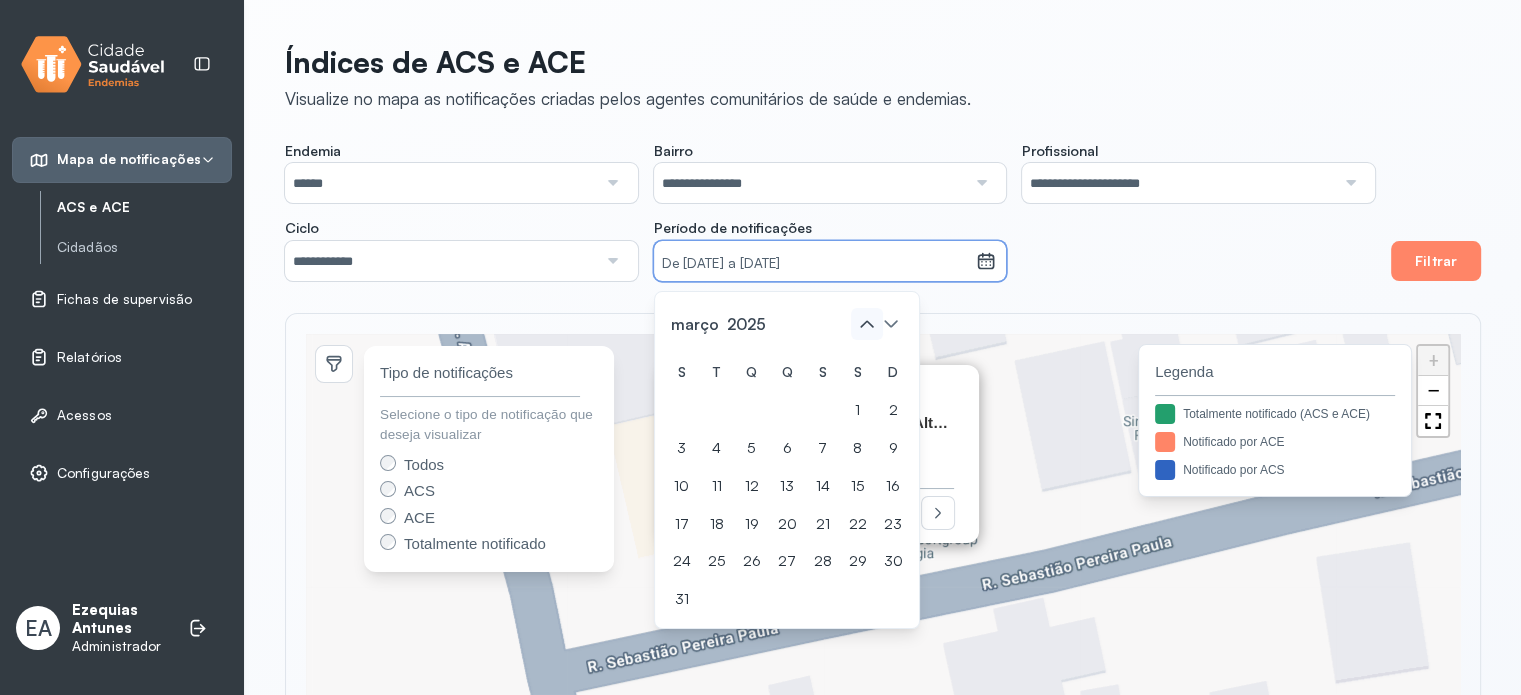 click 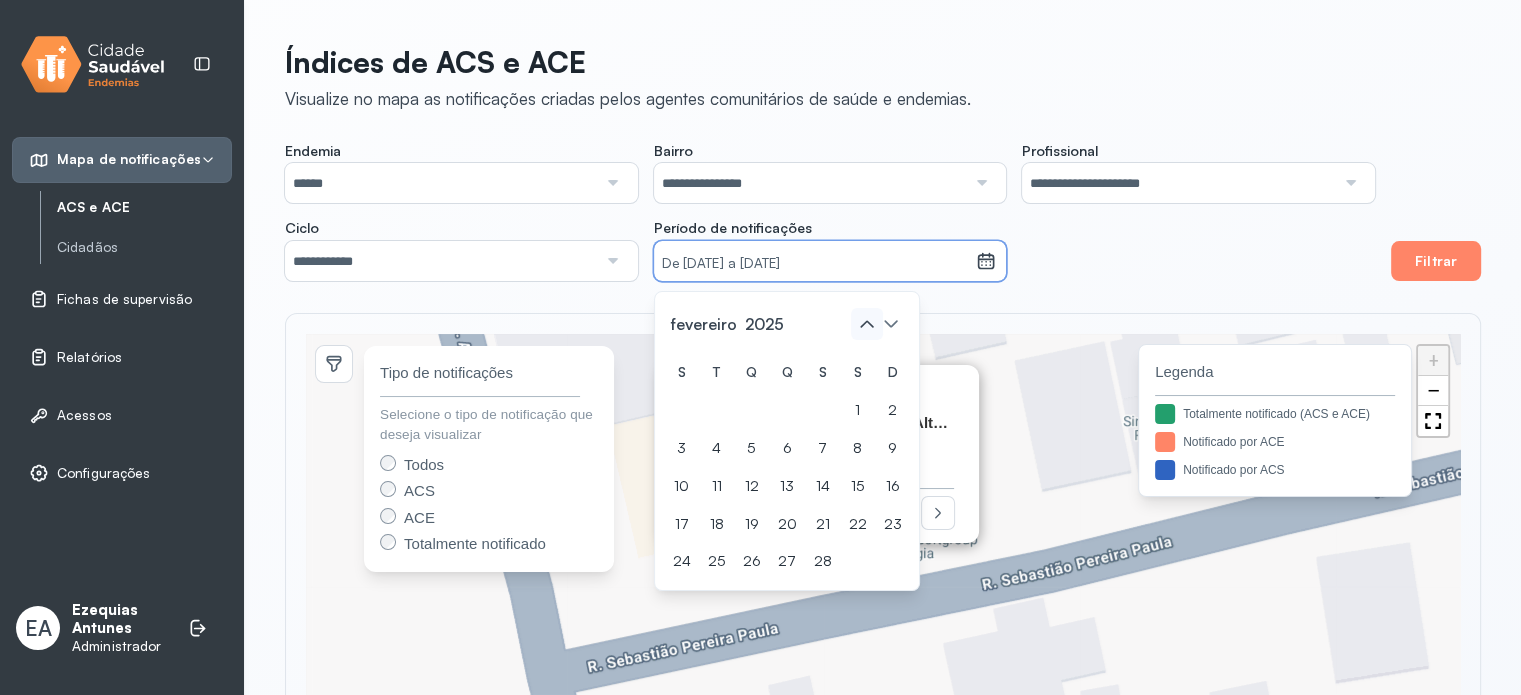 click 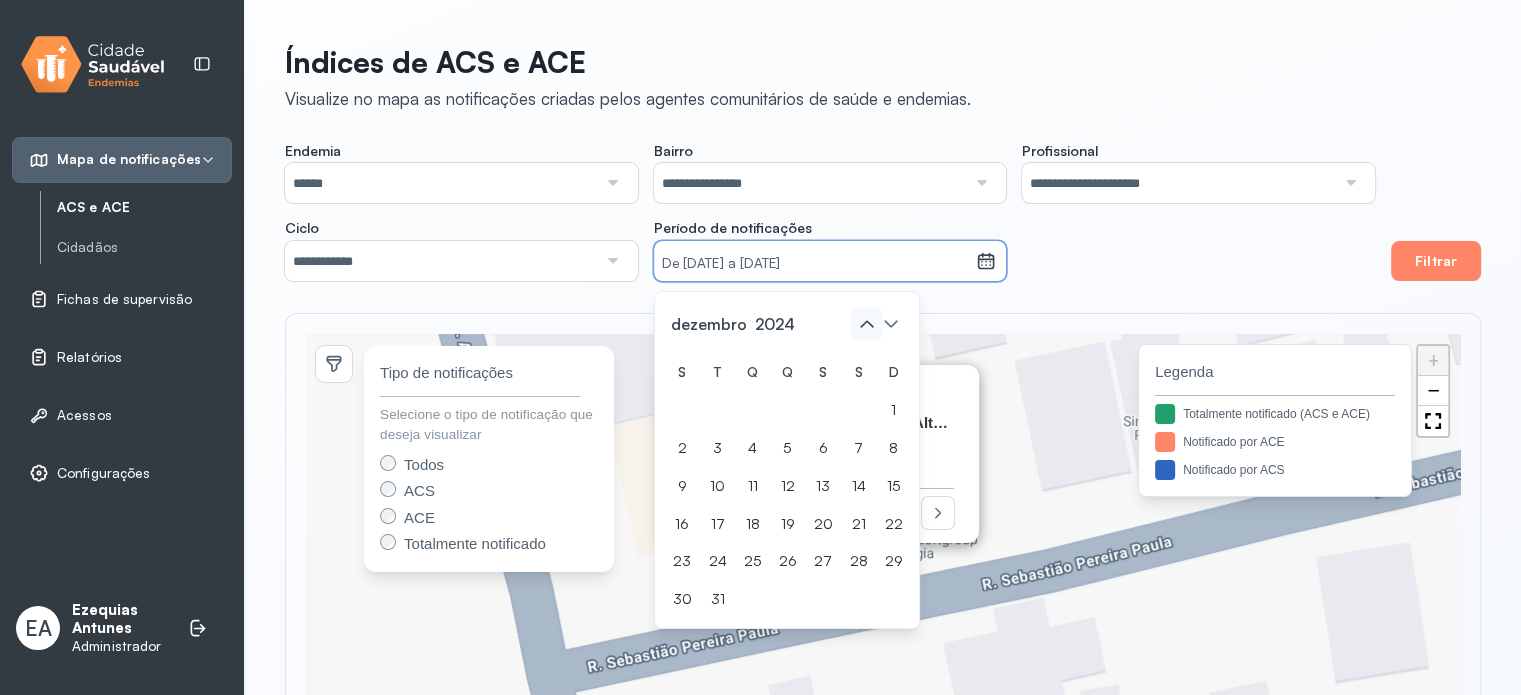 click 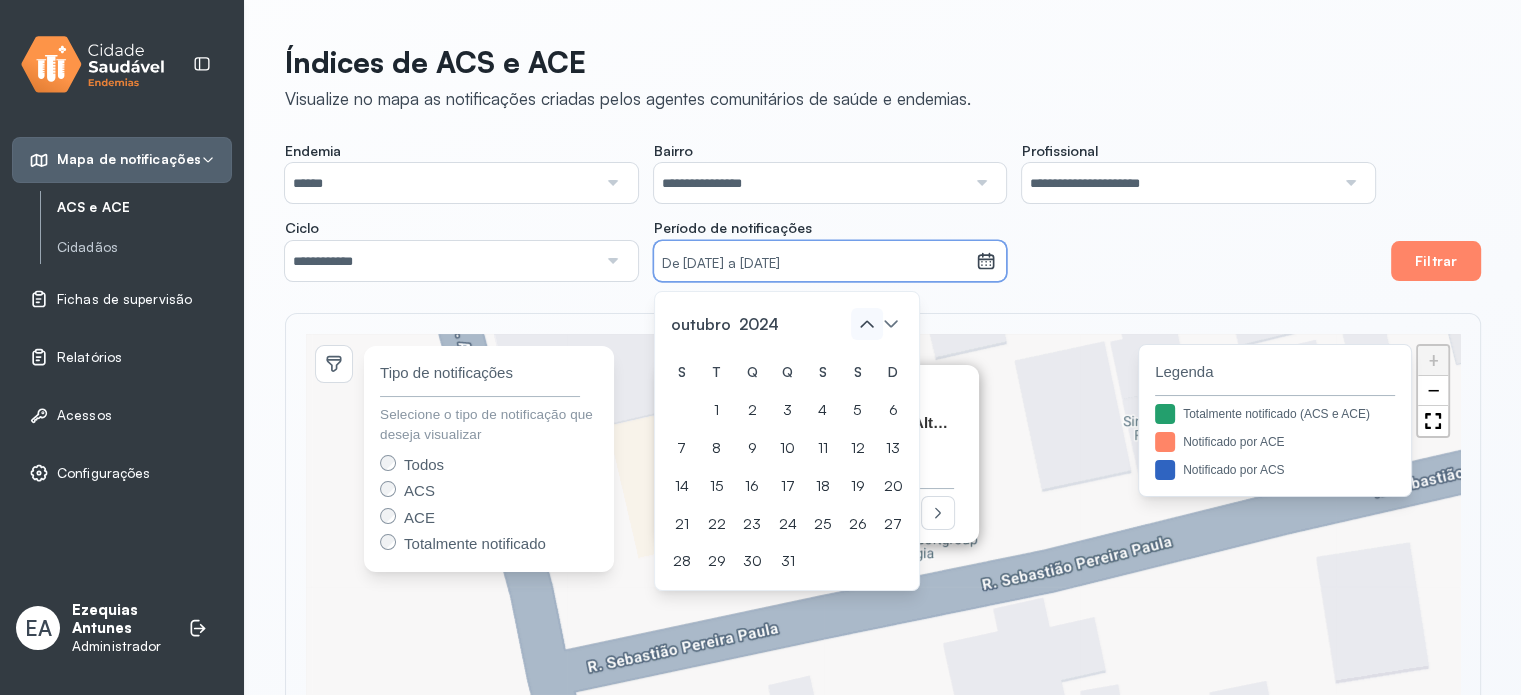 click 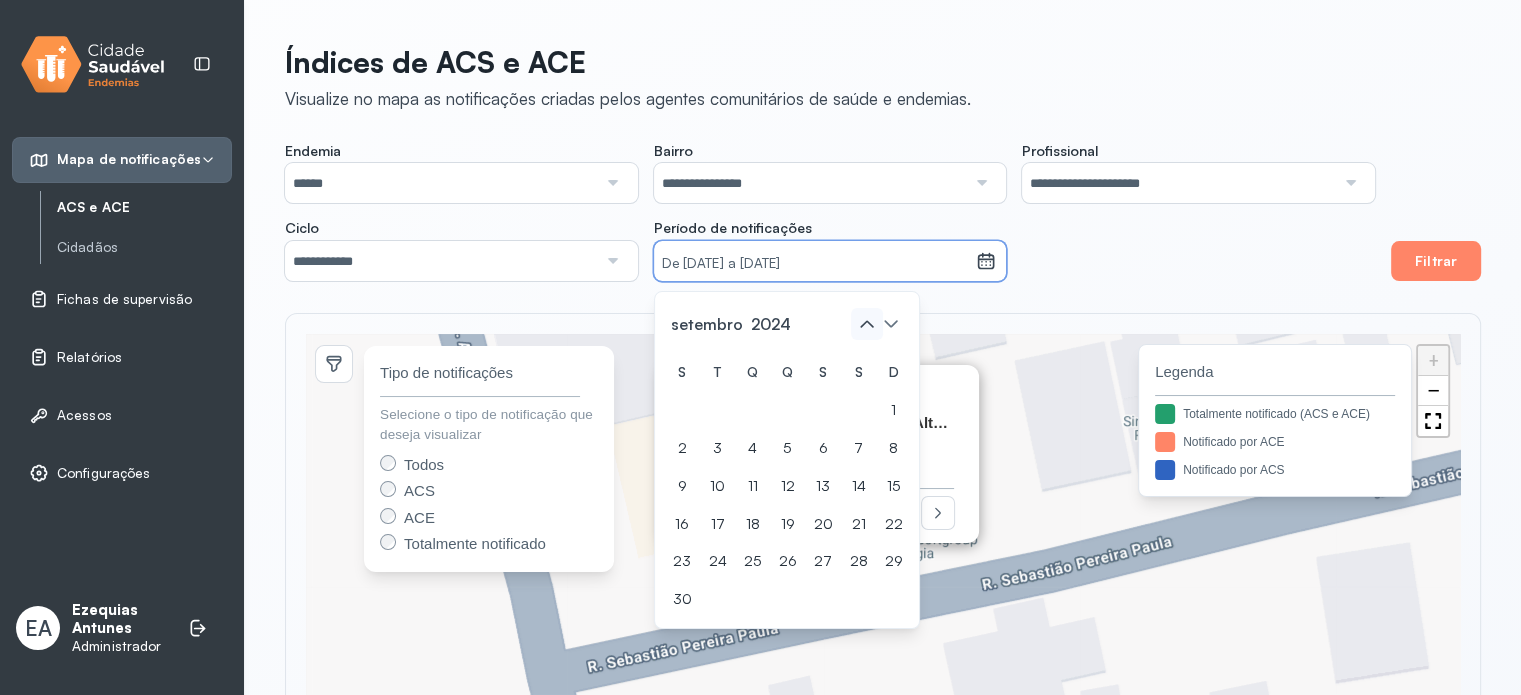 click 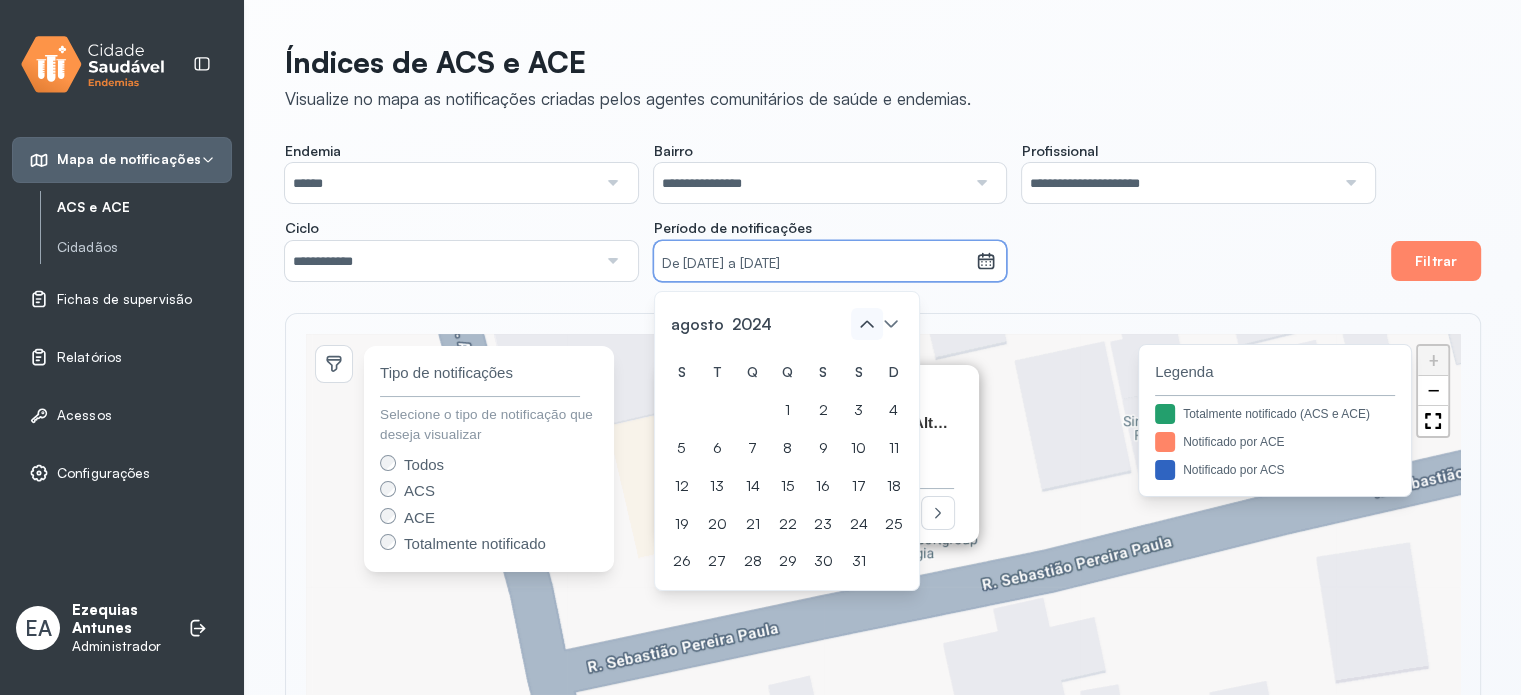 click 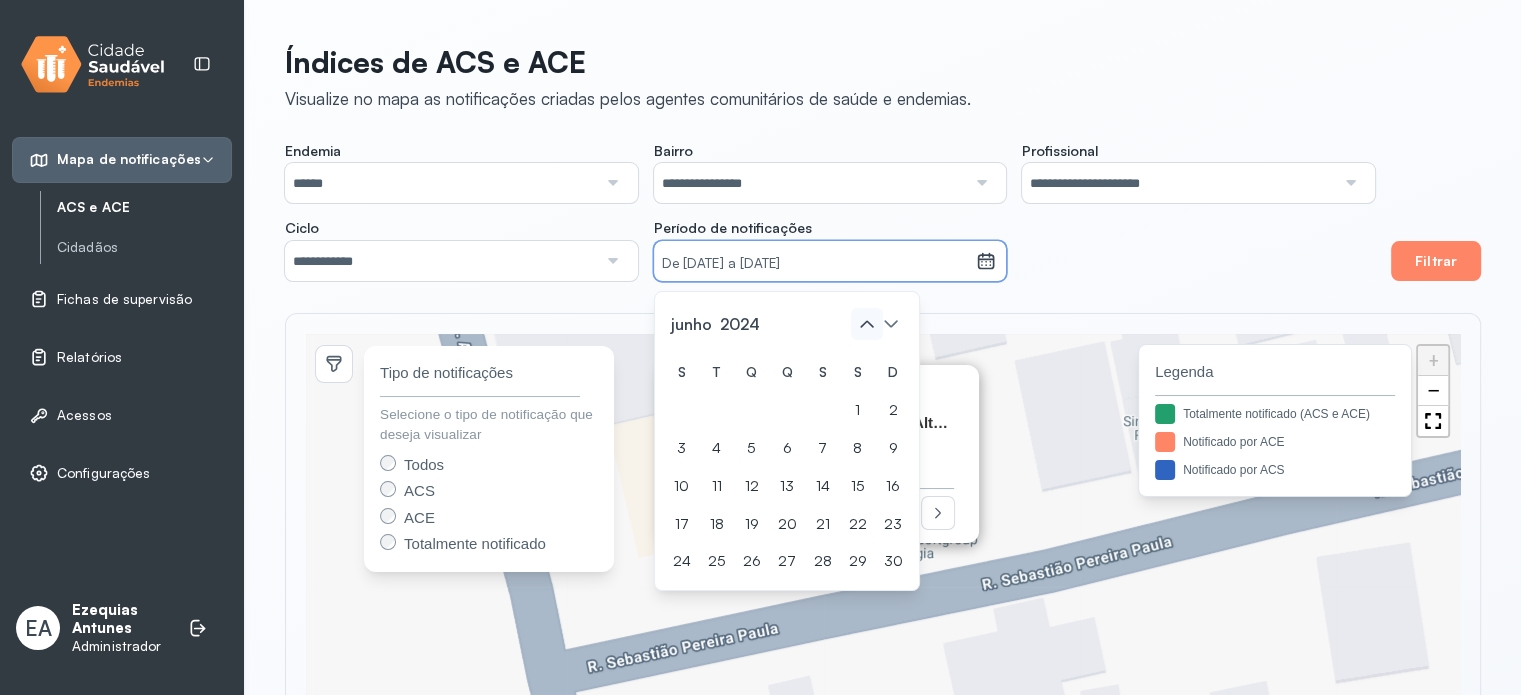 click 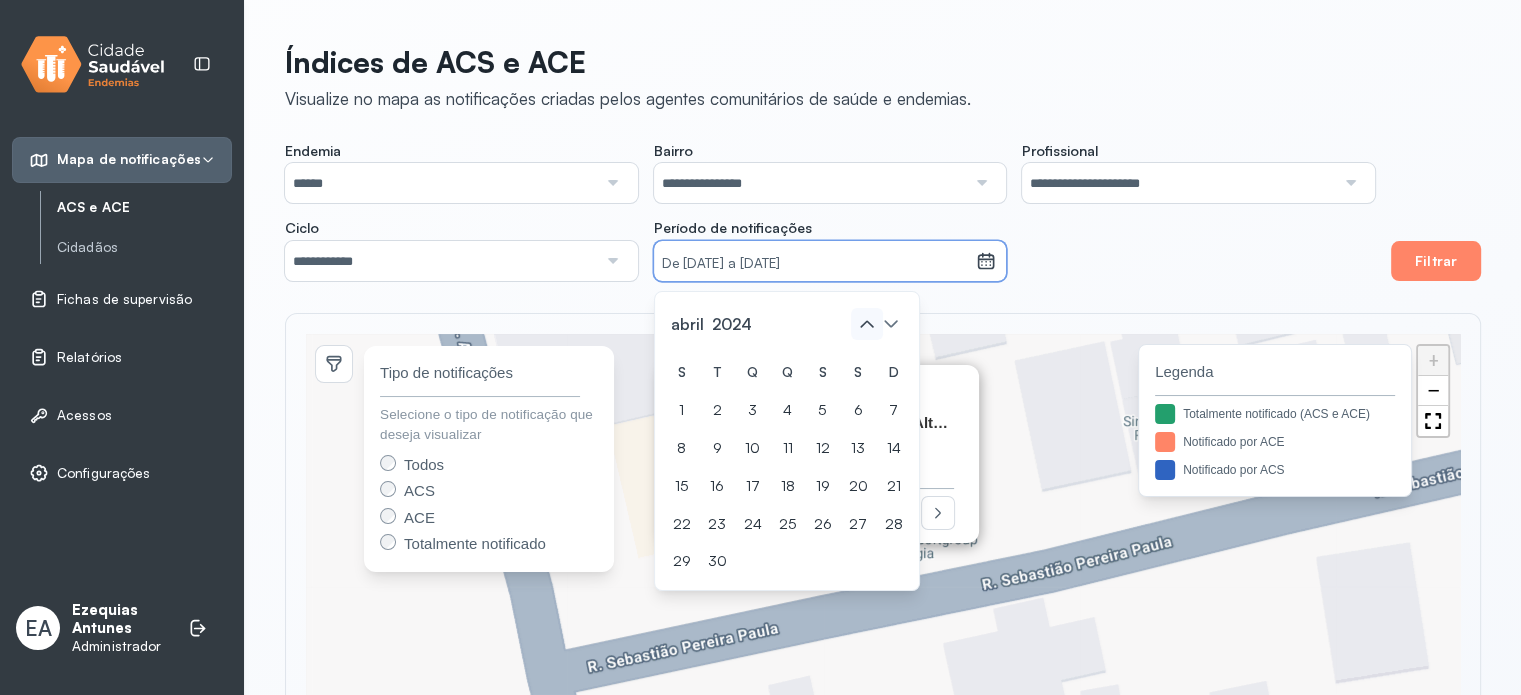 click 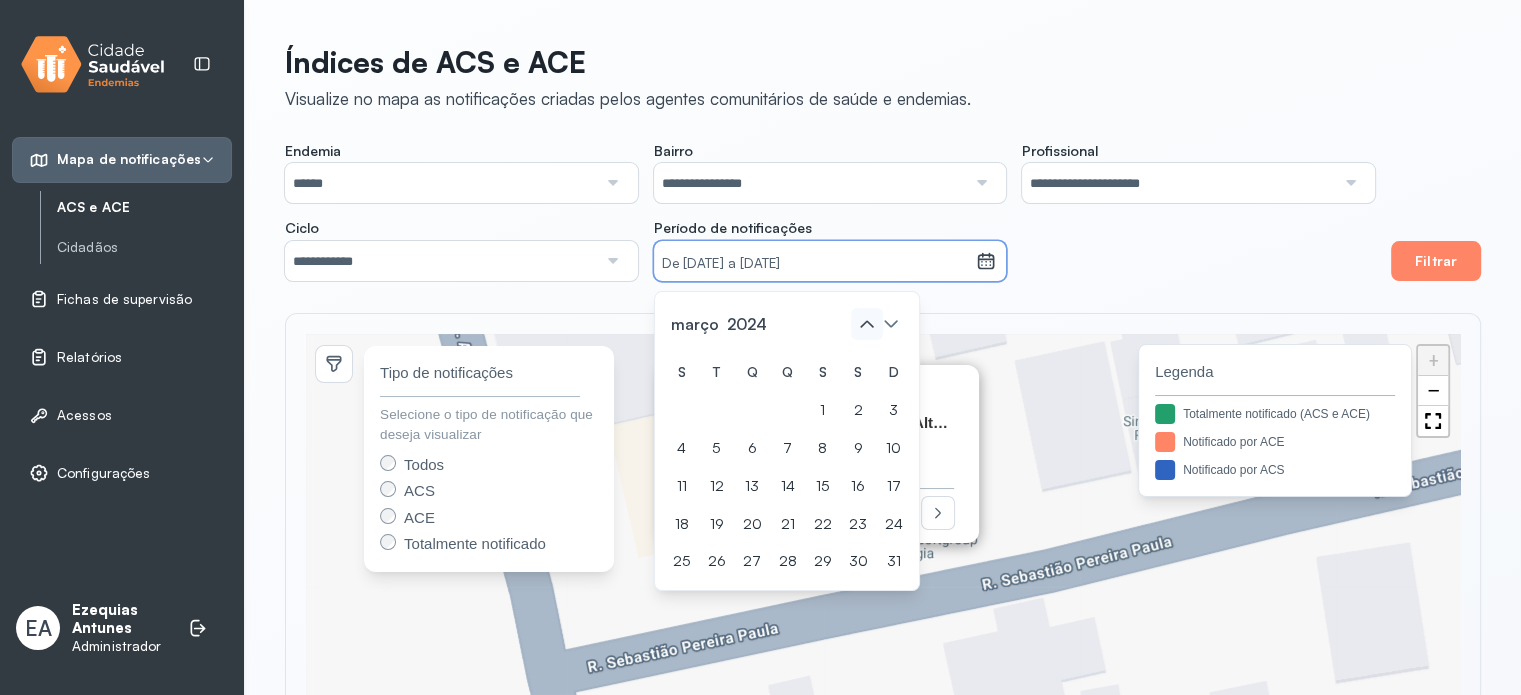 click 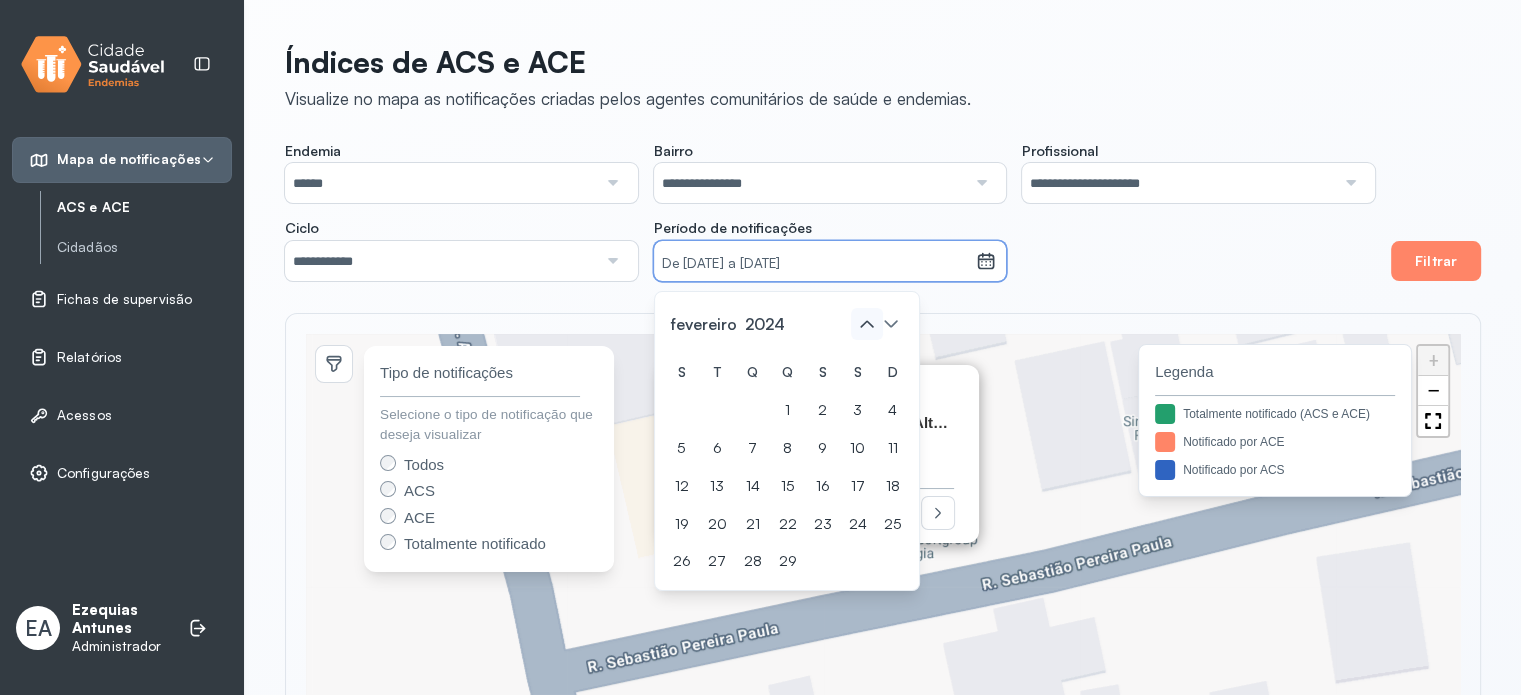 click 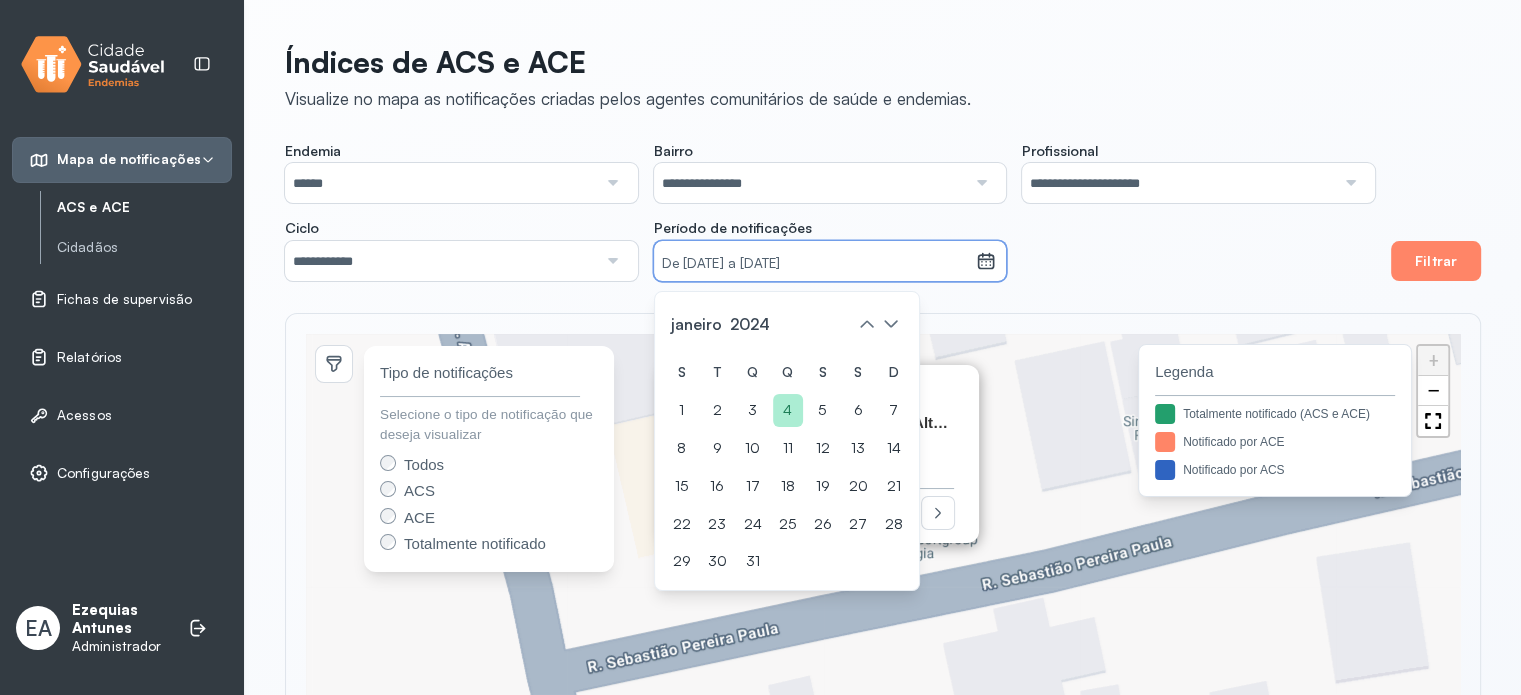 click on "4" 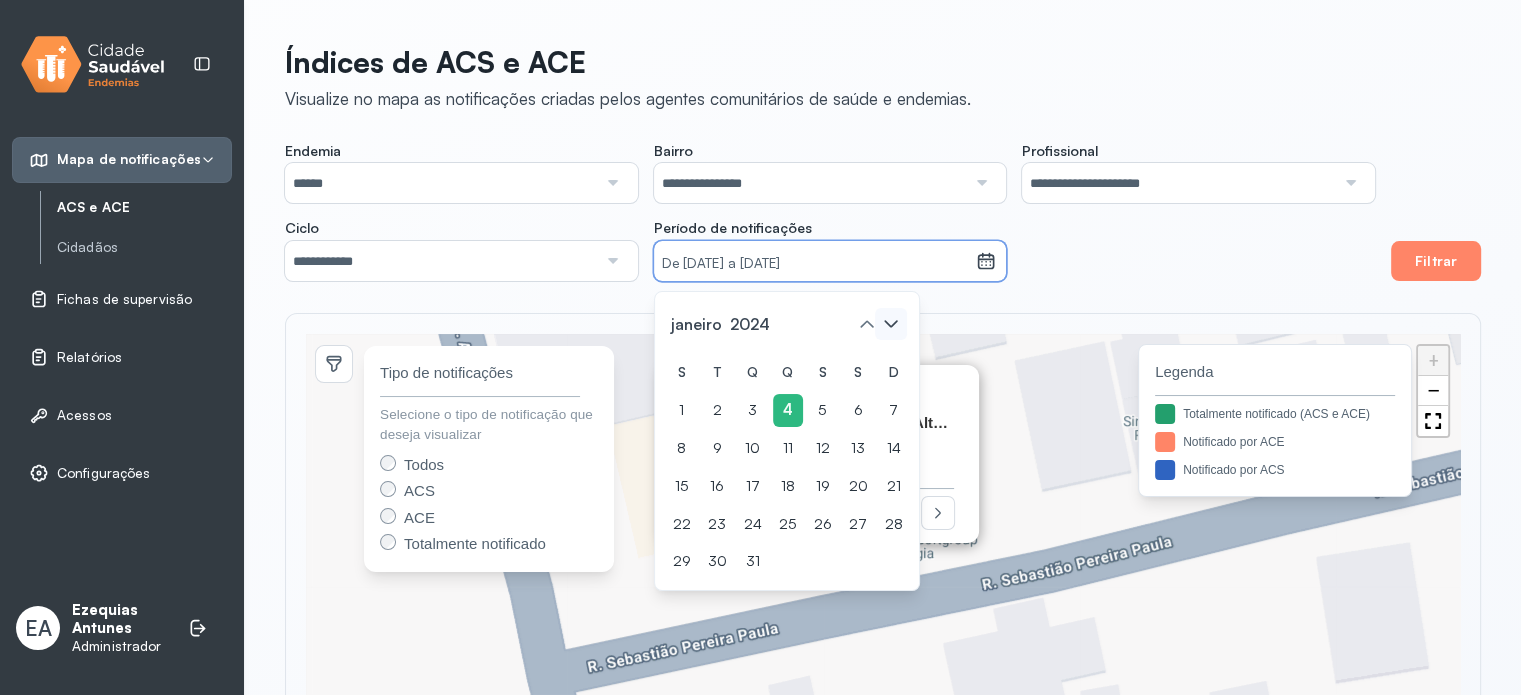 click 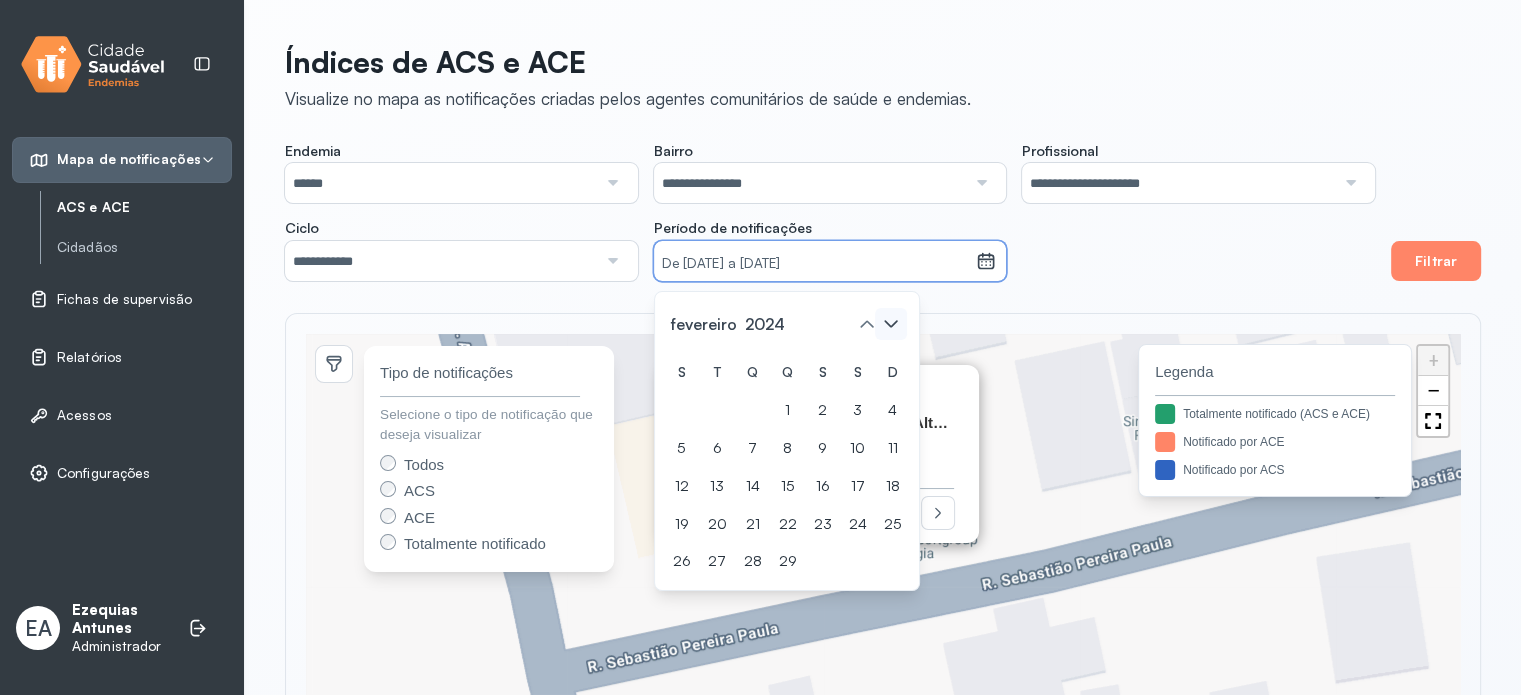 click 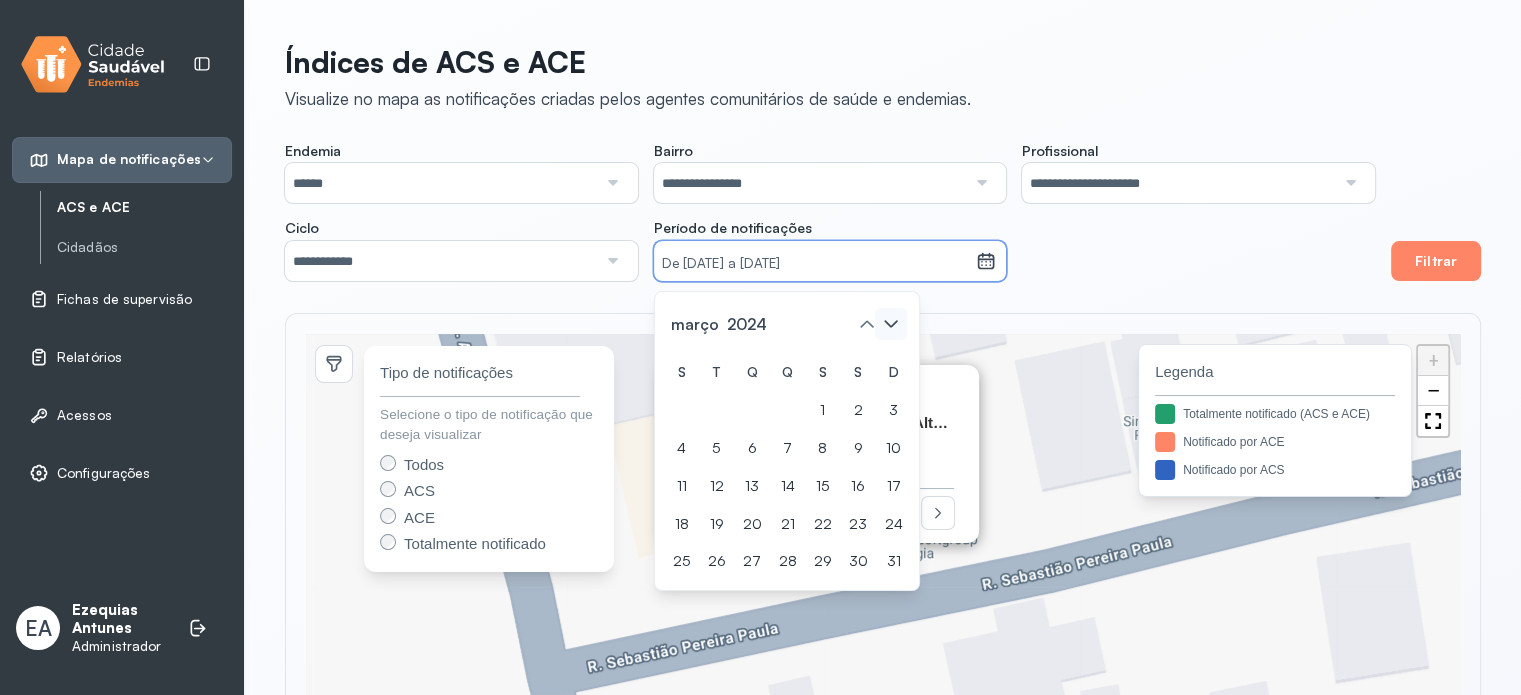 click 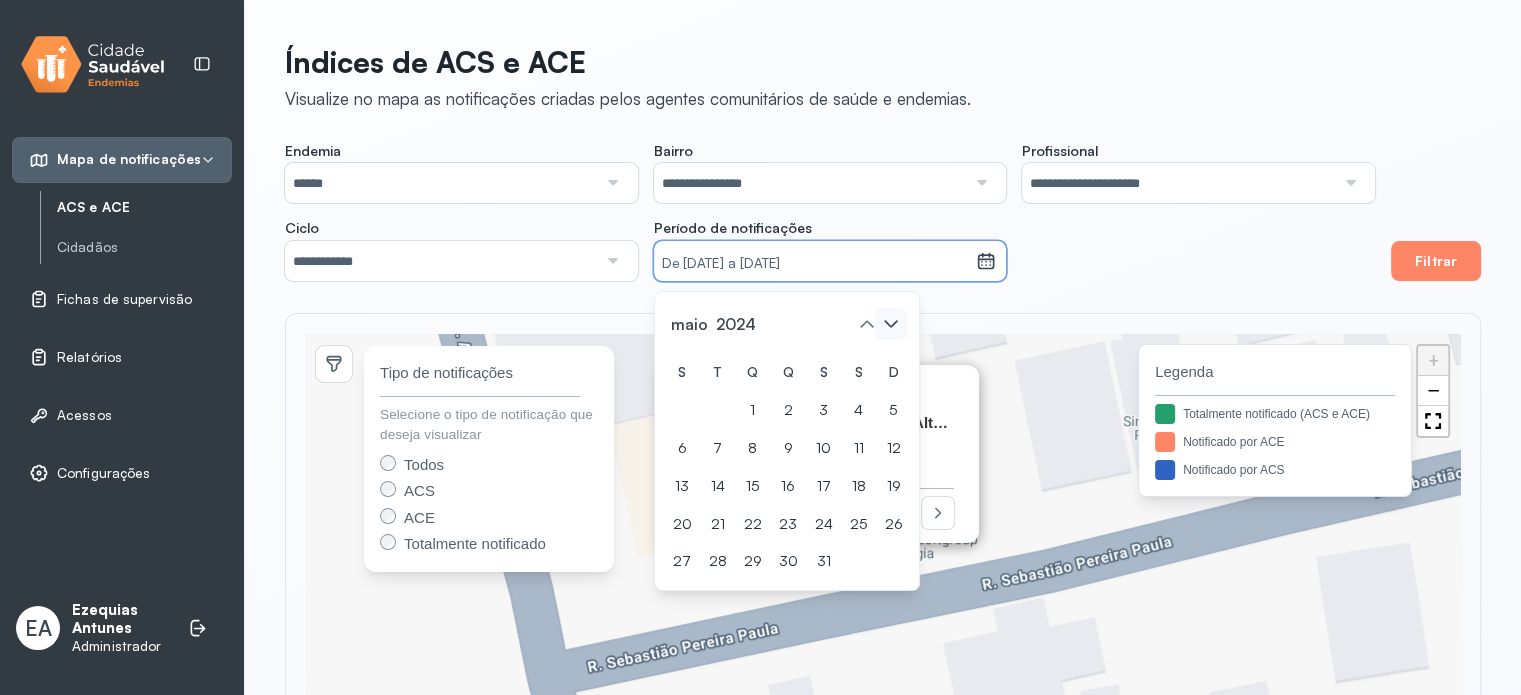click 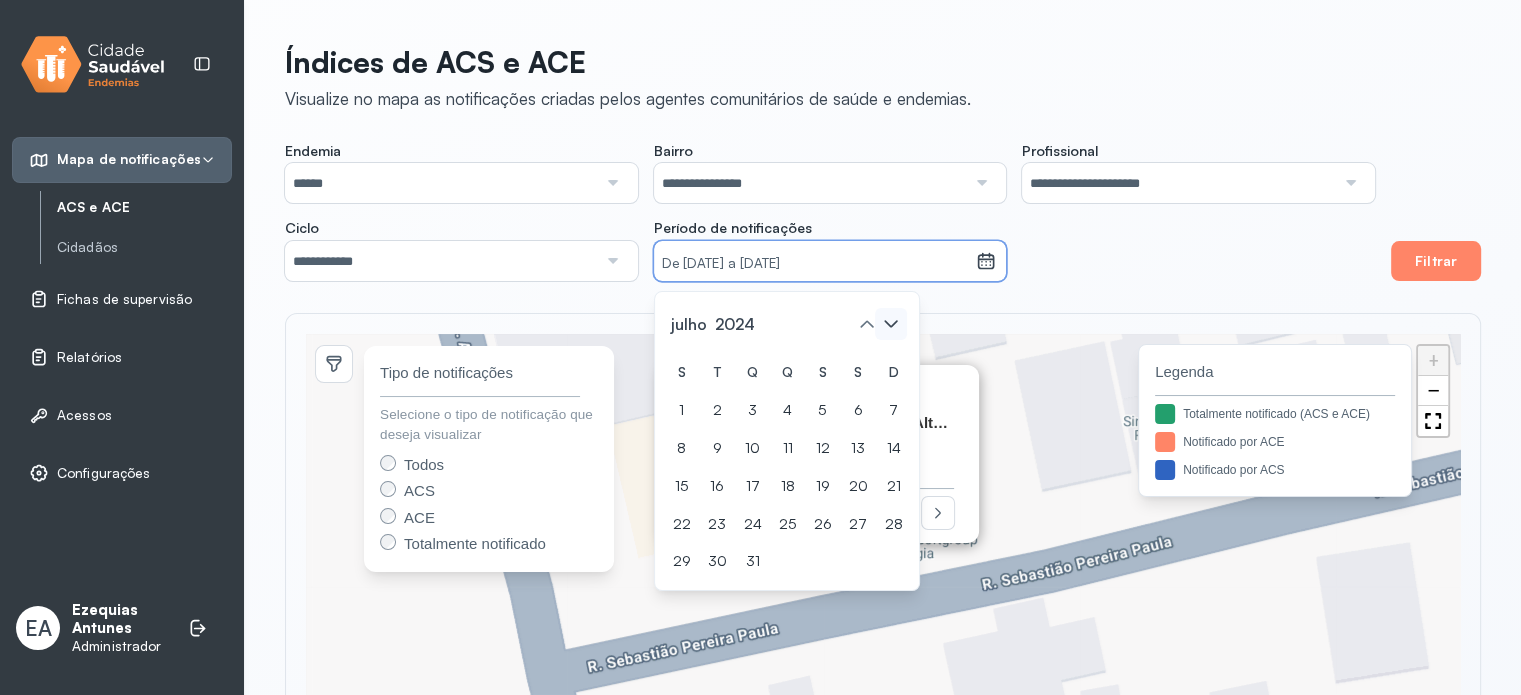 click 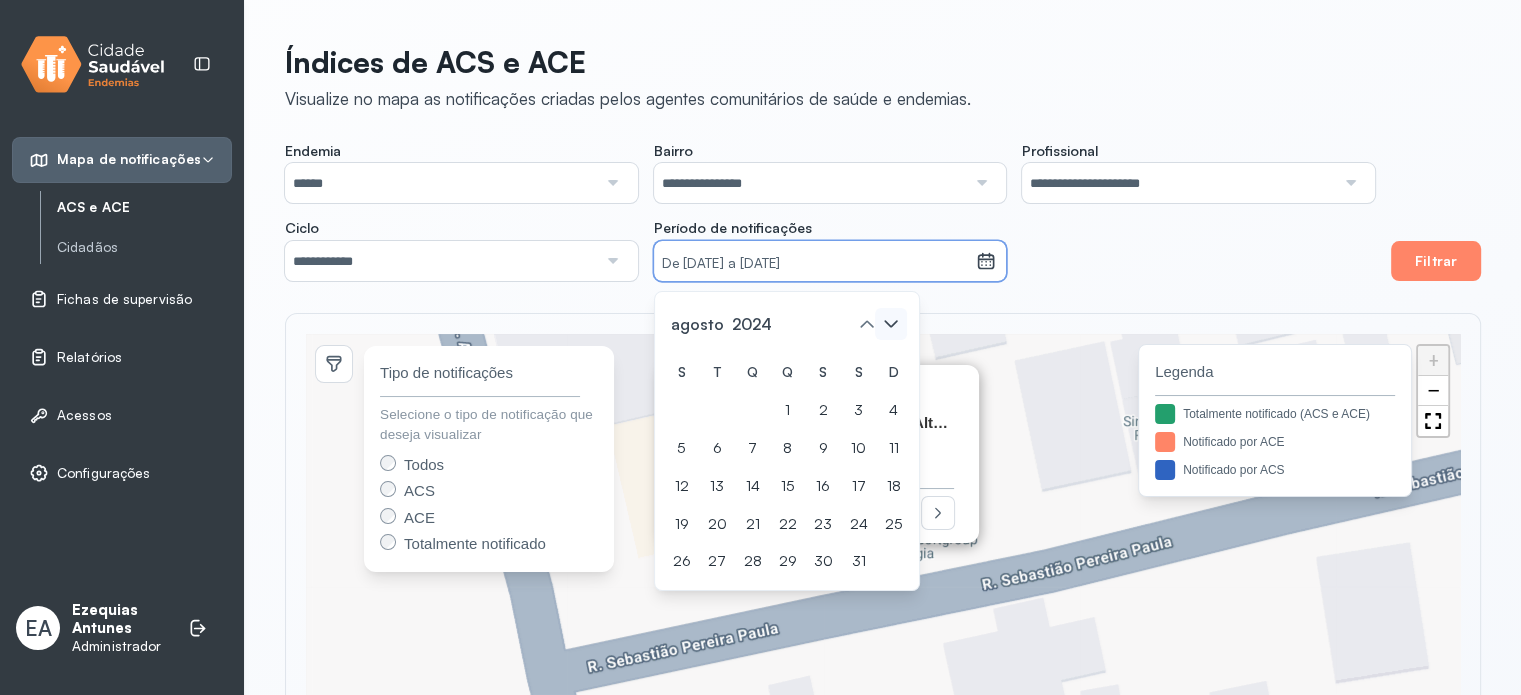 click 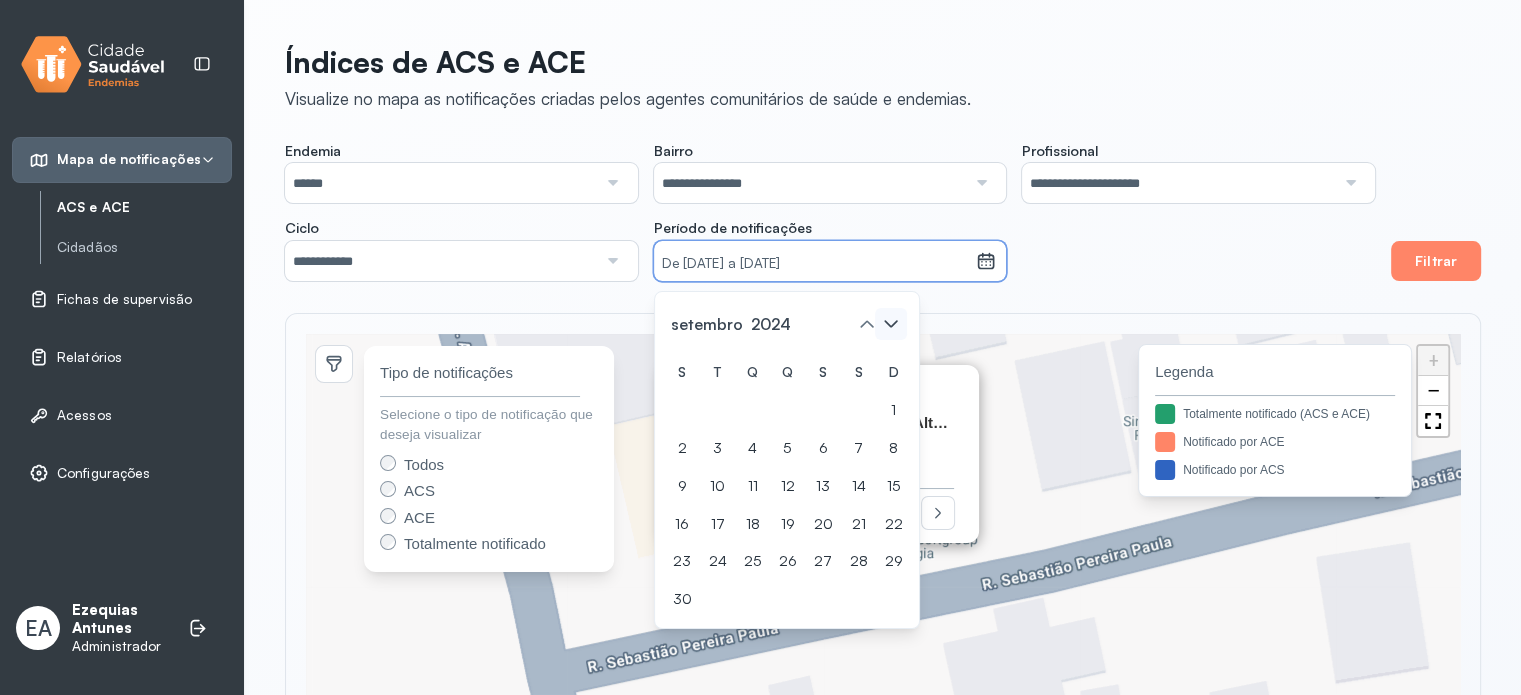 click 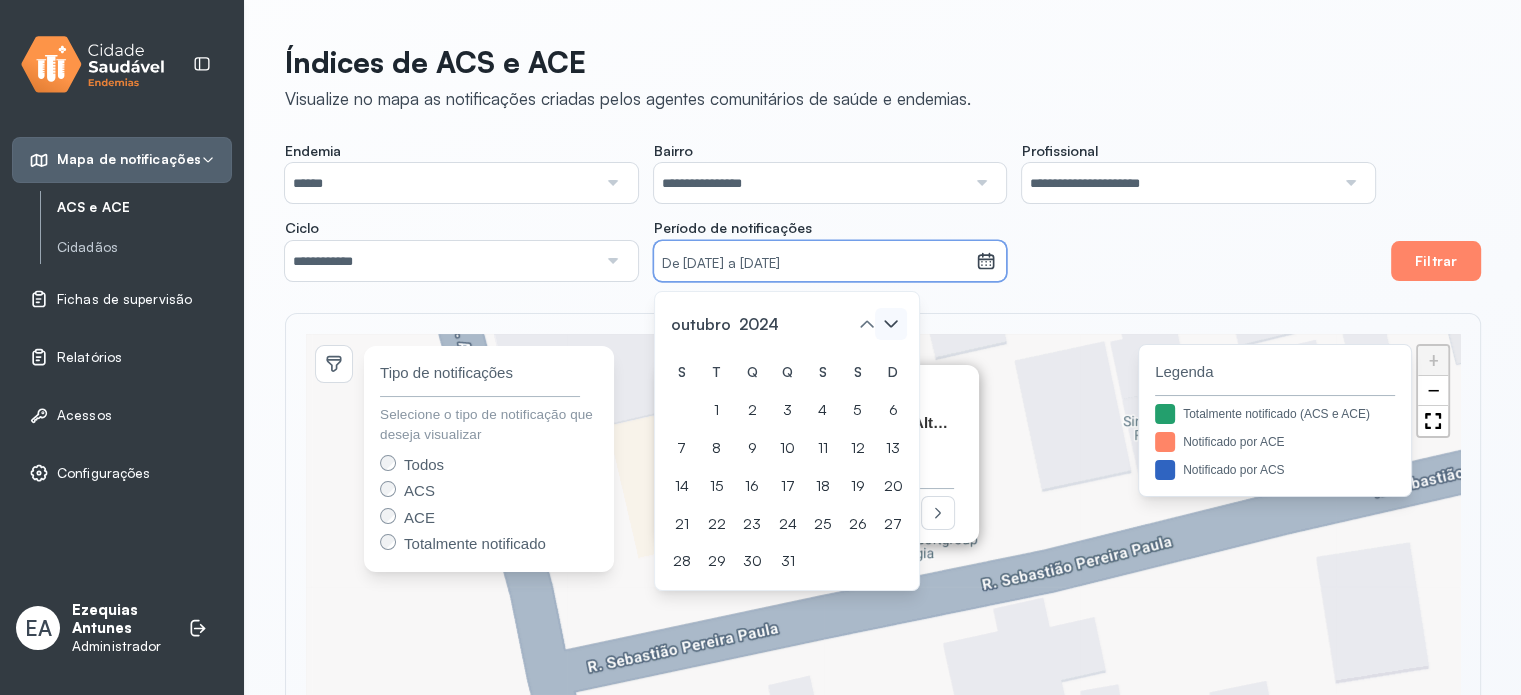 click 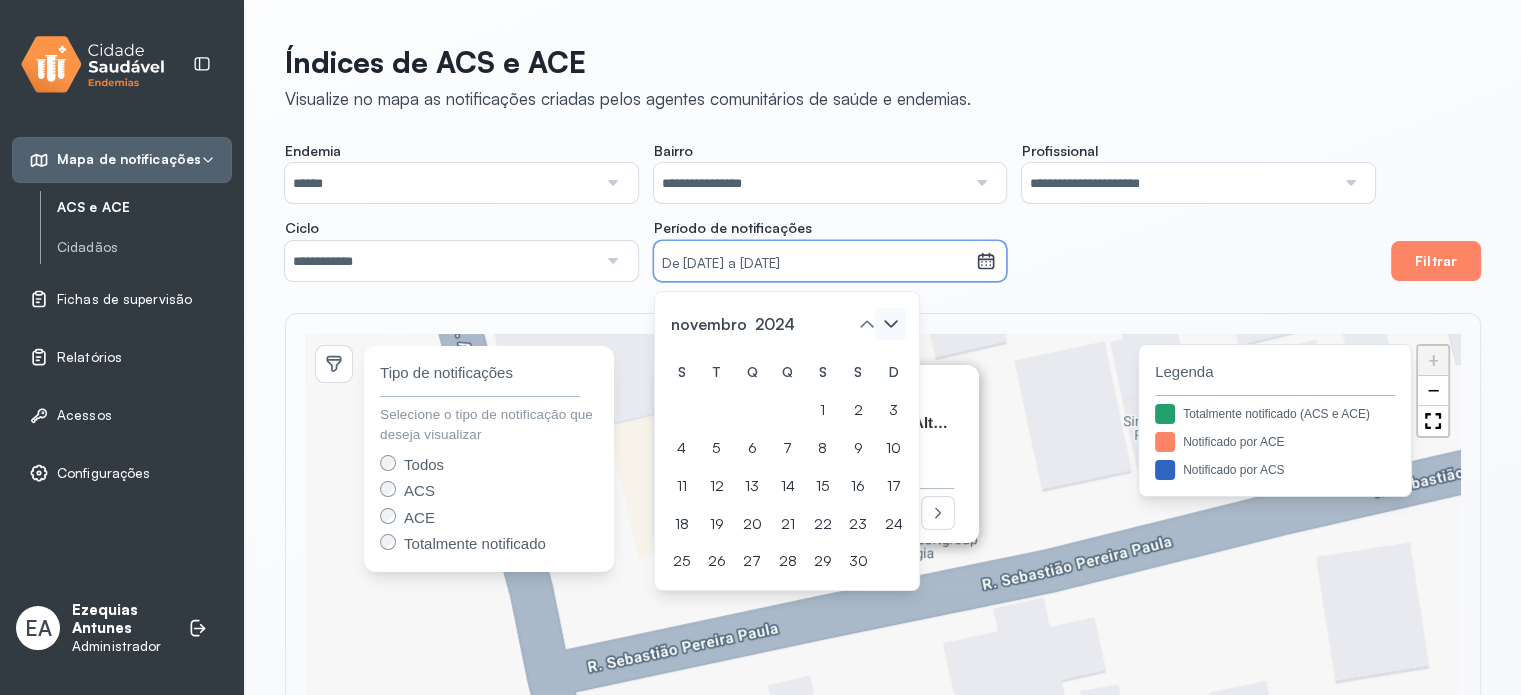 click 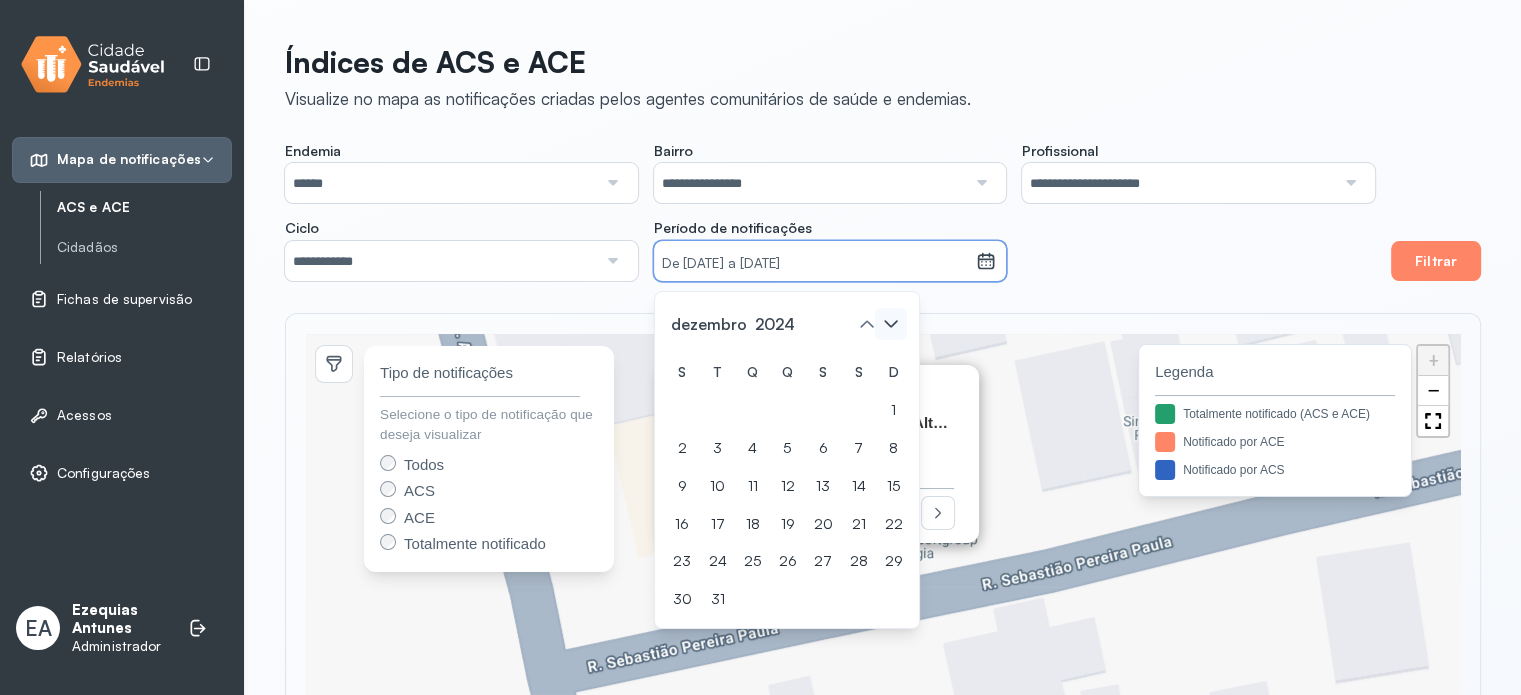 click 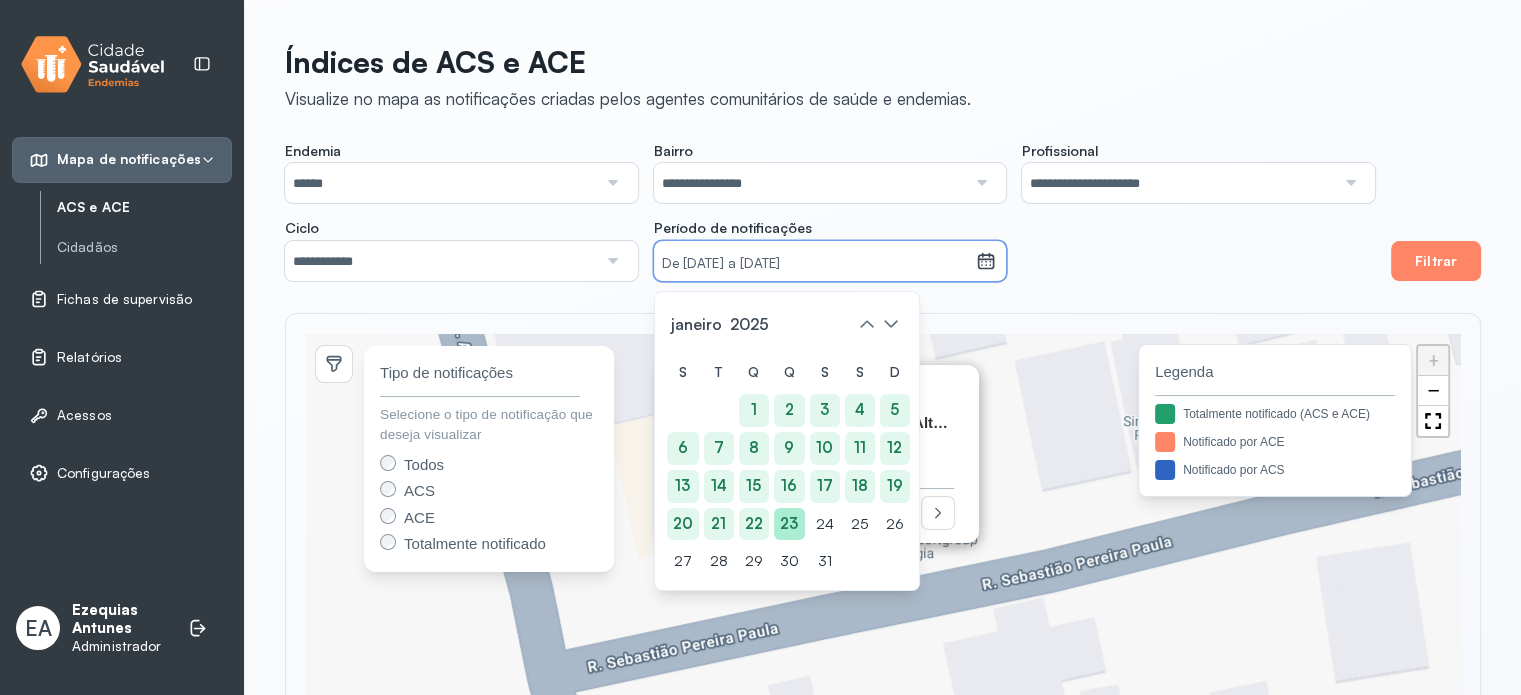 click on "23" 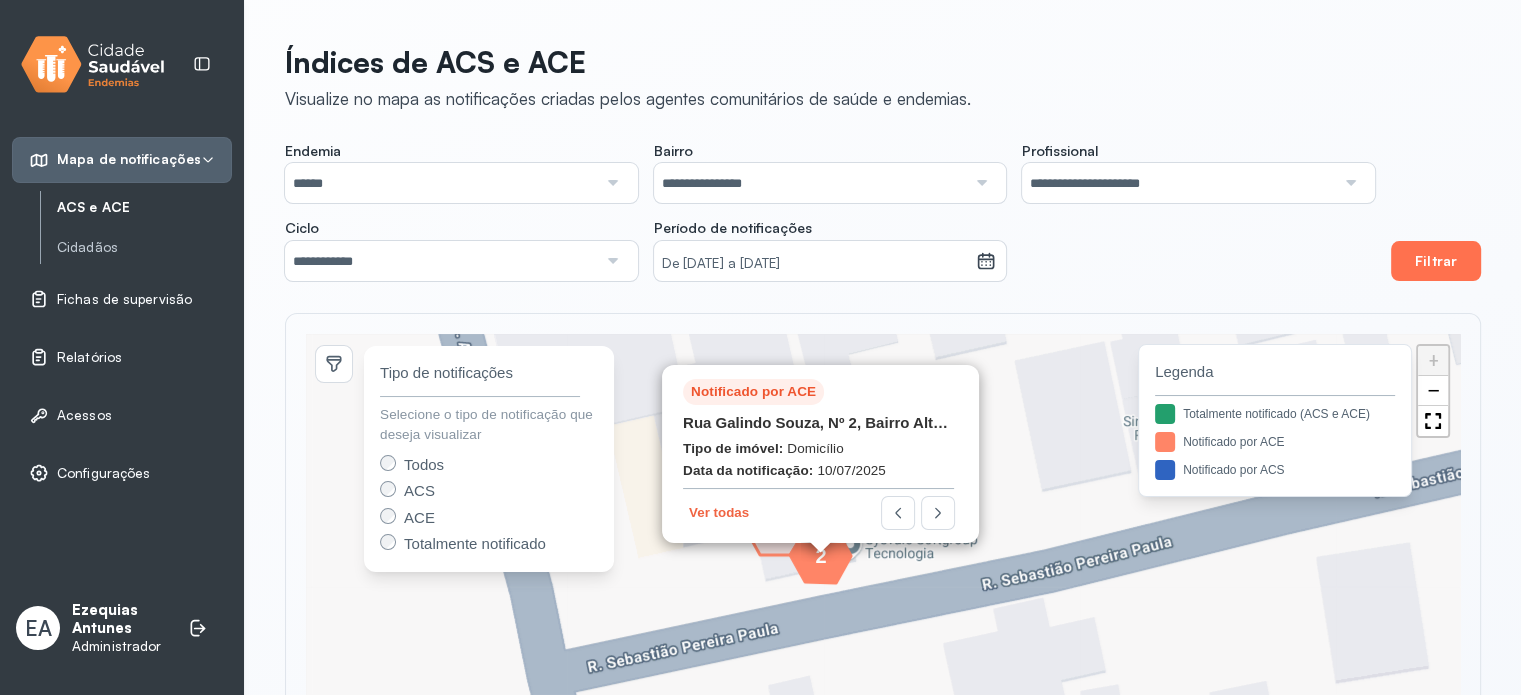 click on "Filtrar" at bounding box center [1436, 261] 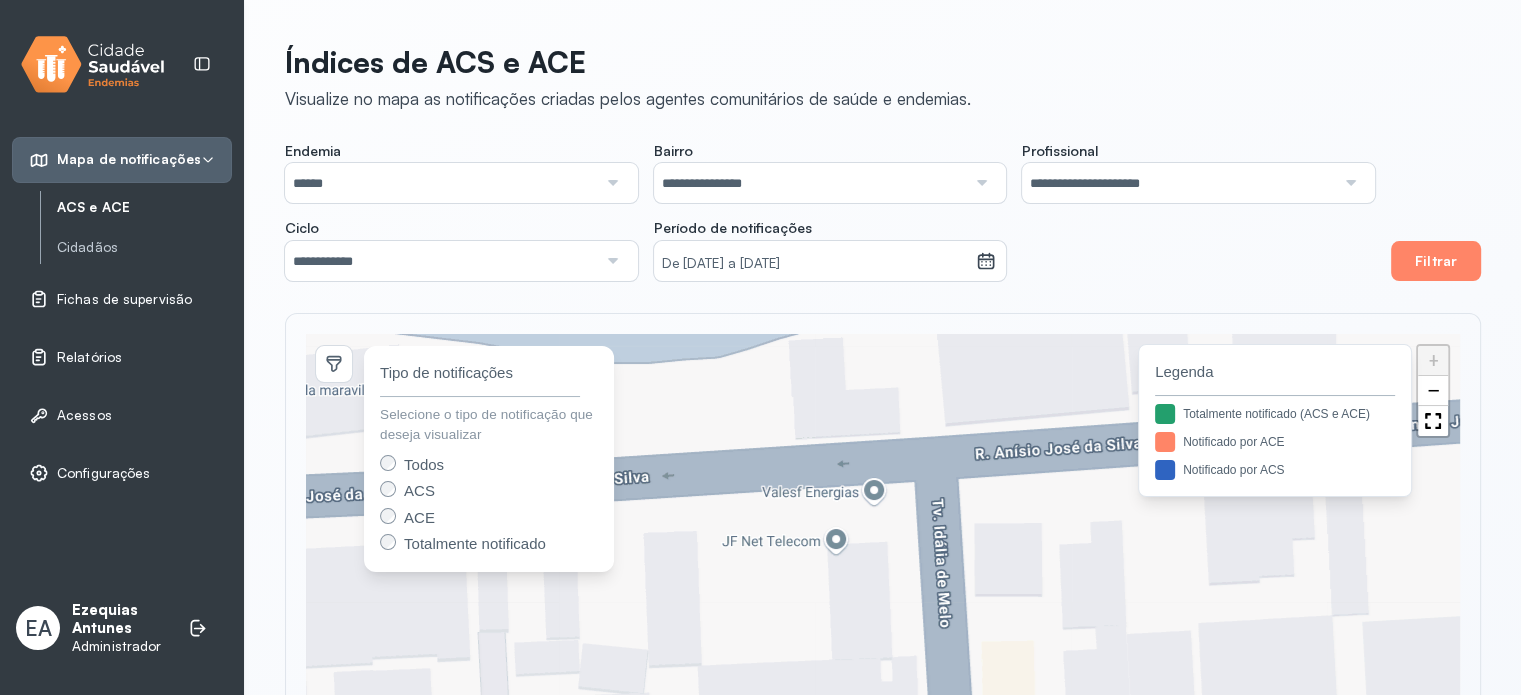 drag, startPoint x: 962, startPoint y: 448, endPoint x: 963, endPoint y: 377, distance: 71.00704 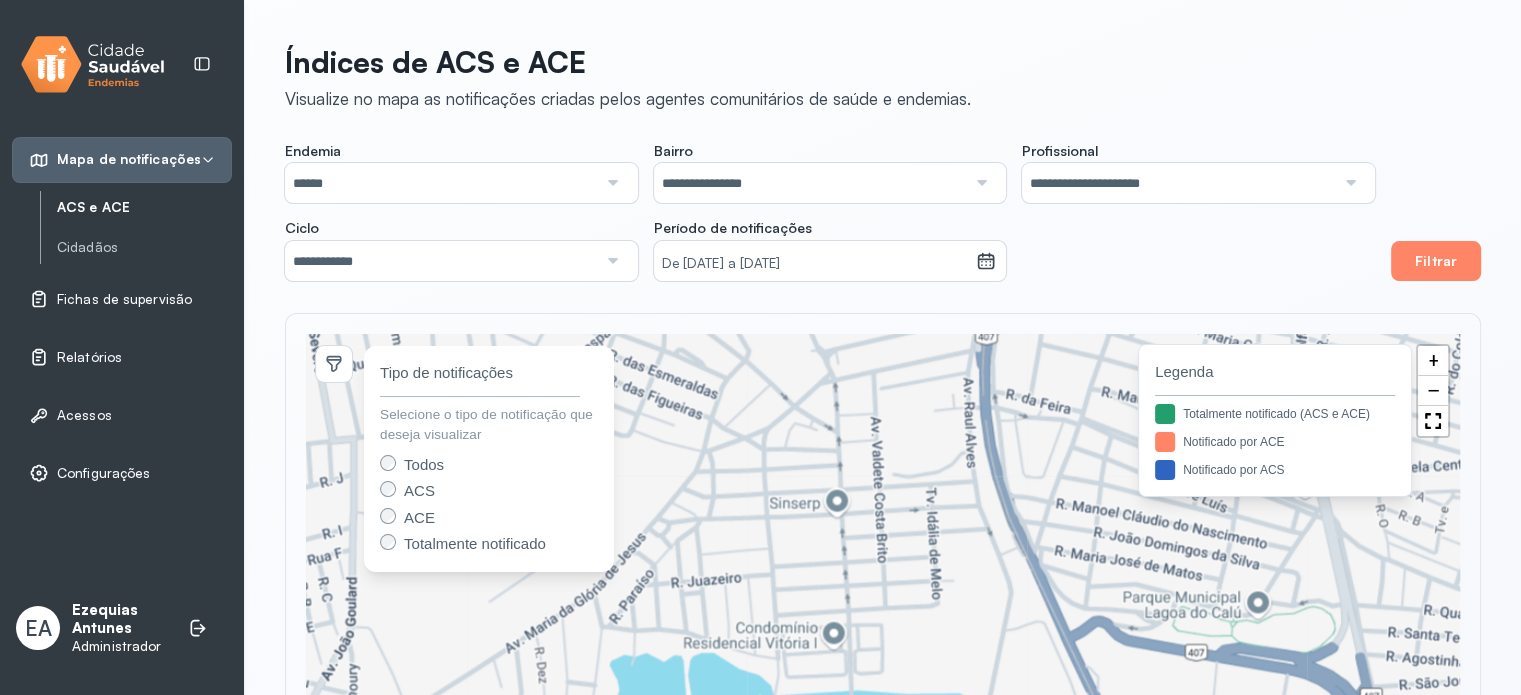 drag, startPoint x: 944, startPoint y: 446, endPoint x: 887, endPoint y: 736, distance: 295.54865 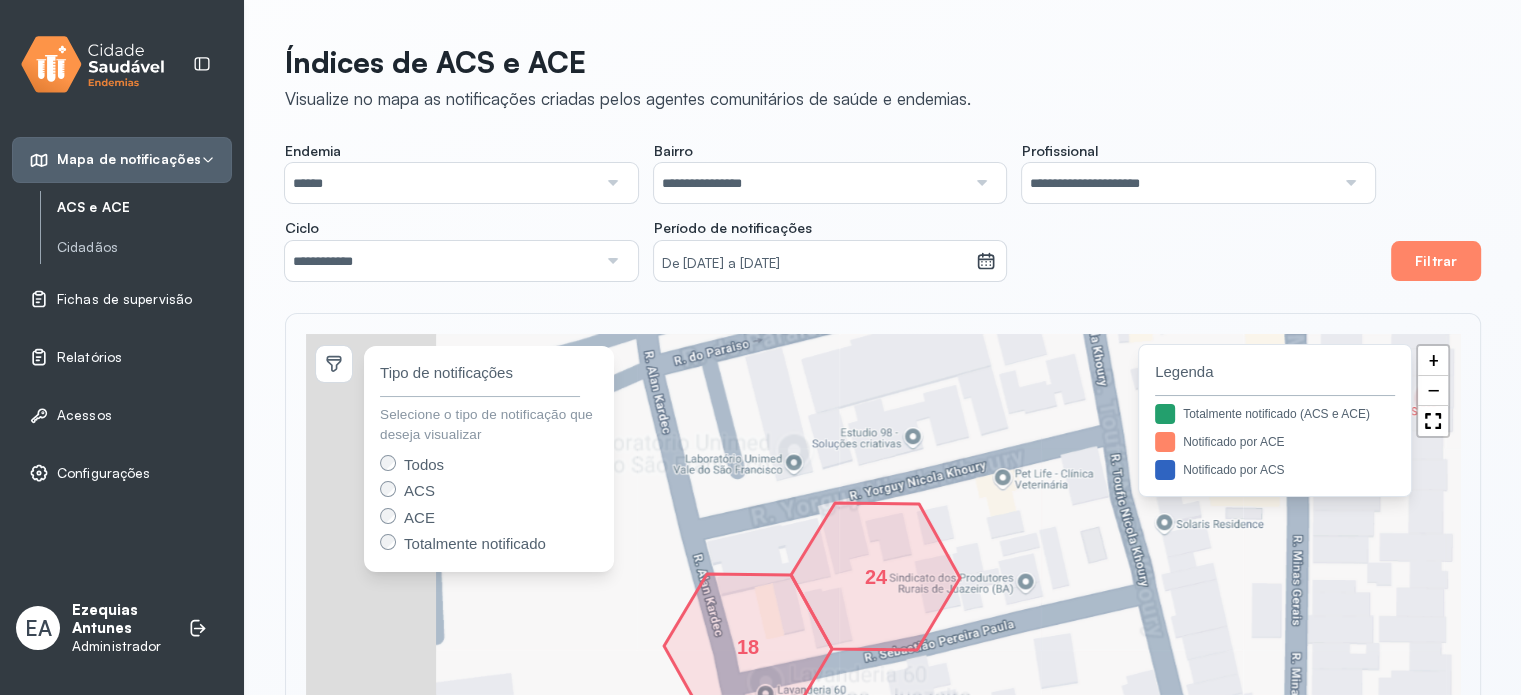drag, startPoint x: 795, startPoint y: 495, endPoint x: 1025, endPoint y: 340, distance: 277.35358 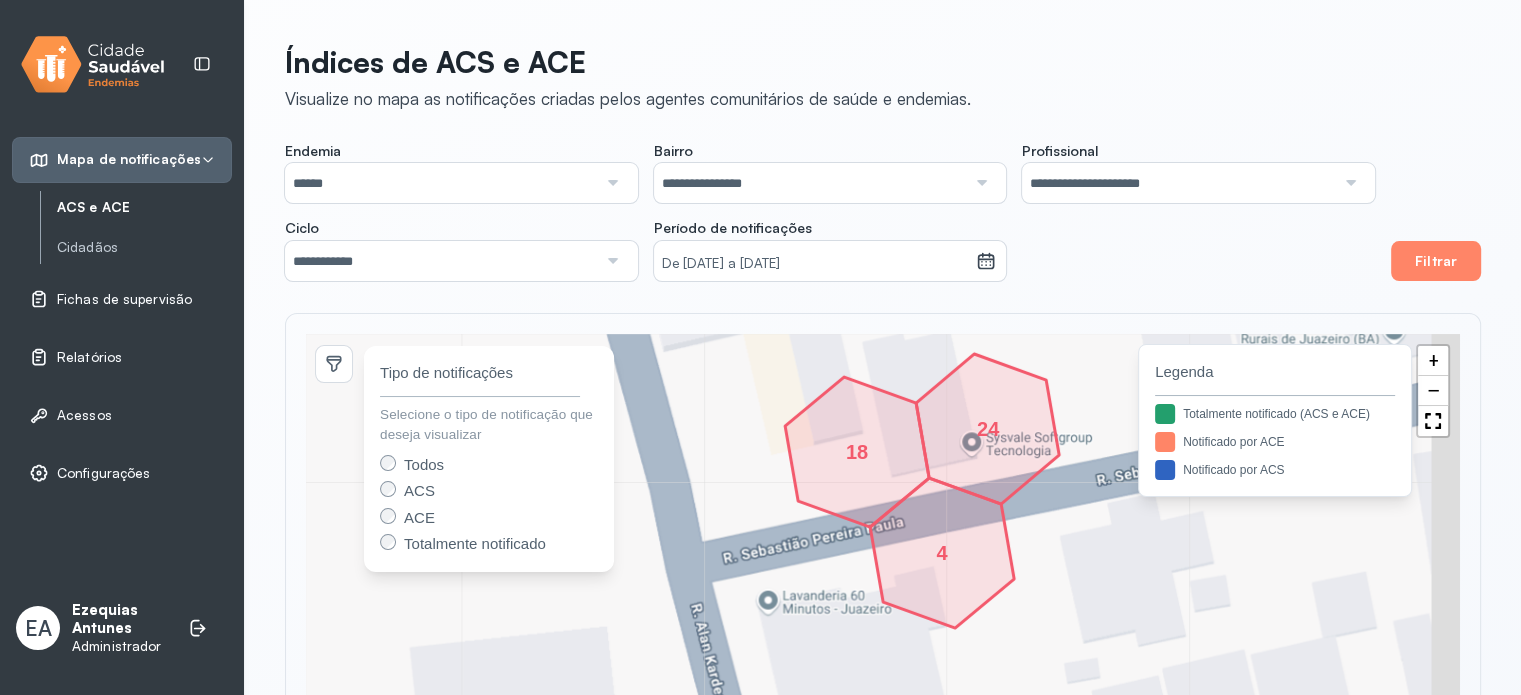drag, startPoint x: 959, startPoint y: 358, endPoint x: 920, endPoint y: 267, distance: 99.00505 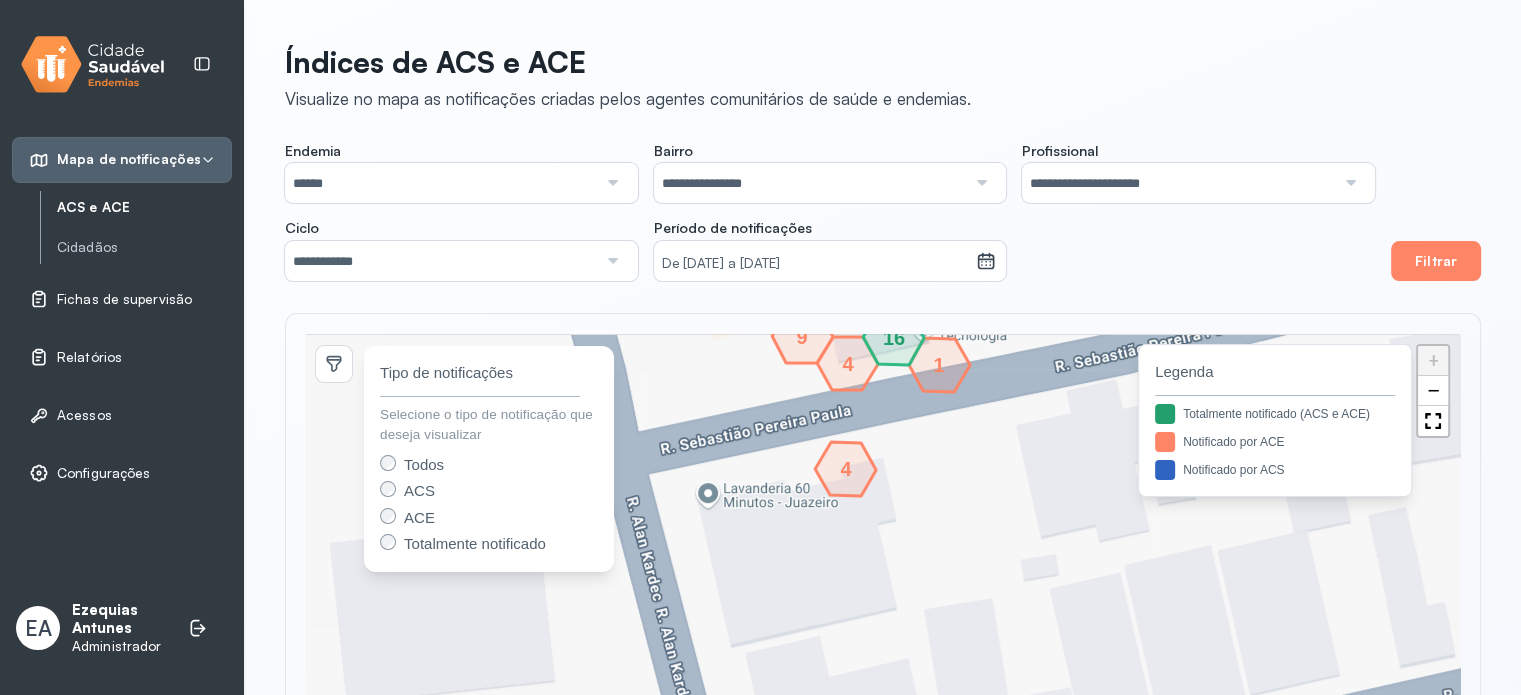 click 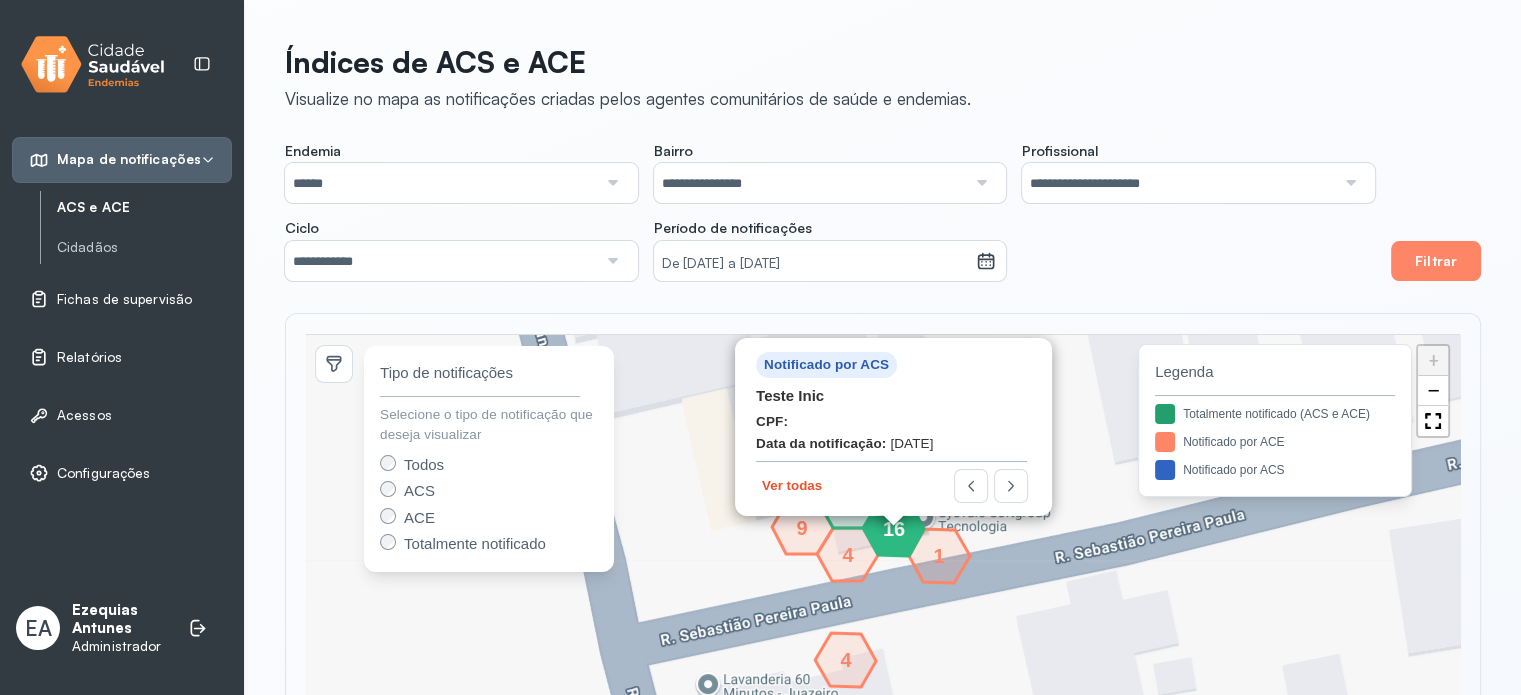 click on "Ver todas" at bounding box center (792, 485) 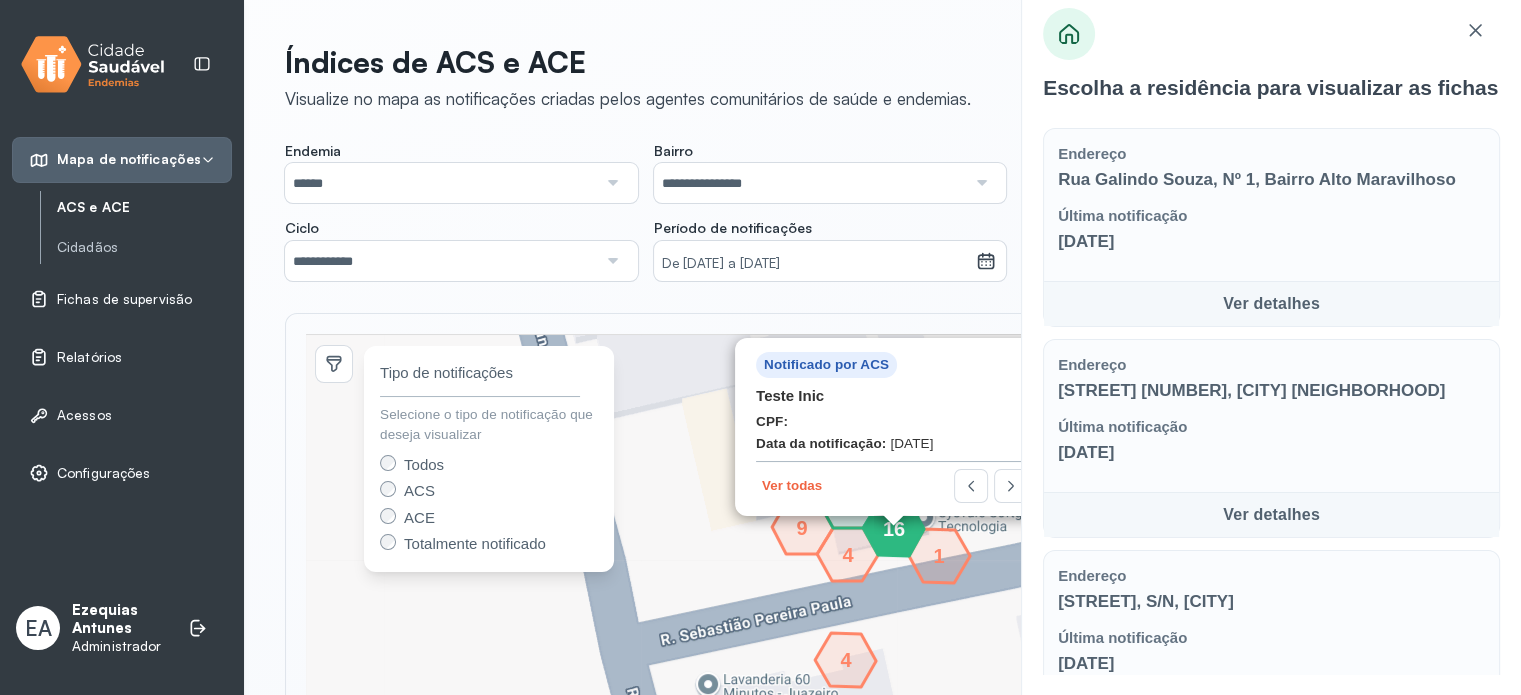 click on "Escolha a residência para visualizar as fichas  Endereço  [STREET] [NUMBER], [CITY] [NEIGHBORHOOD]  Última notificação  [DATE]  Ver detalhes   Endereço  [STREET] [NUMBER], [CITY] [NEIGHBORHOOD]  Última notificação  [DATE]  Ver detalhes   Endereço  [STREET], S/N, [CITY]  Última notificação  [DATE]  Ver detalhes   Endereço  [STREET] [NUMBER], [CITY]  Última notificação  [DATE]  Ver detalhes" 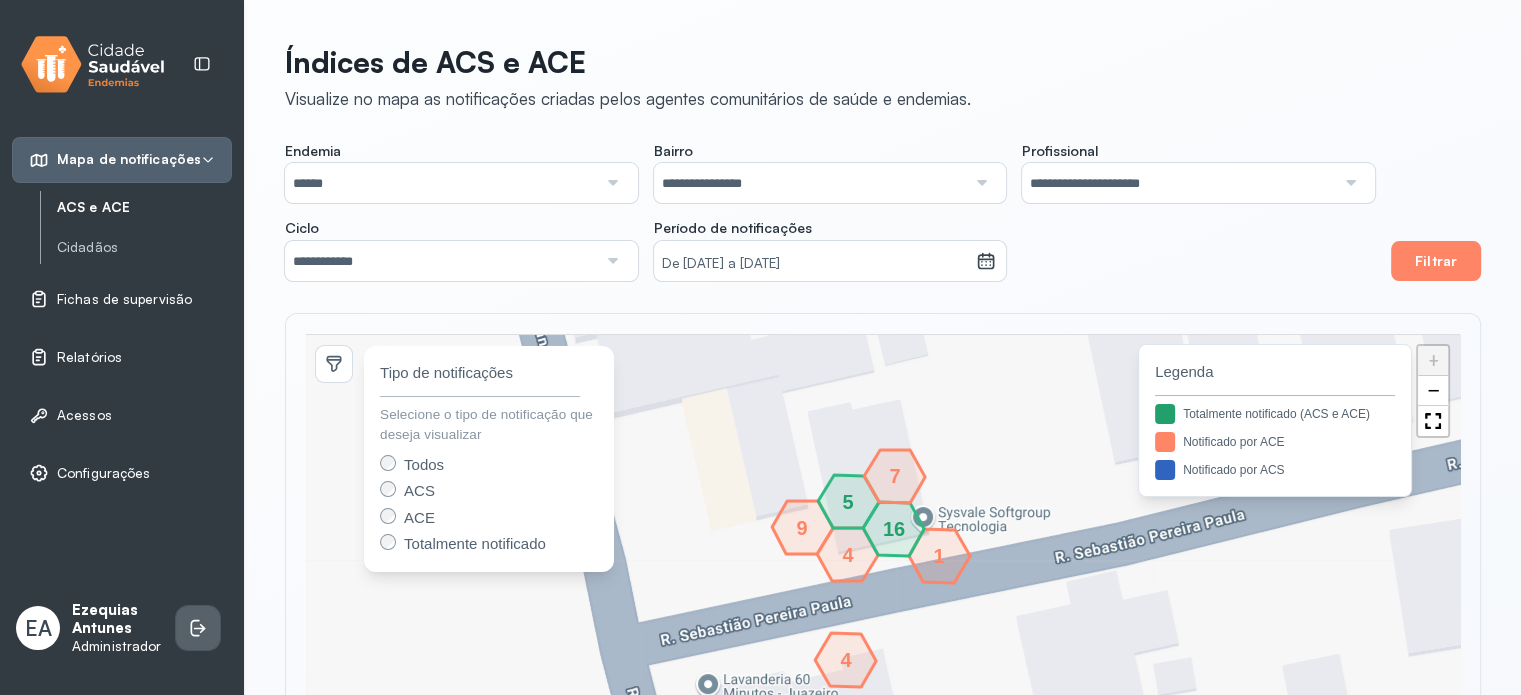 click 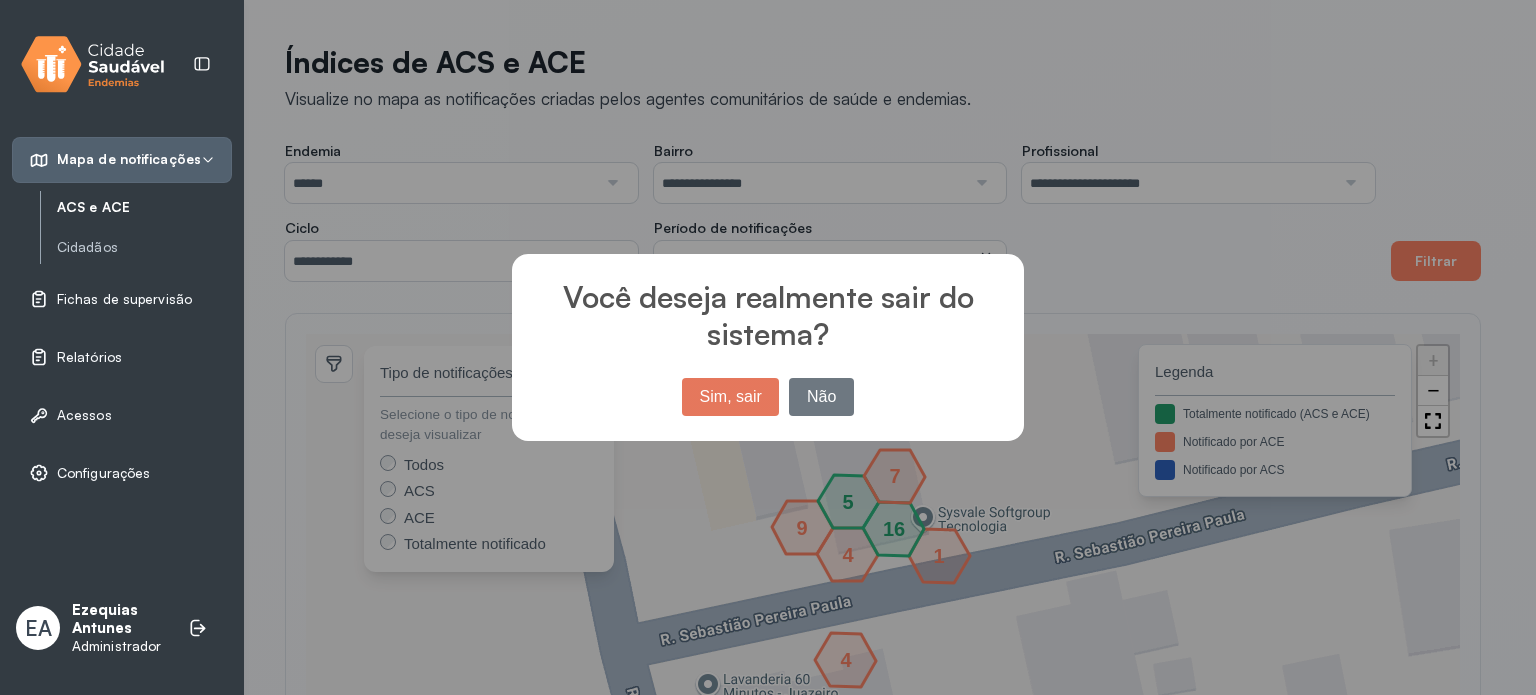 click on "Sim, sair" at bounding box center (730, 397) 